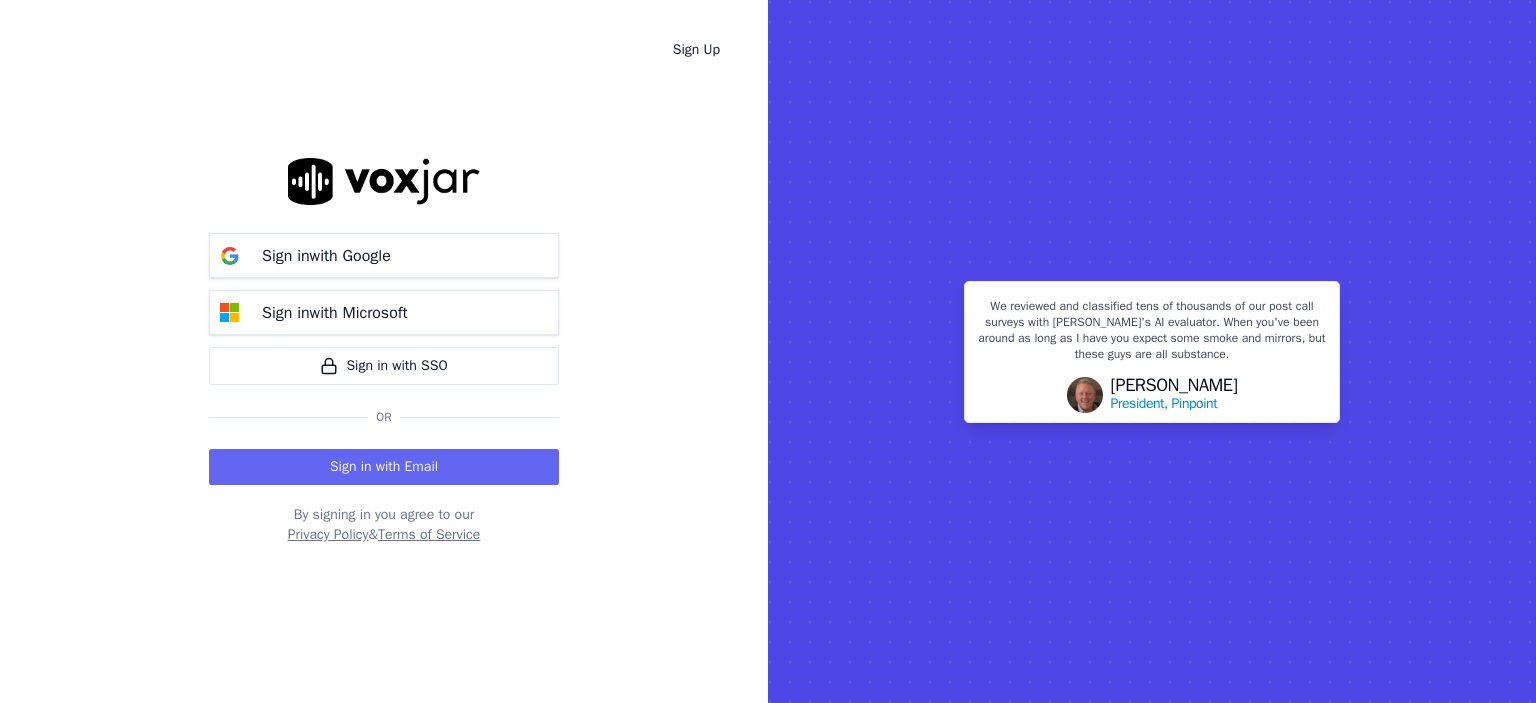 scroll, scrollTop: 0, scrollLeft: 0, axis: both 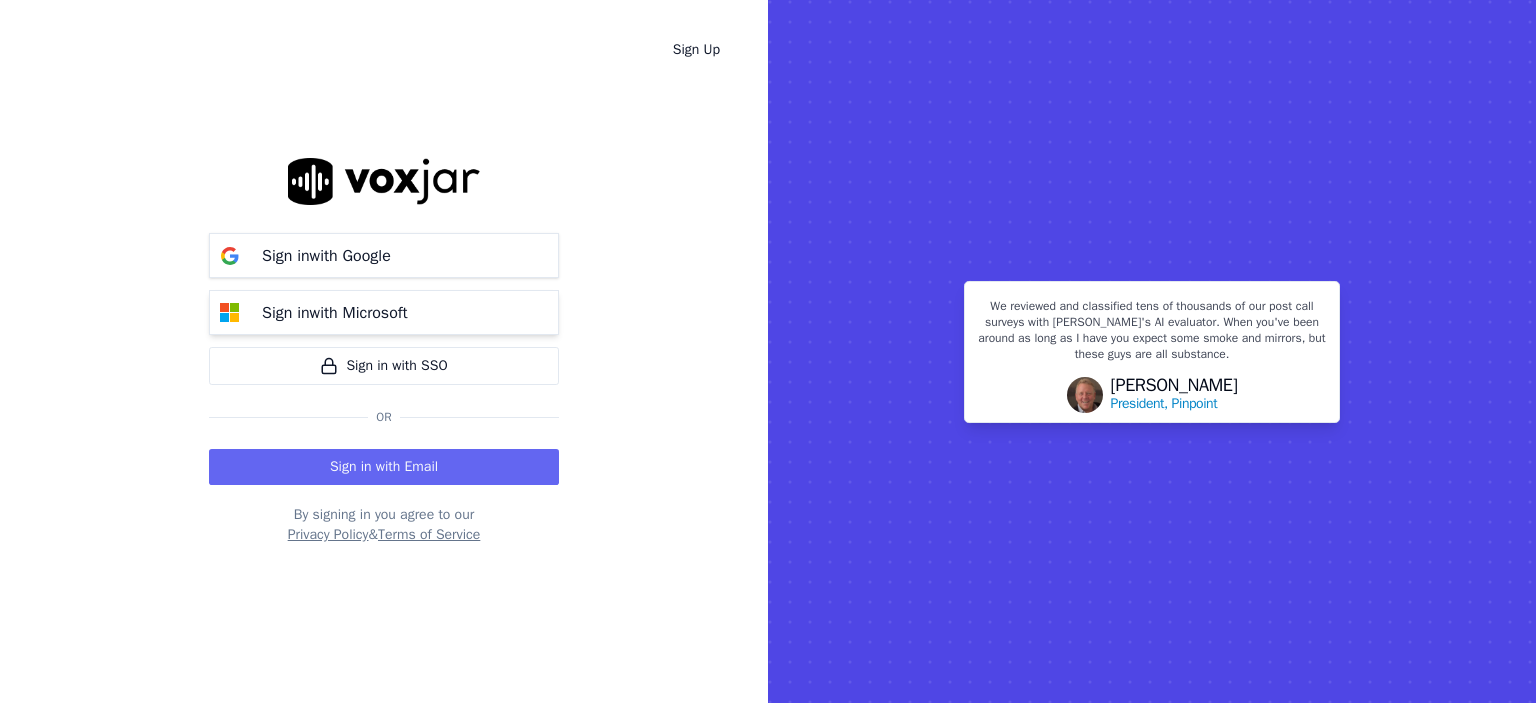 click on "Sign in  with Microsoft" at bounding box center [335, 313] 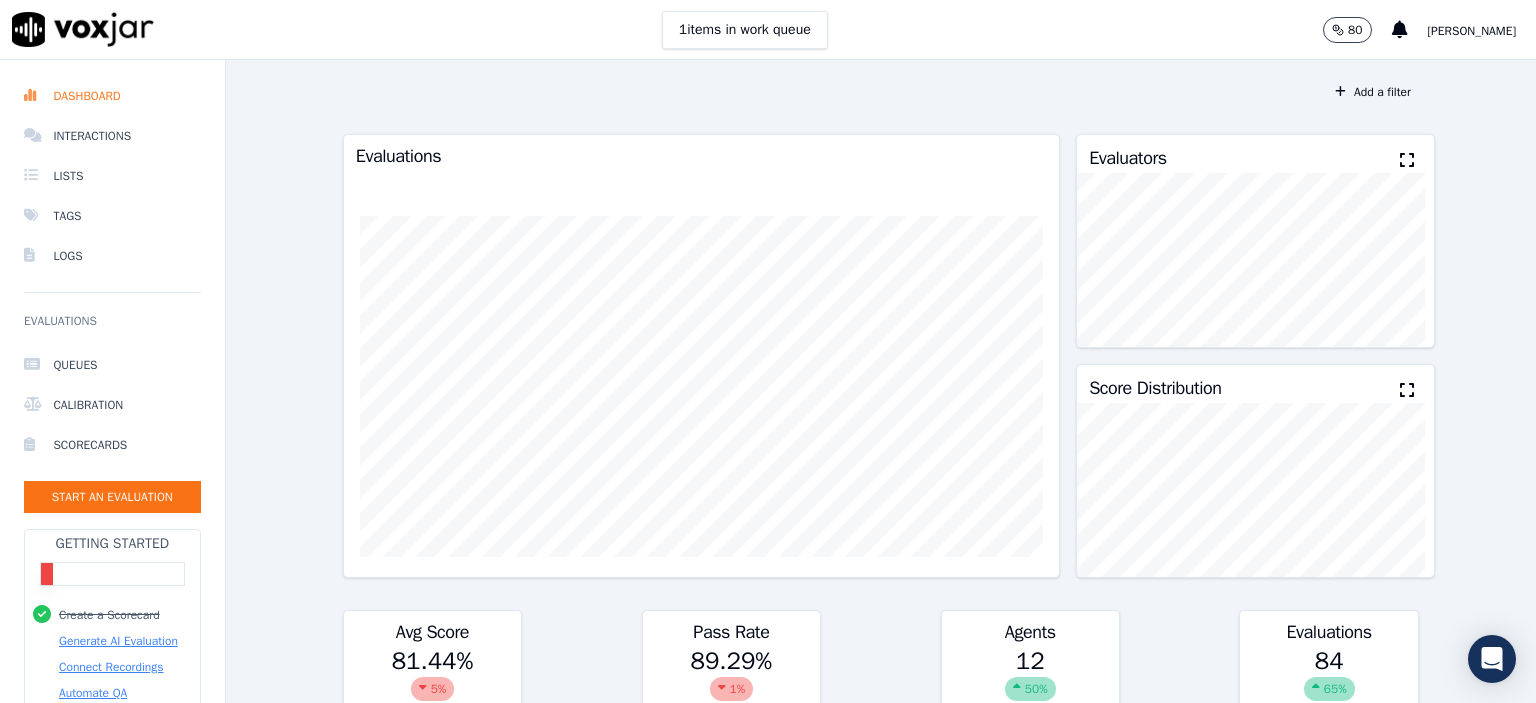 scroll, scrollTop: 0, scrollLeft: 0, axis: both 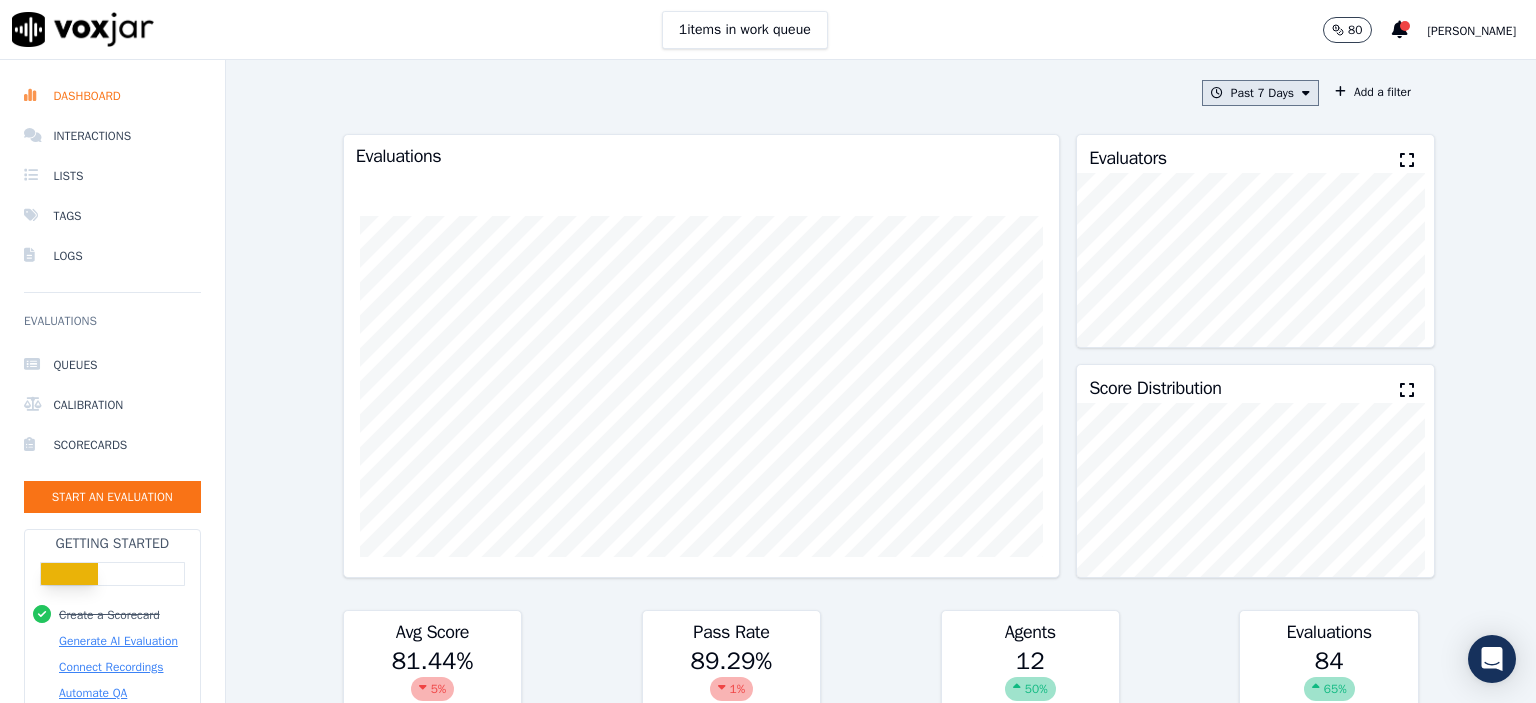 click on "Past 7 Days" at bounding box center (1260, 93) 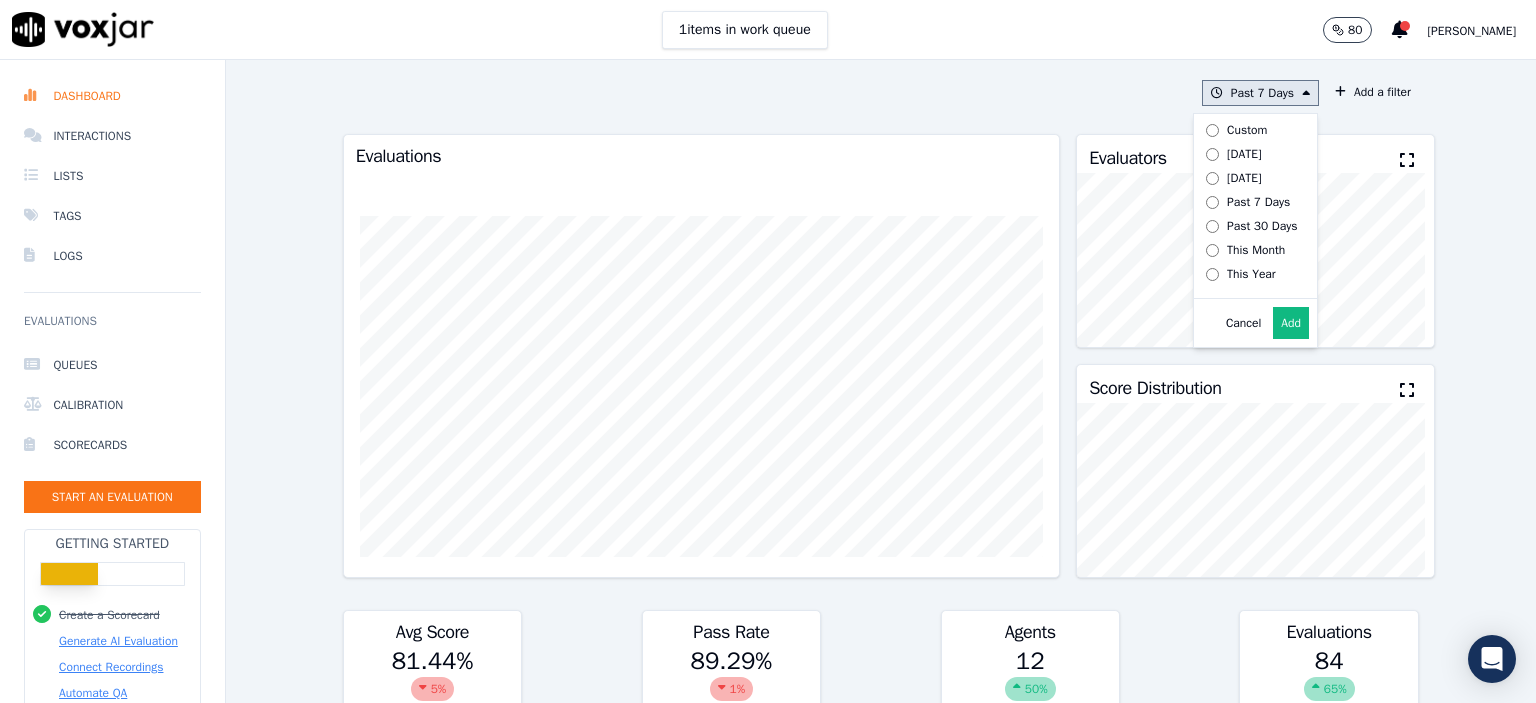 click on "Add" at bounding box center (1291, 323) 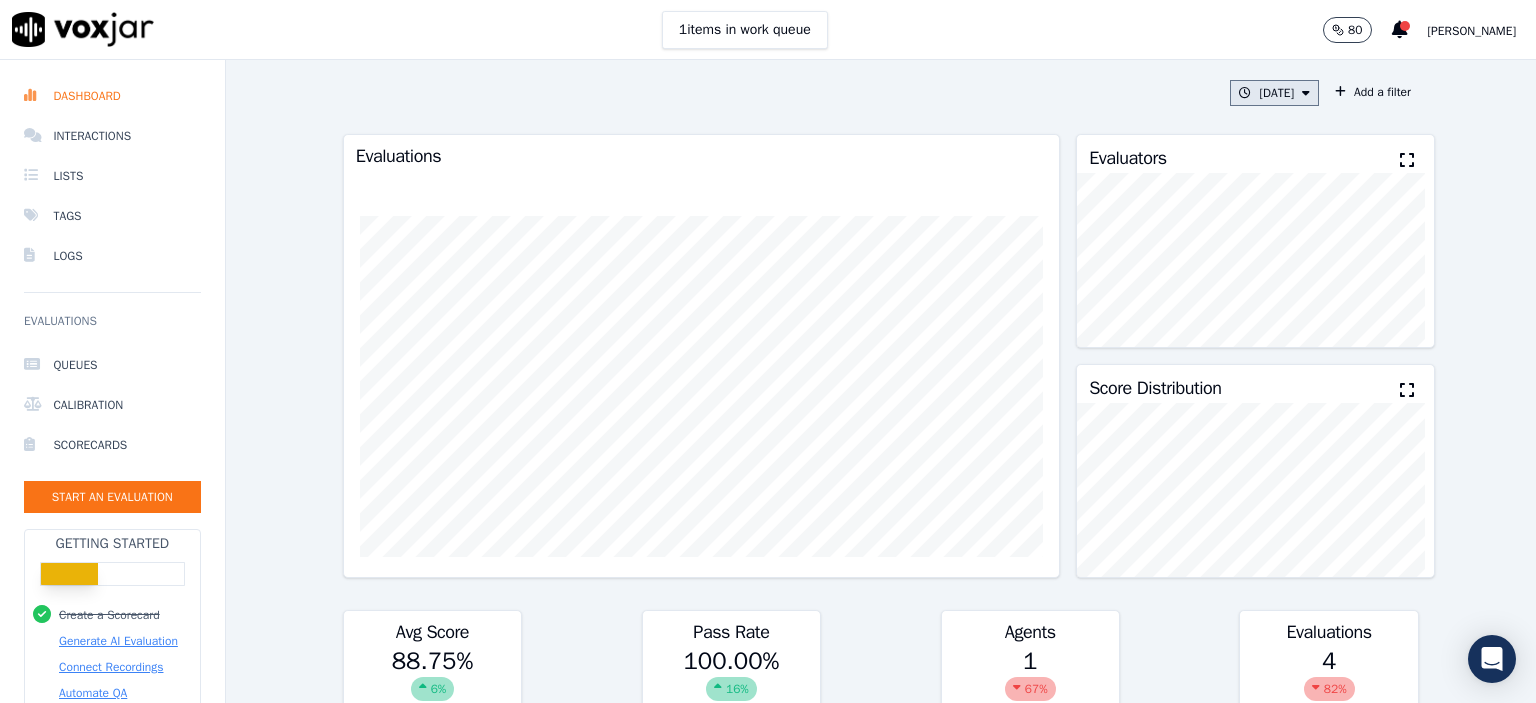 click on "Today" at bounding box center [1274, 93] 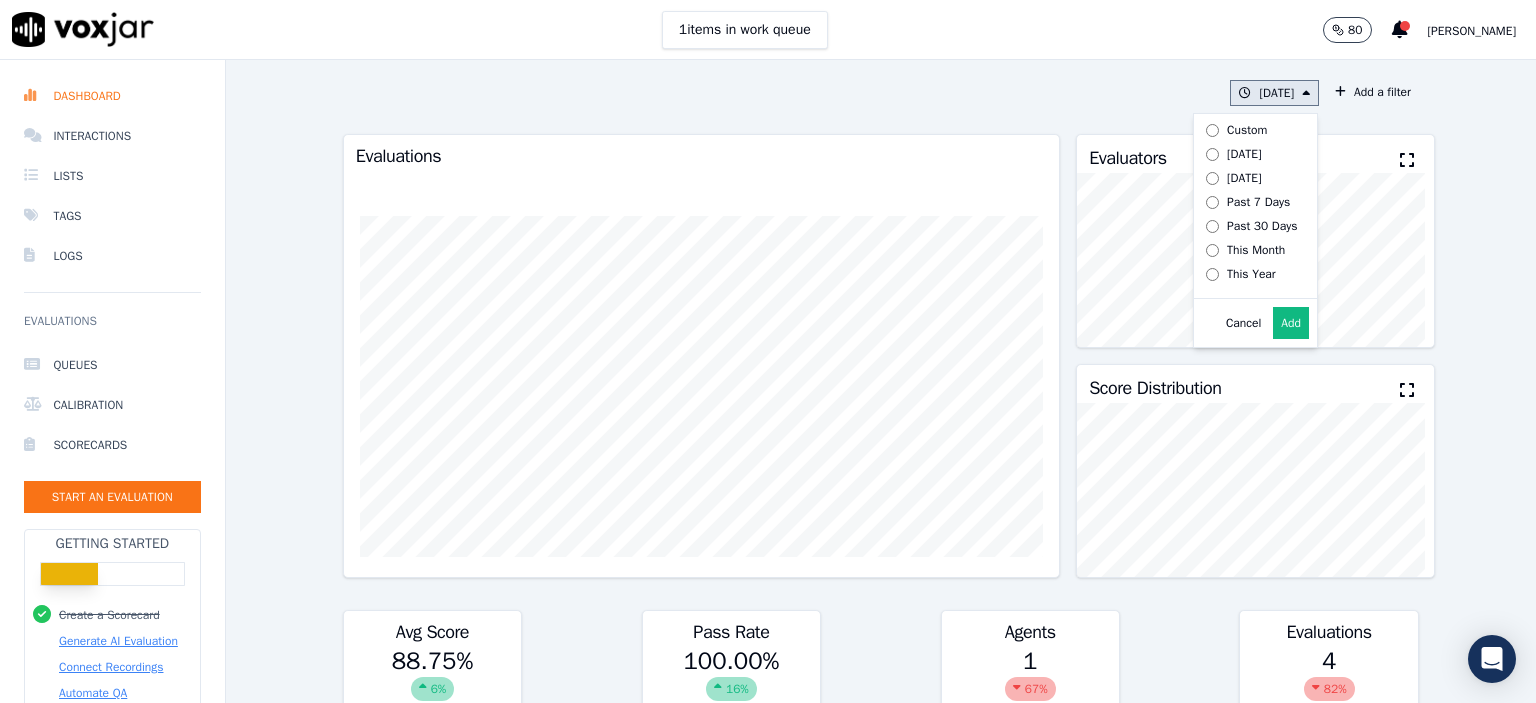 click on "Add" at bounding box center [1291, 323] 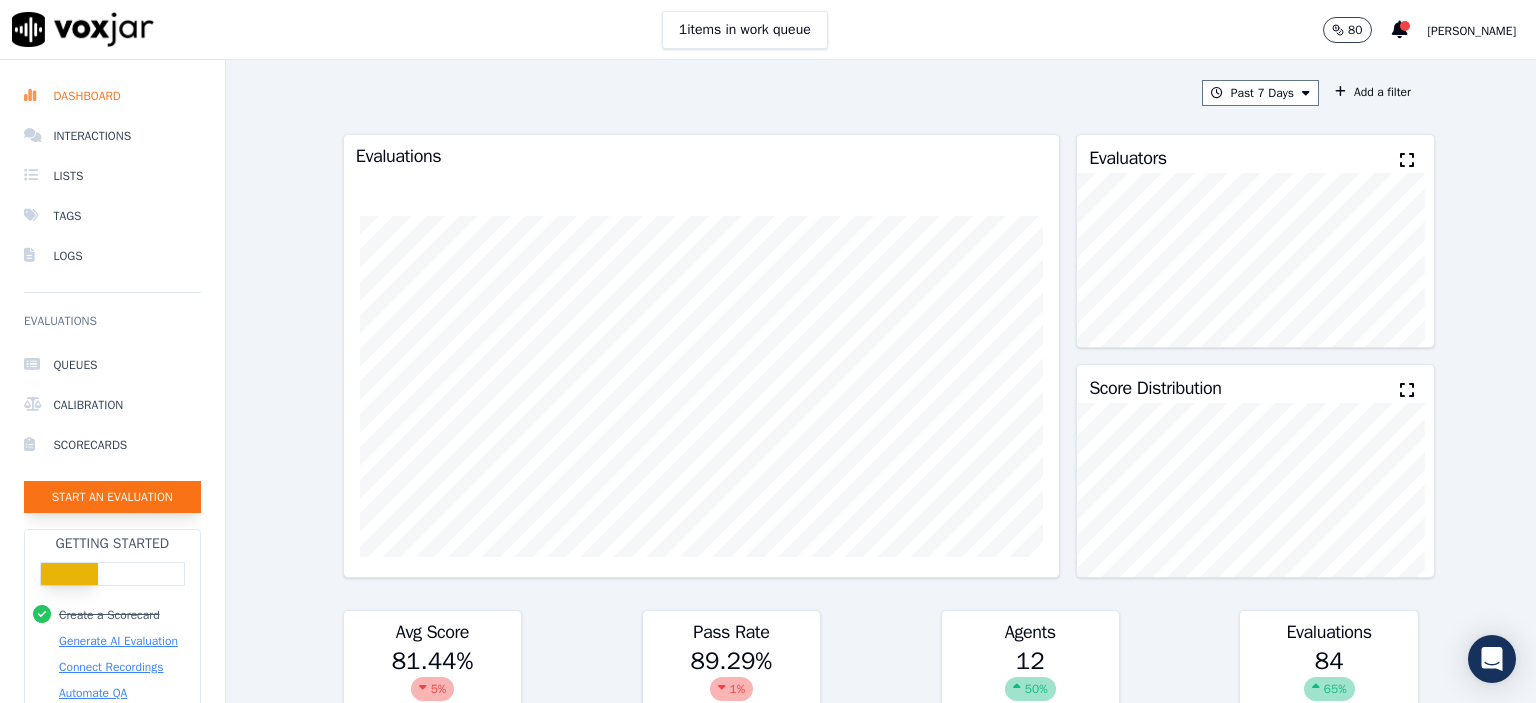 click on "Start an Evaluation" 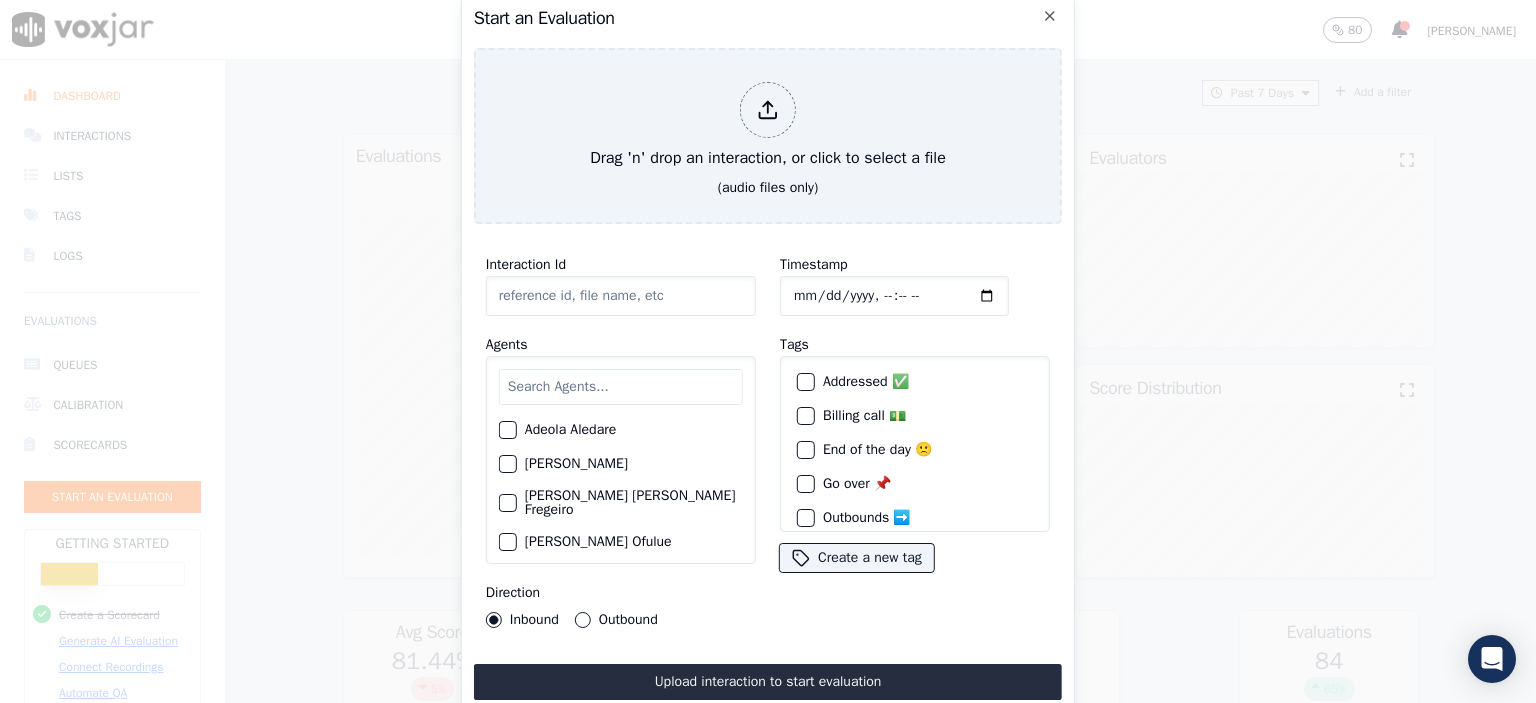 click on "Interaction Id" 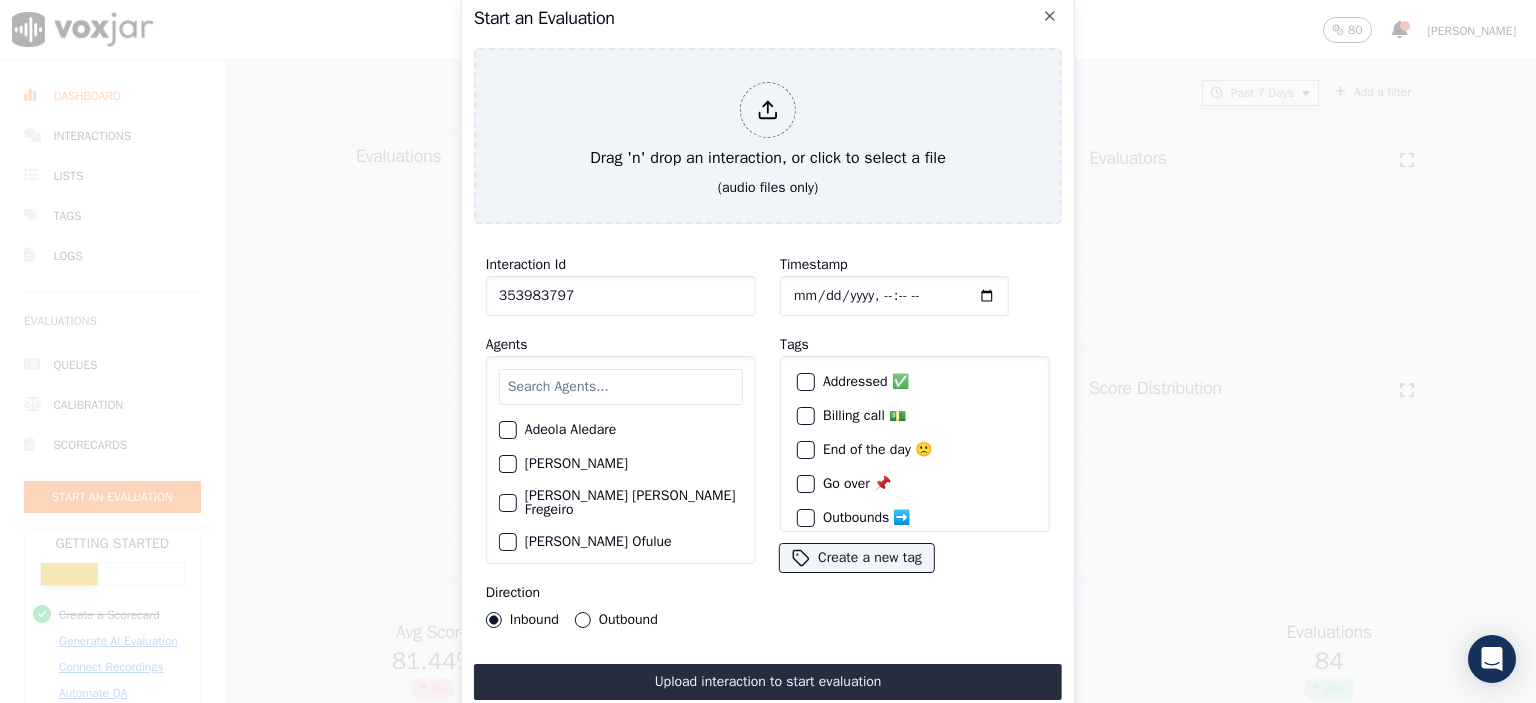 type on "353983797" 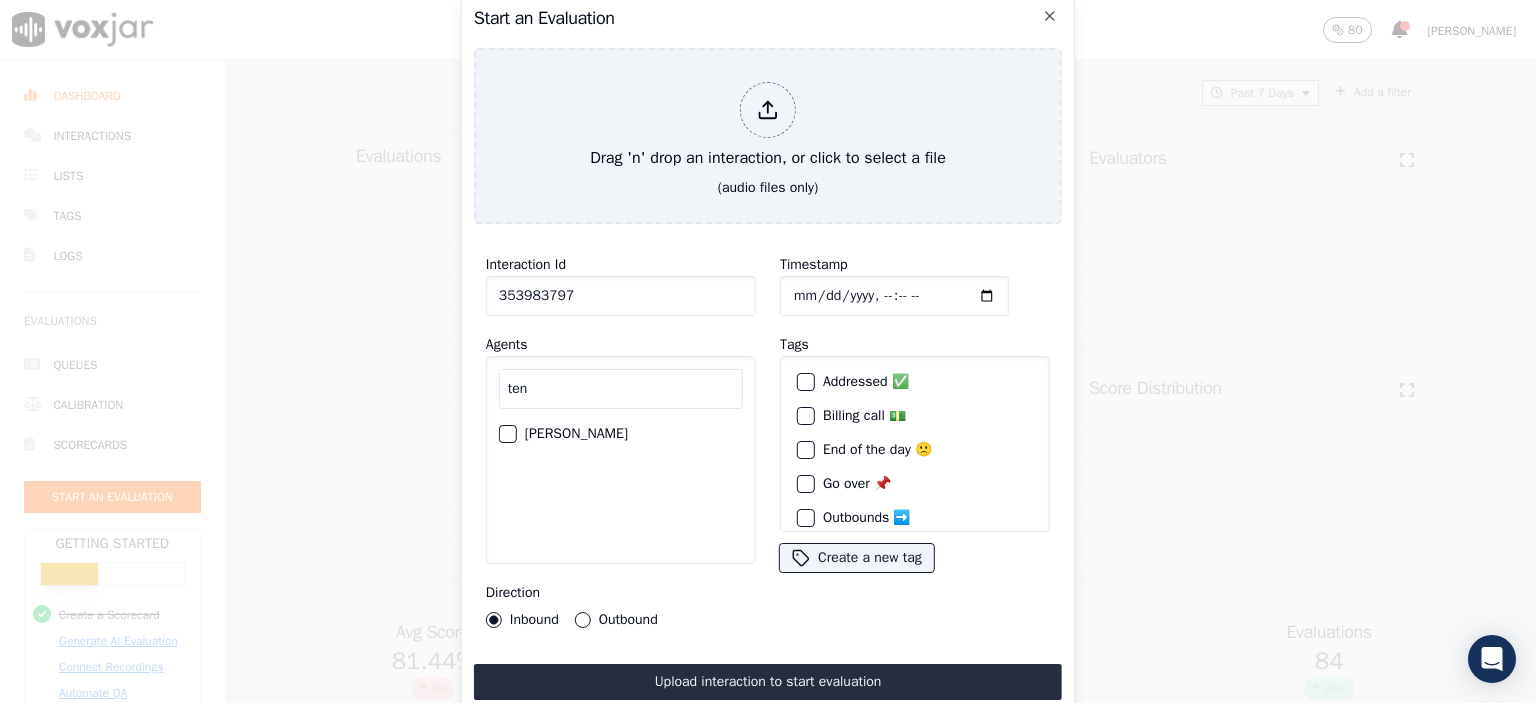 type on "ten" 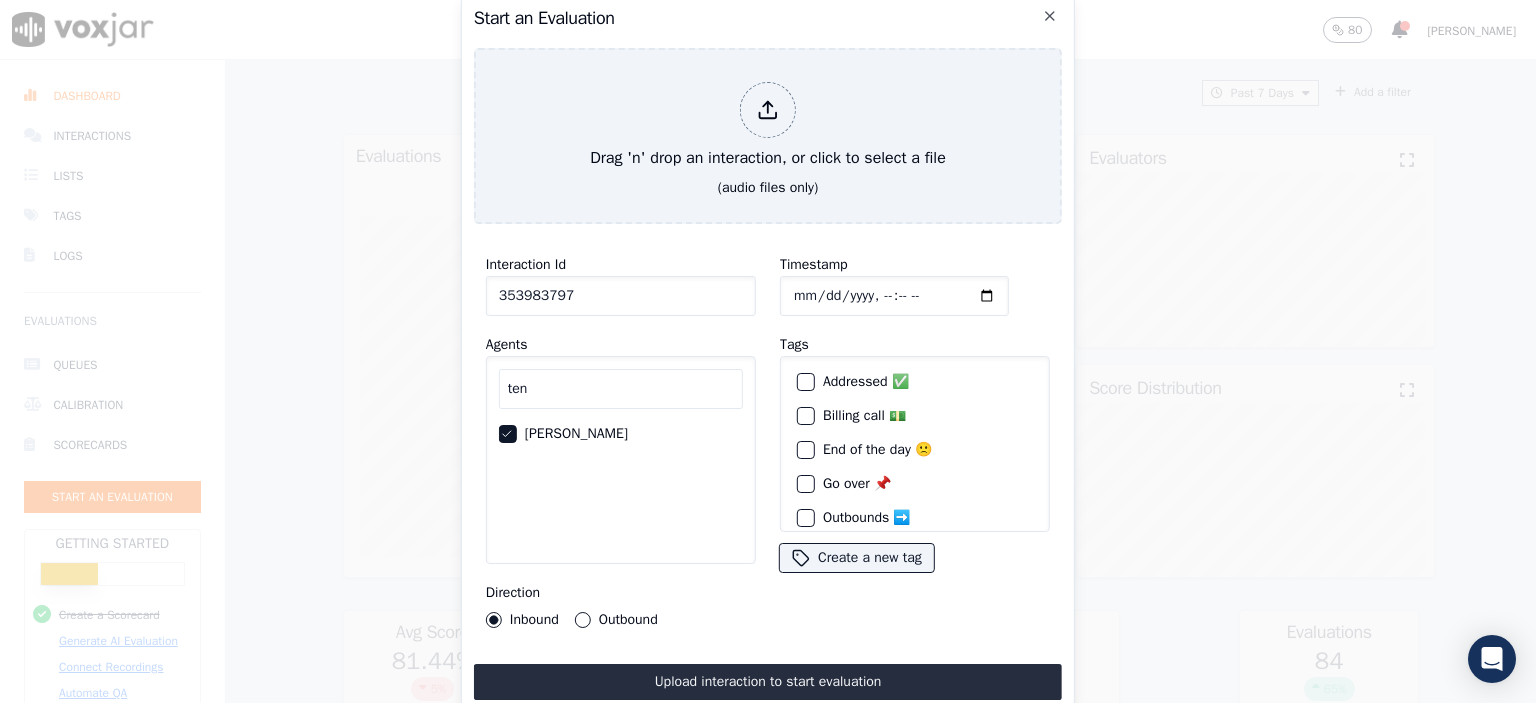 click on "Timestamp" 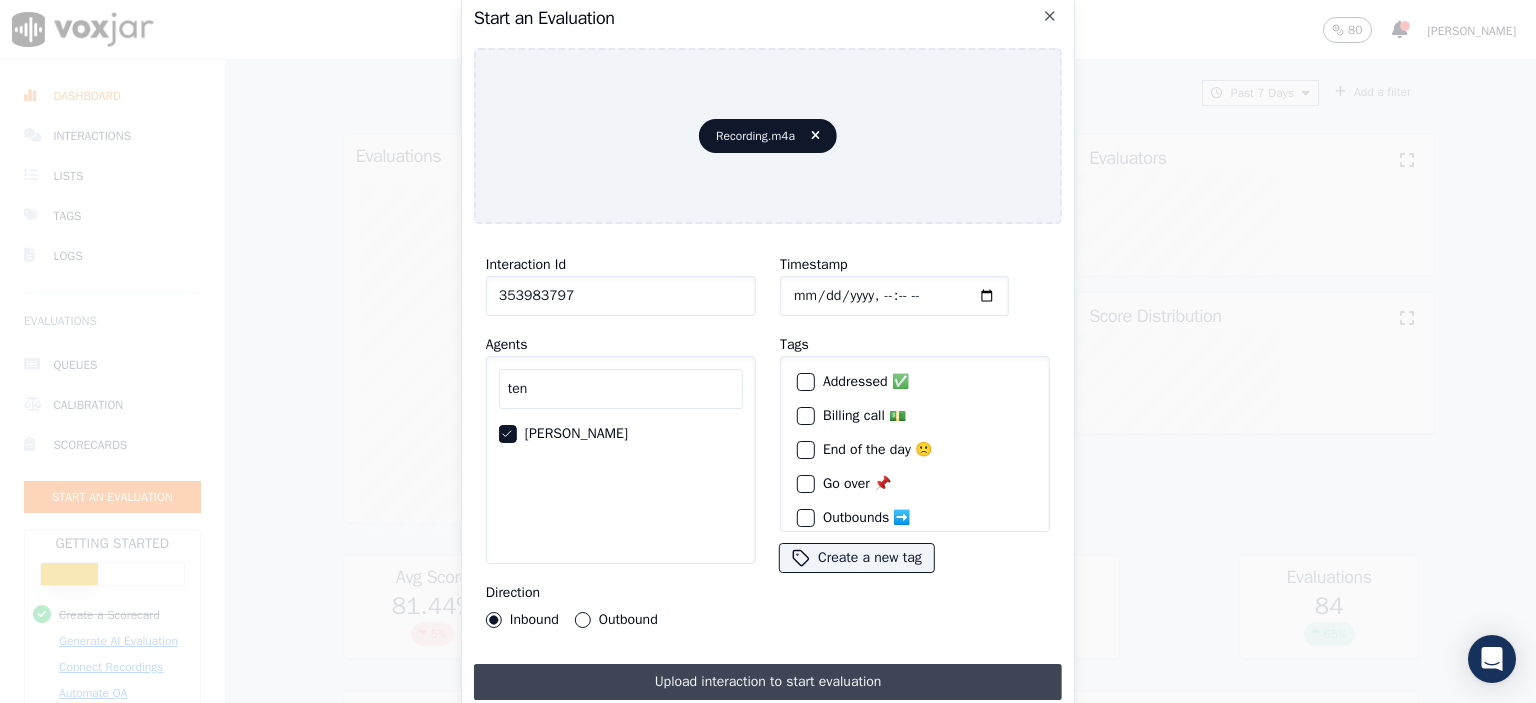 click on "Upload interaction to start evaluation" at bounding box center [768, 682] 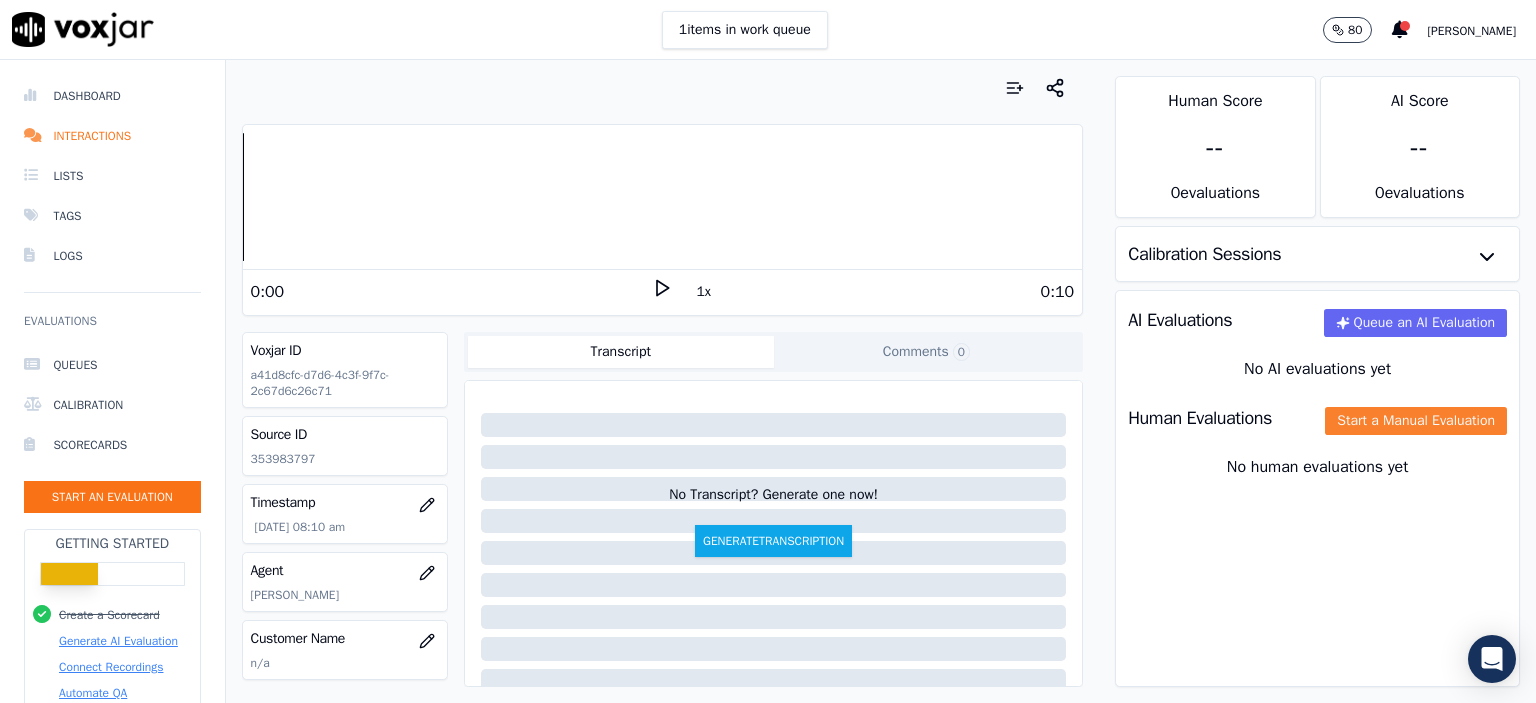 click on "Start a Manual Evaluation" 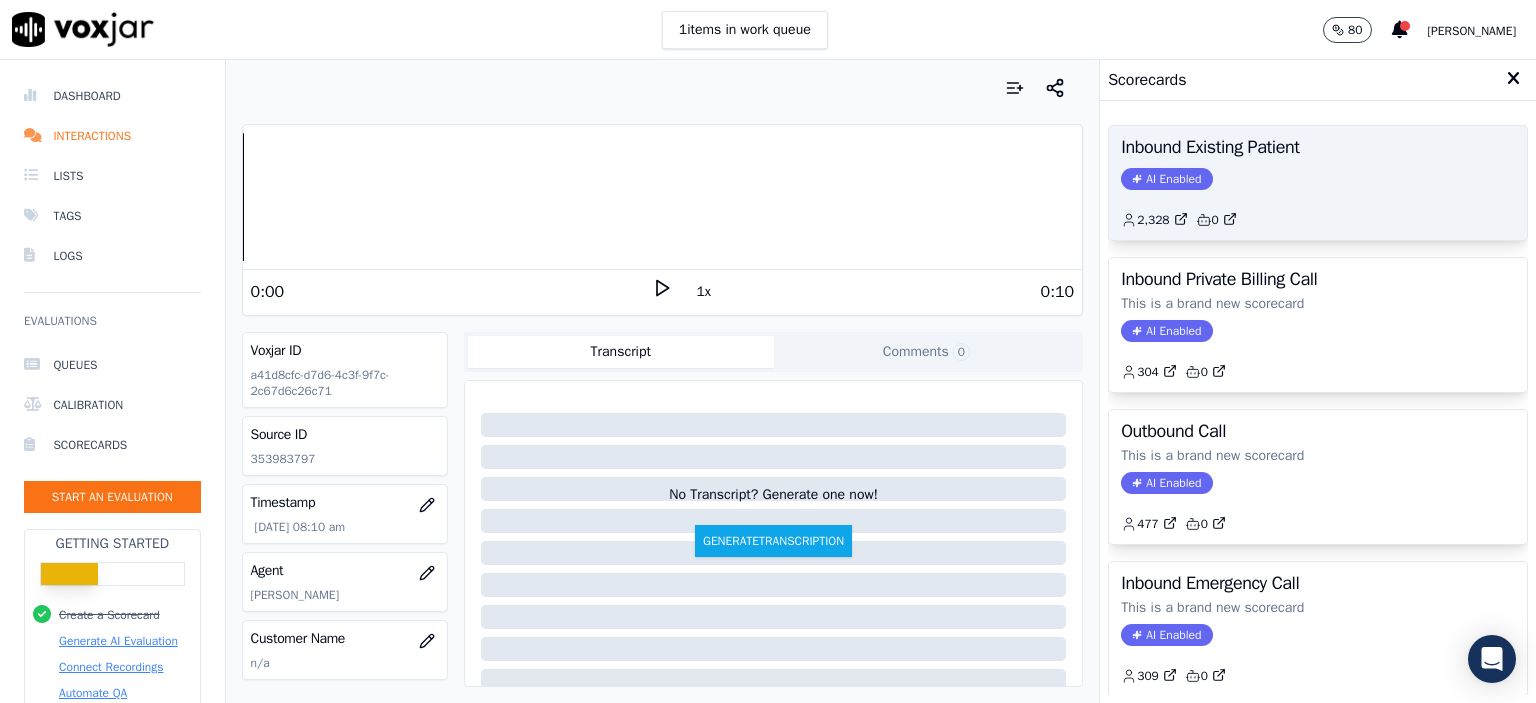 click on "Inbound Existing Patient       AI Enabled       2,328         0" at bounding box center (1318, 183) 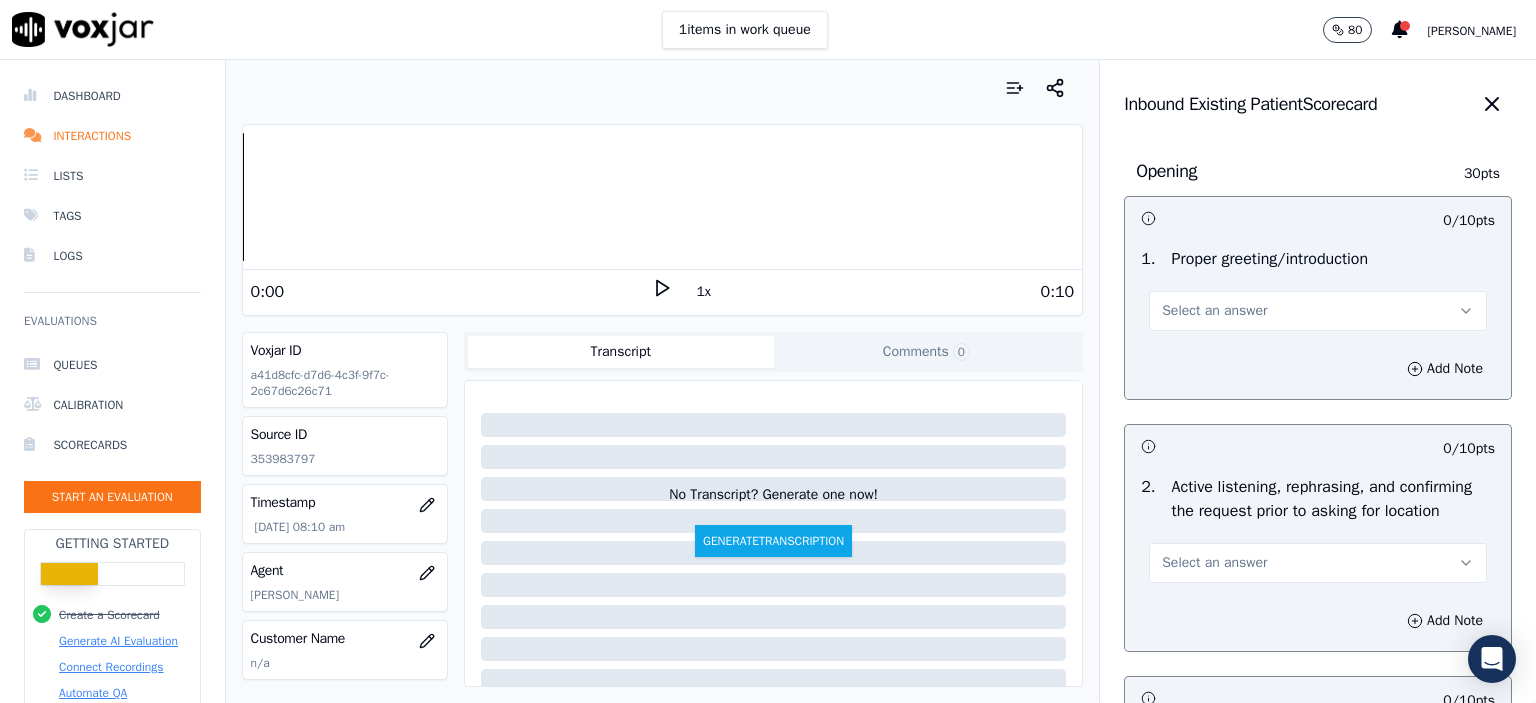 click on "Select an answer" at bounding box center [1318, 311] 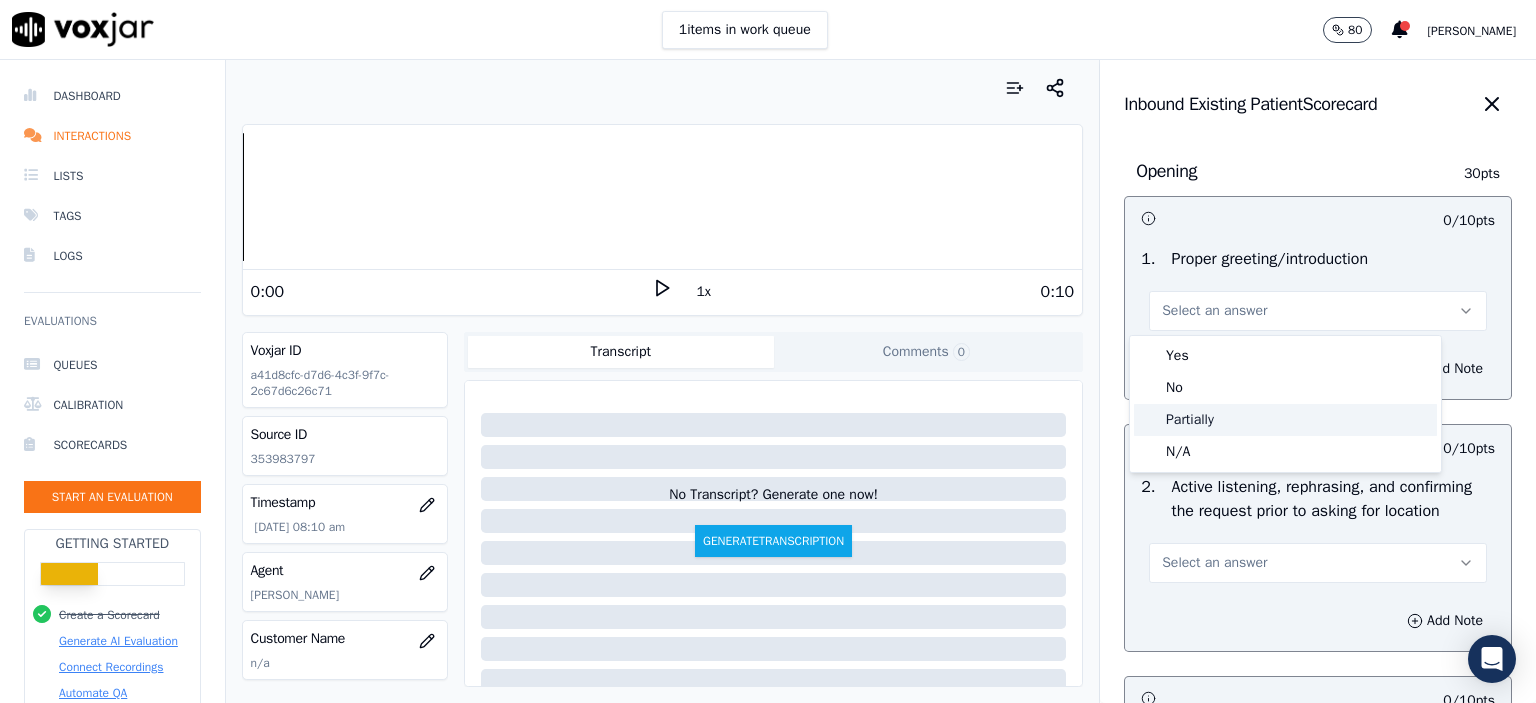 click on "Partially" 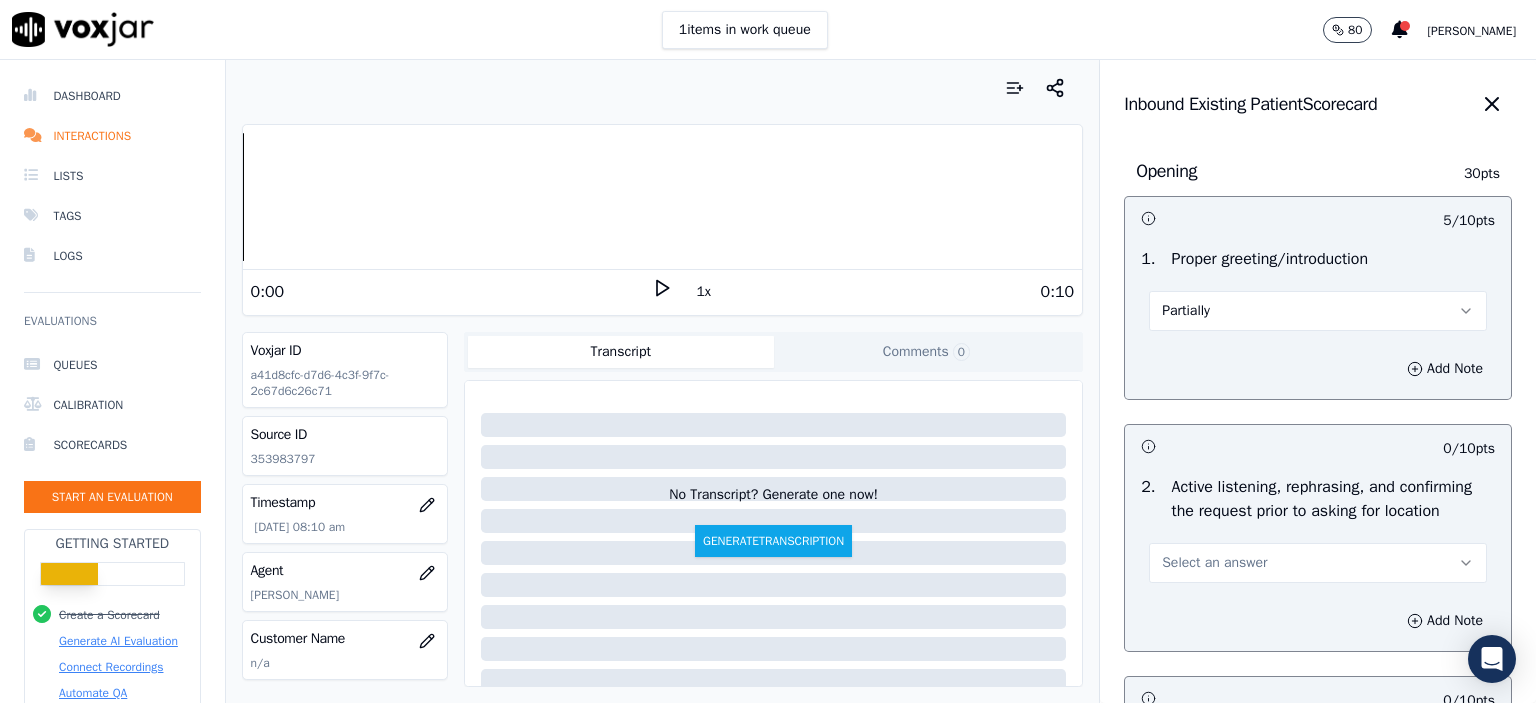 click on "Partially" at bounding box center (1318, 311) 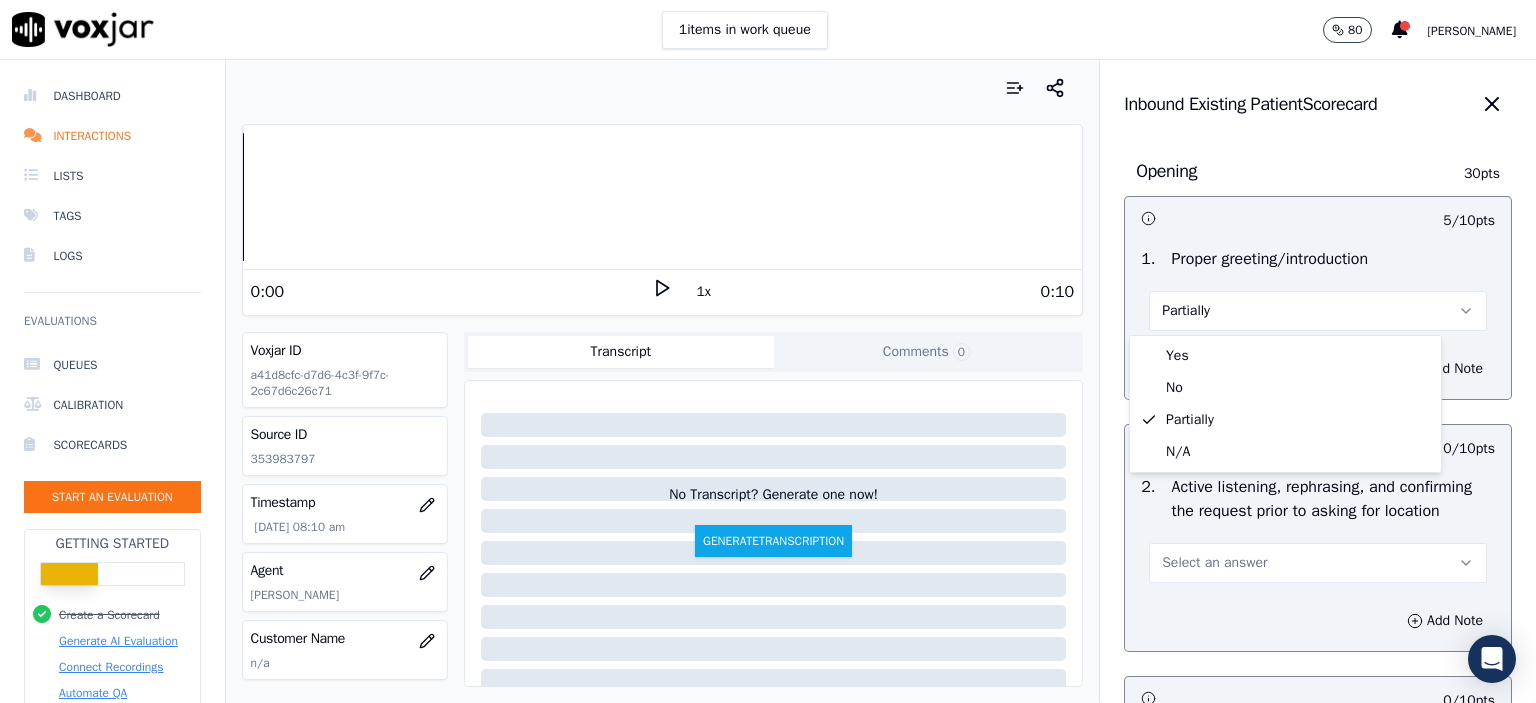 click on "Active listening, rephrasing, and confirming the request prior to asking for location" at bounding box center (1333, 499) 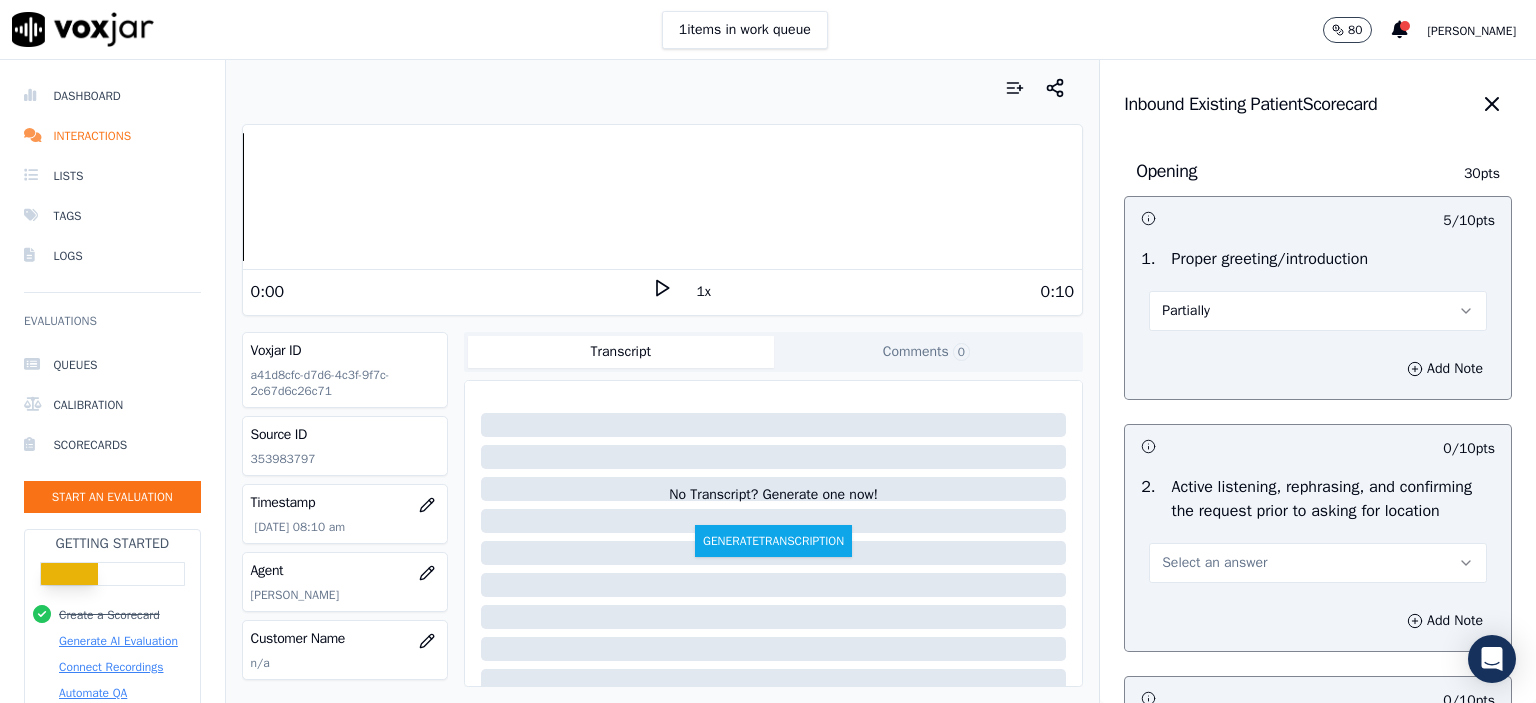 click on "Select an answer" at bounding box center (1214, 563) 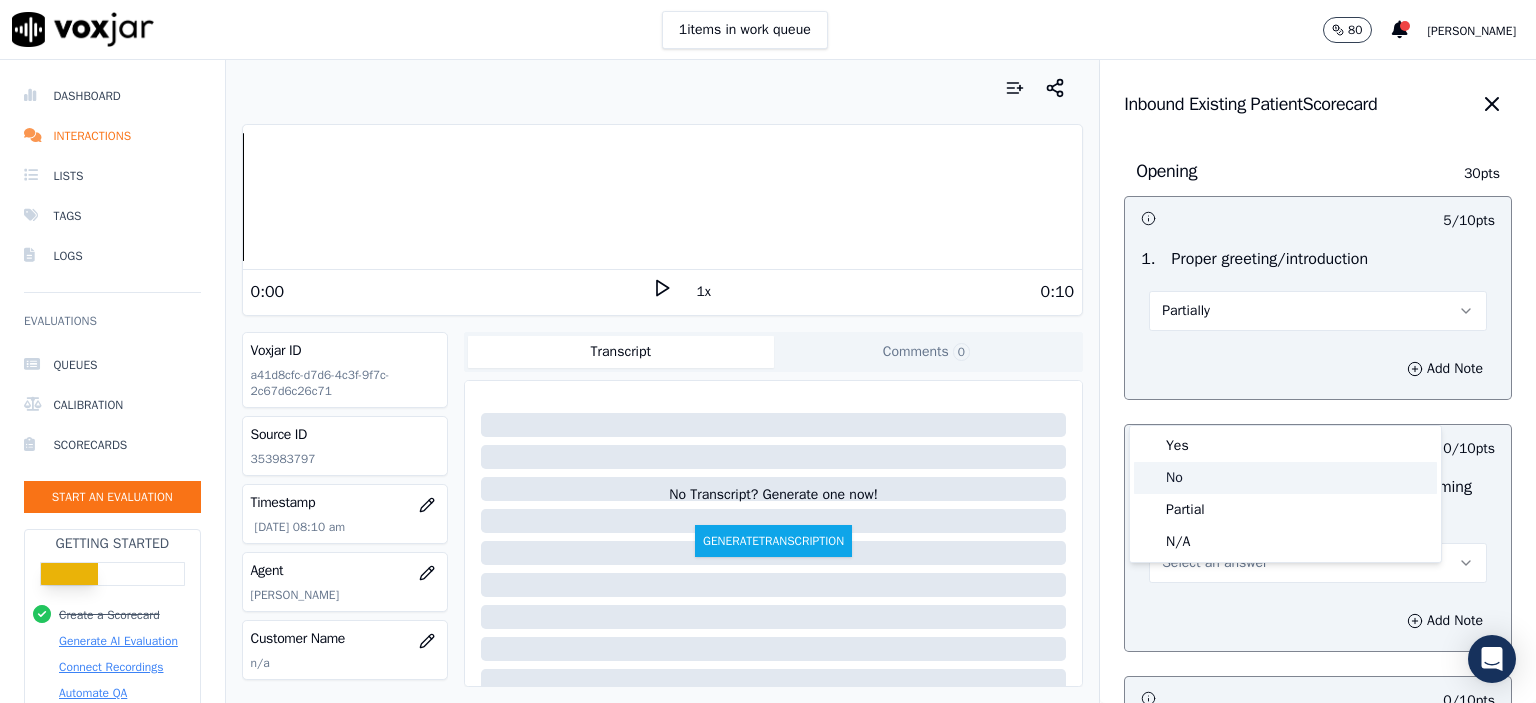 click on "No" 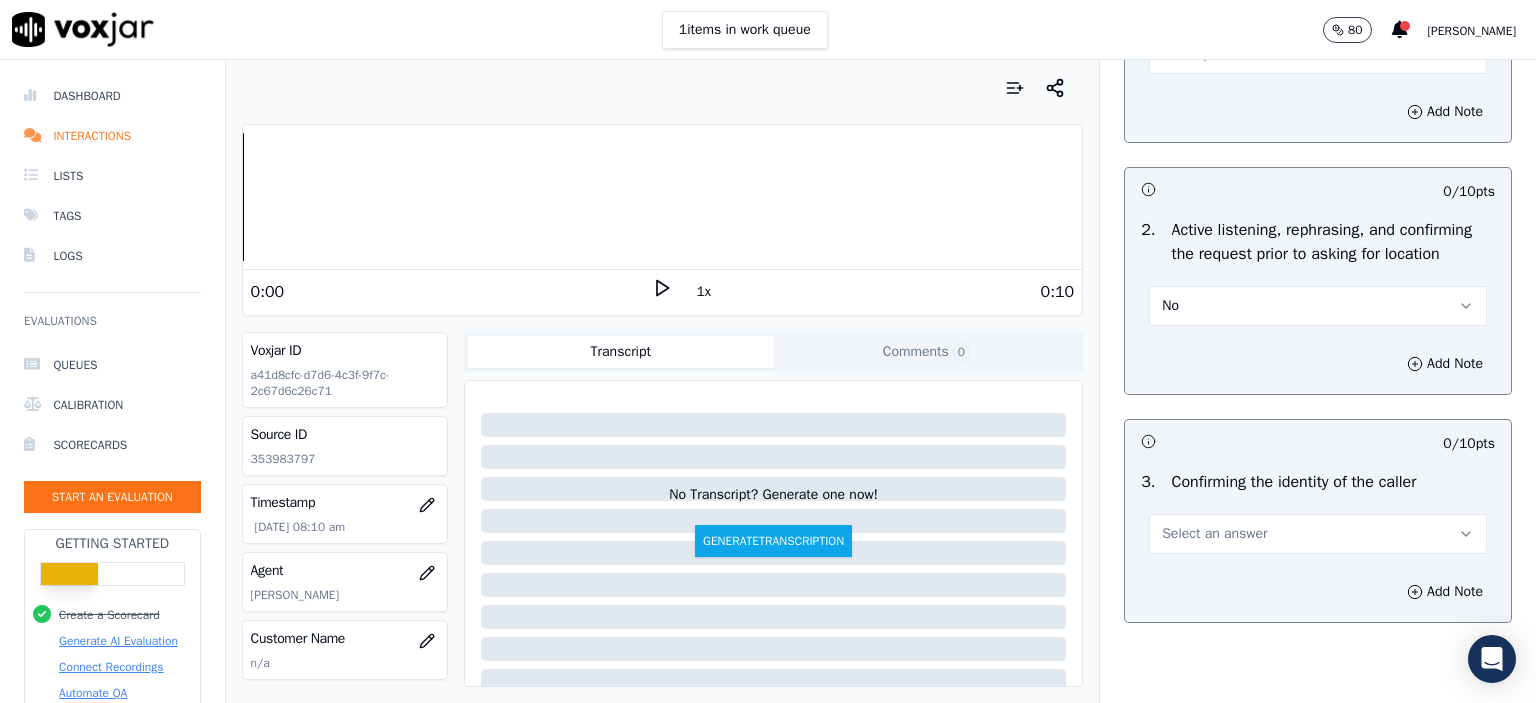 scroll, scrollTop: 500, scrollLeft: 0, axis: vertical 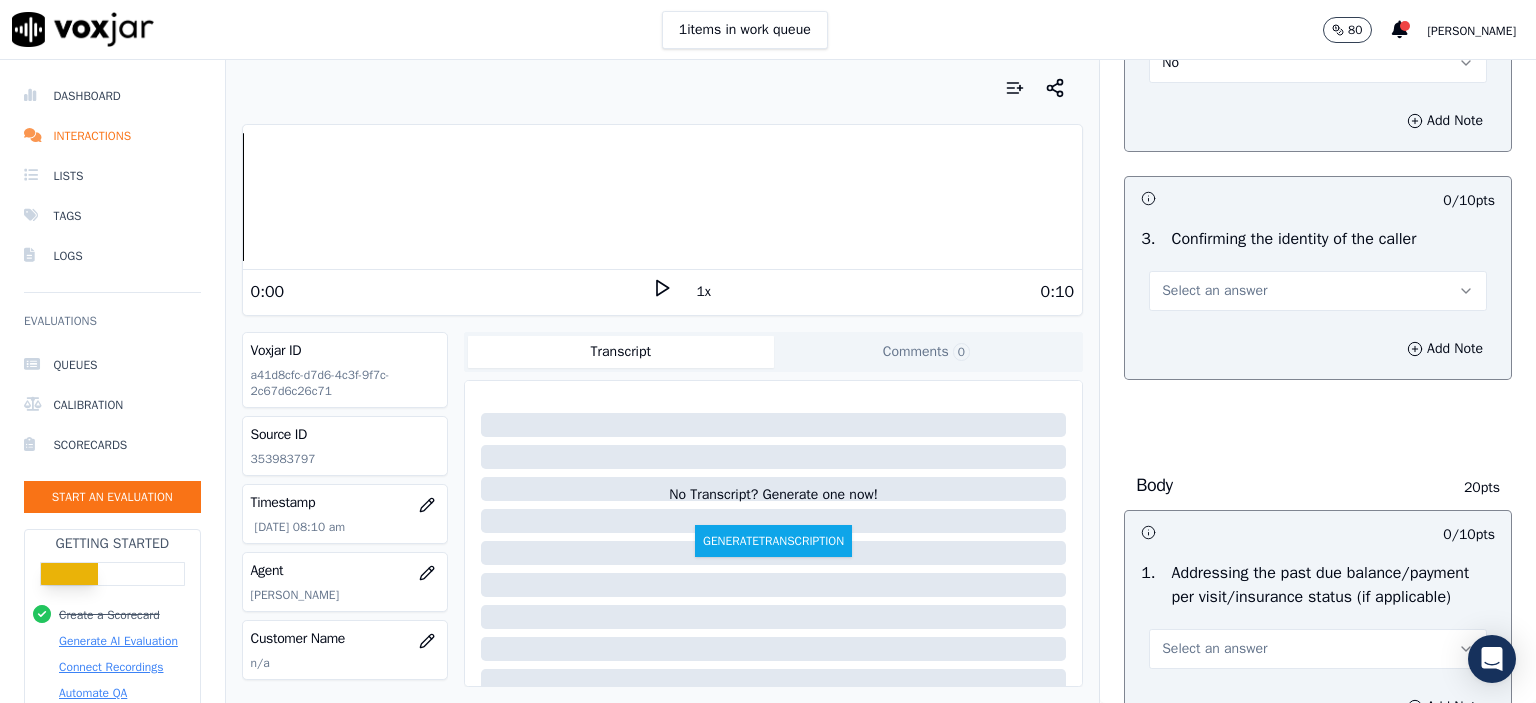 click on "Select an answer" at bounding box center [1214, 291] 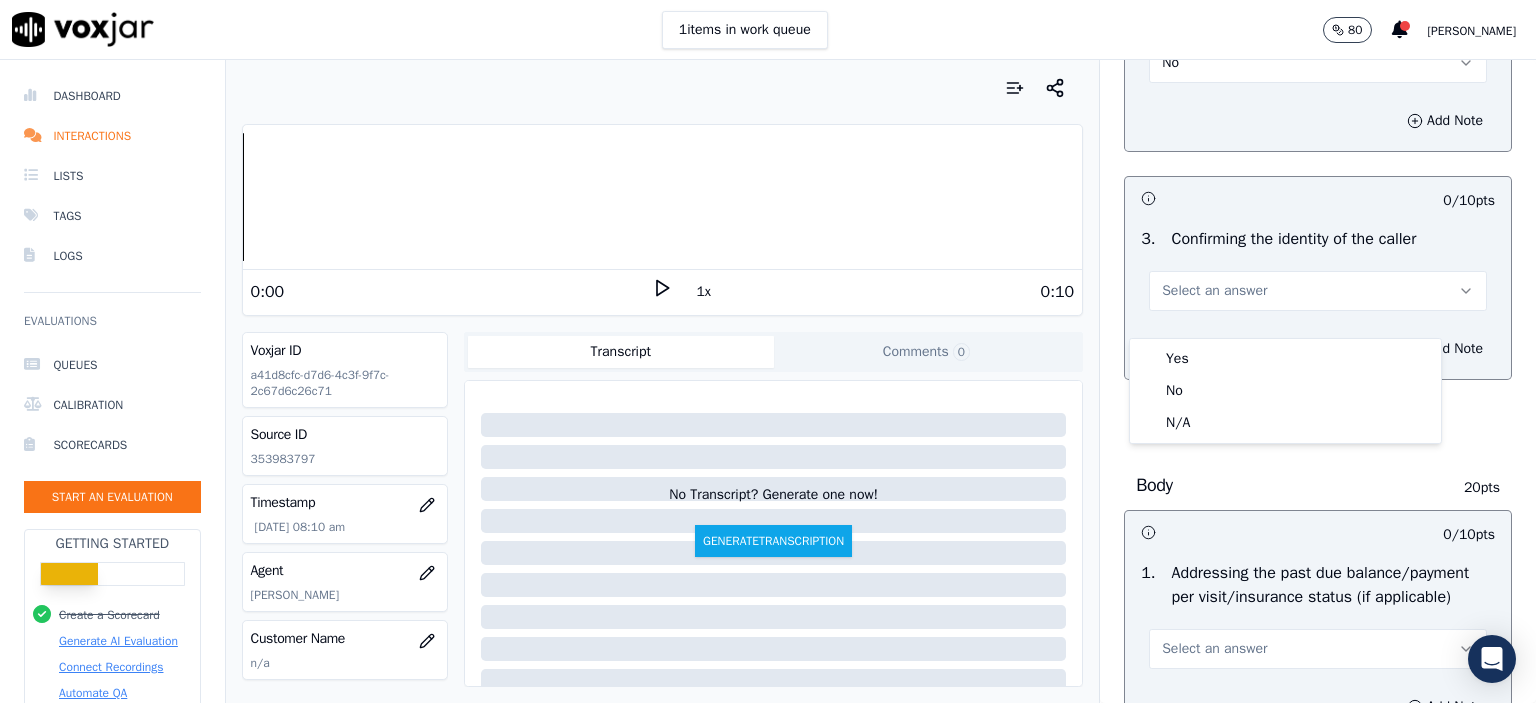 click on "Yes" at bounding box center (1285, 359) 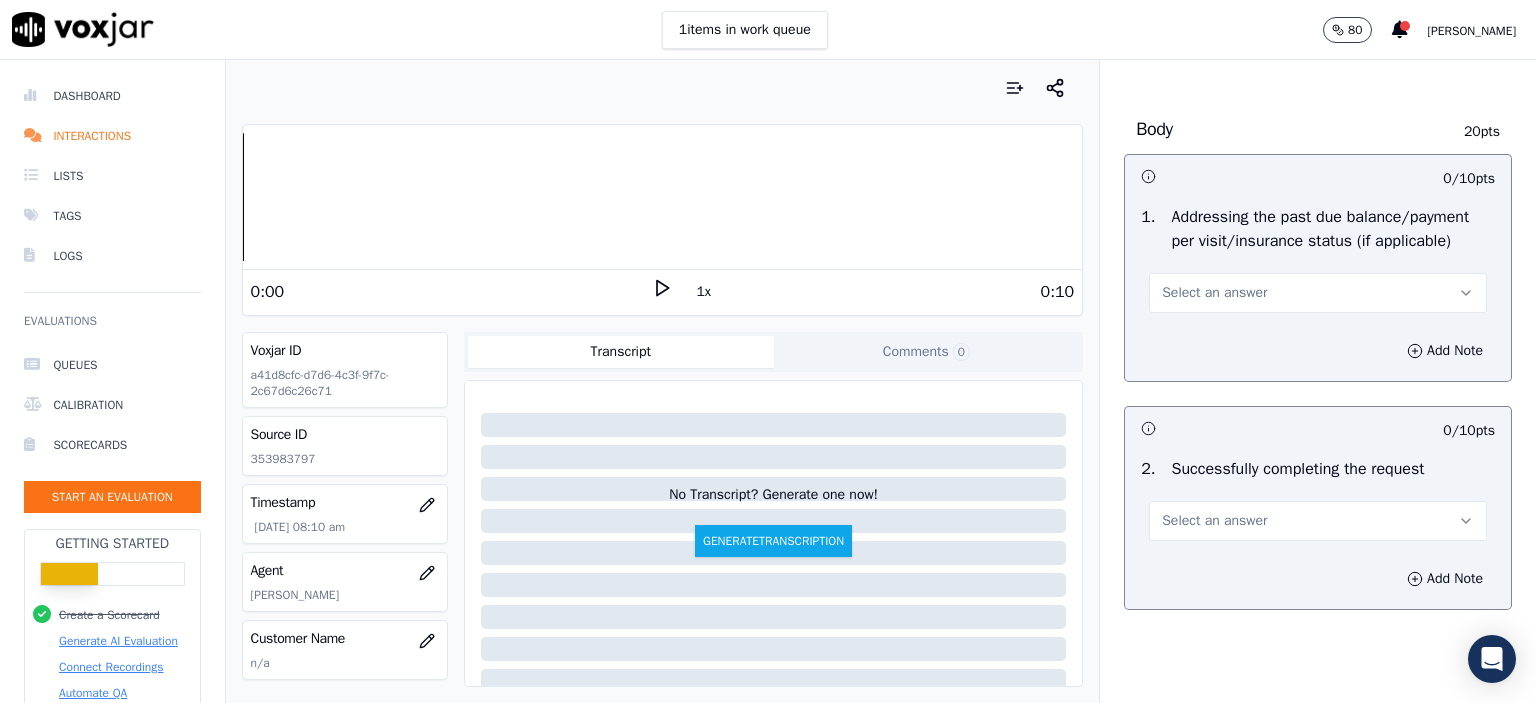 scroll, scrollTop: 900, scrollLeft: 0, axis: vertical 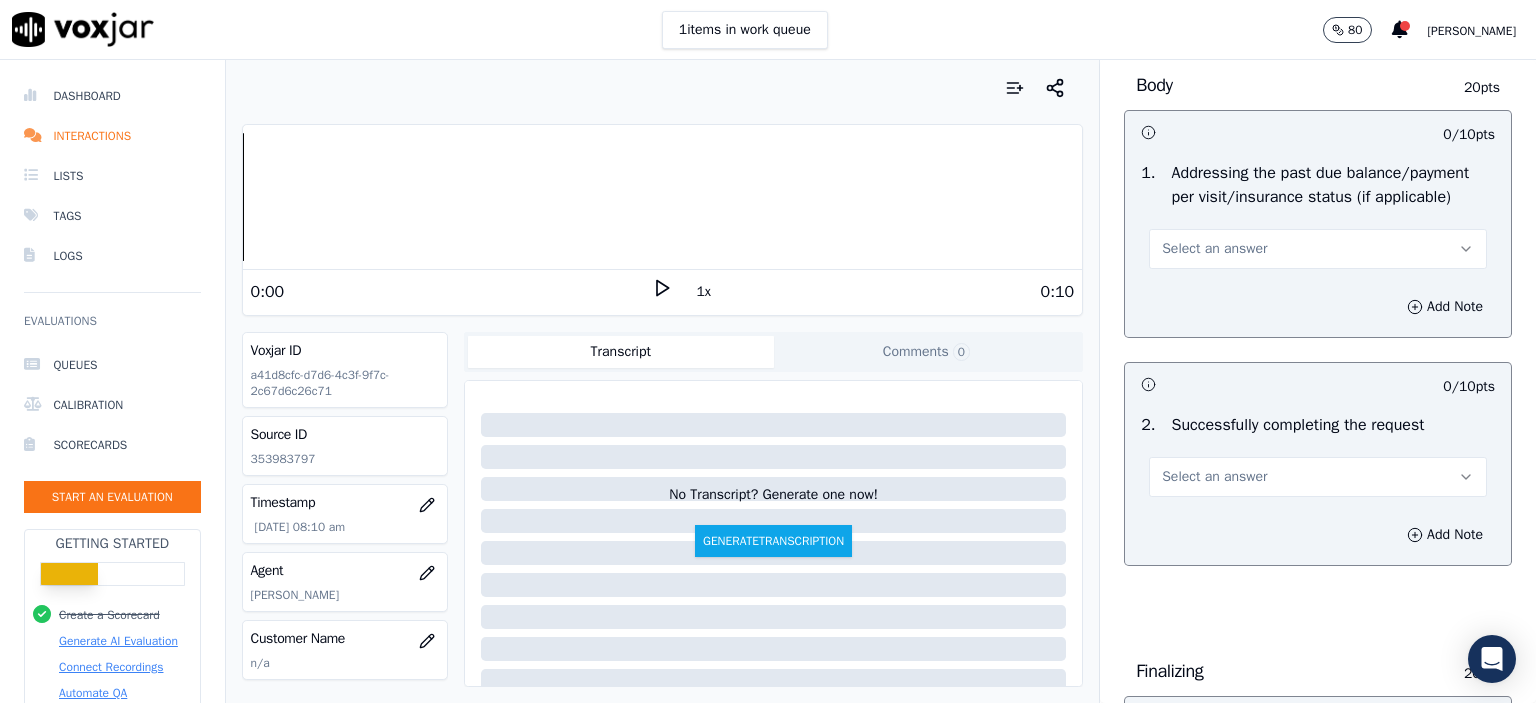 click on "Select an answer" at bounding box center (1214, 477) 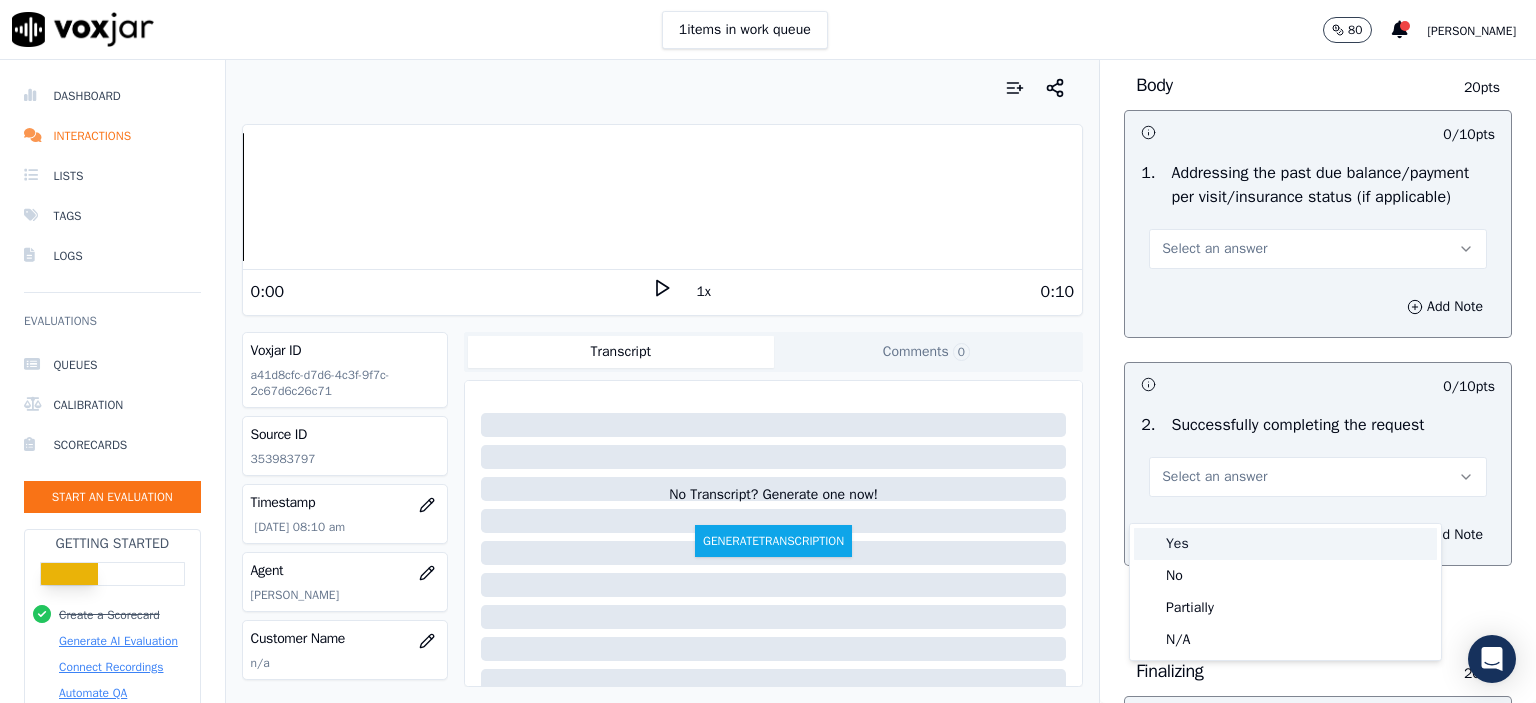 click on "Yes" at bounding box center (1285, 544) 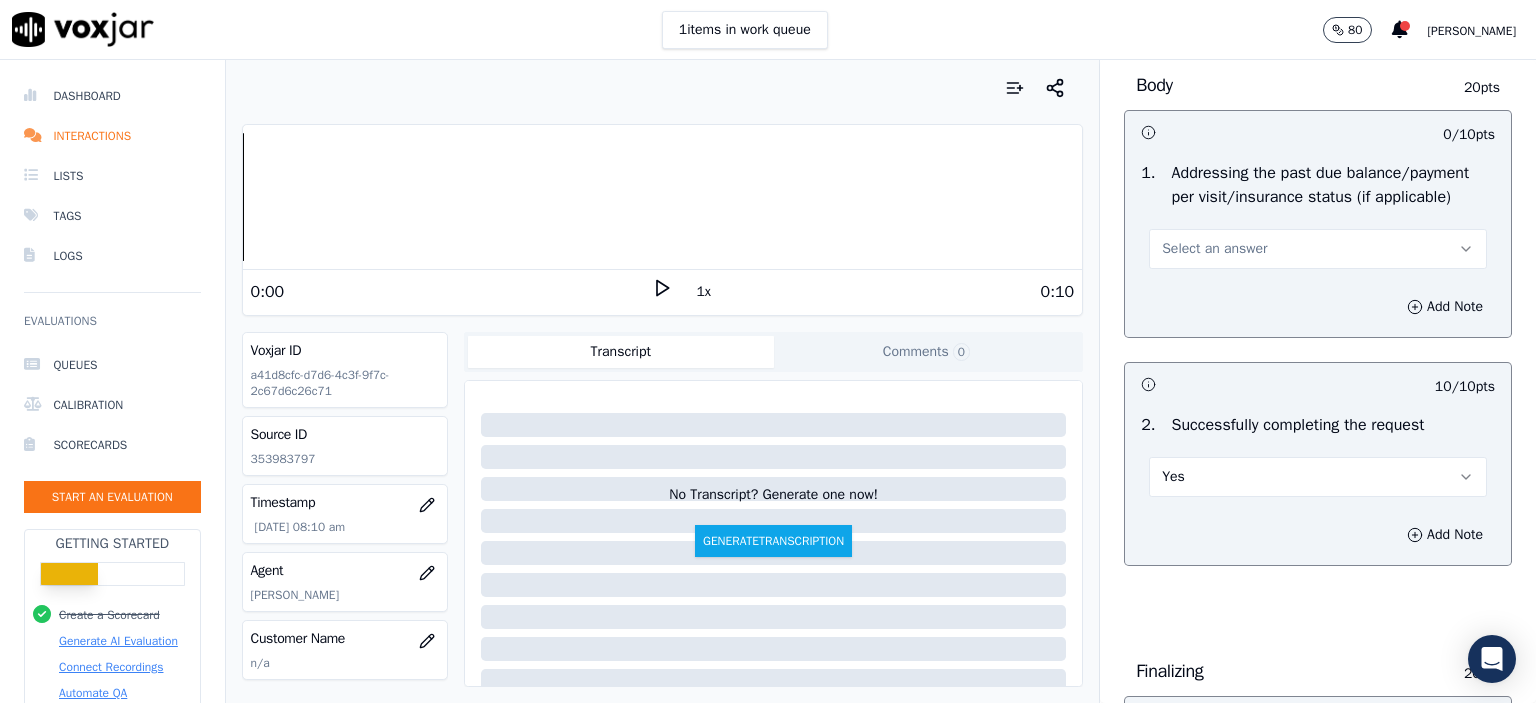 click on "Select an answer" at bounding box center (1318, 249) 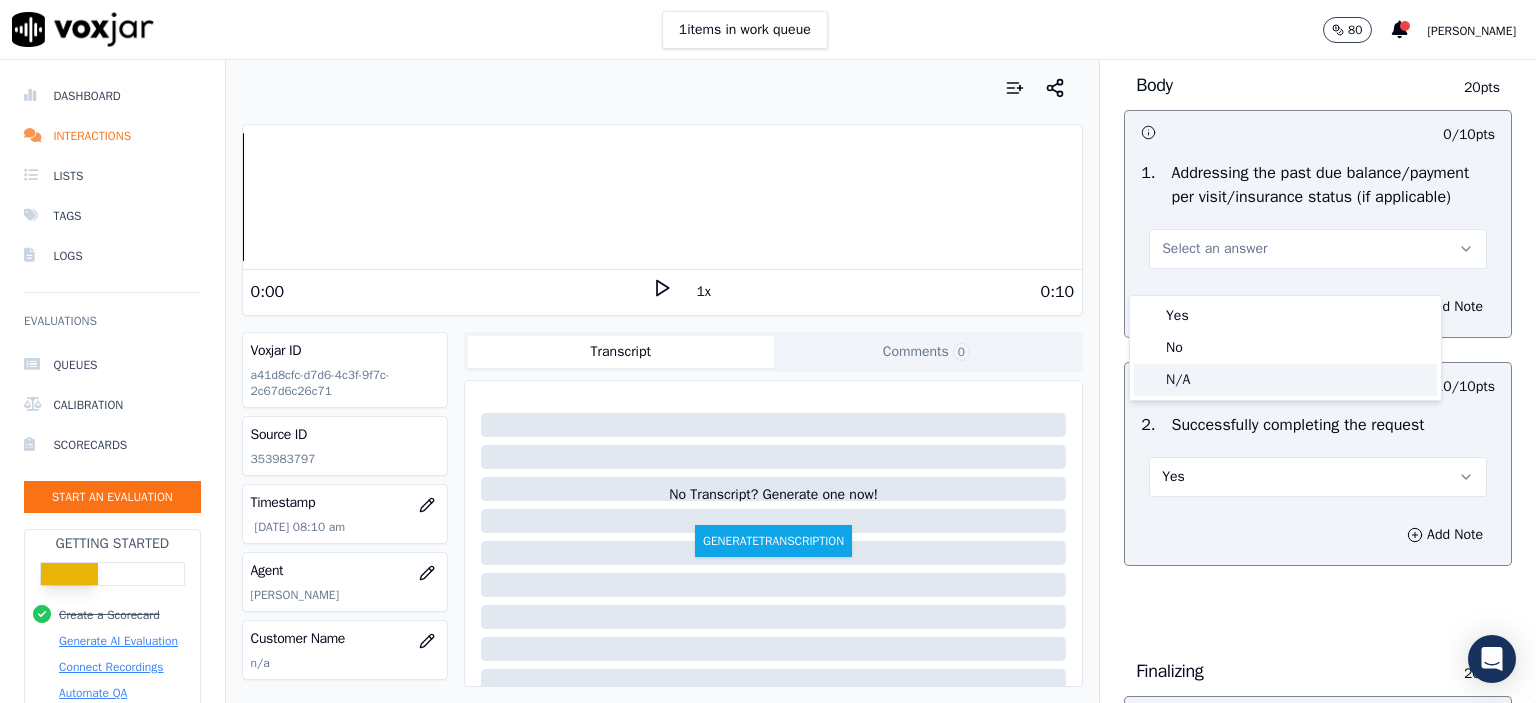 click on "N/A" 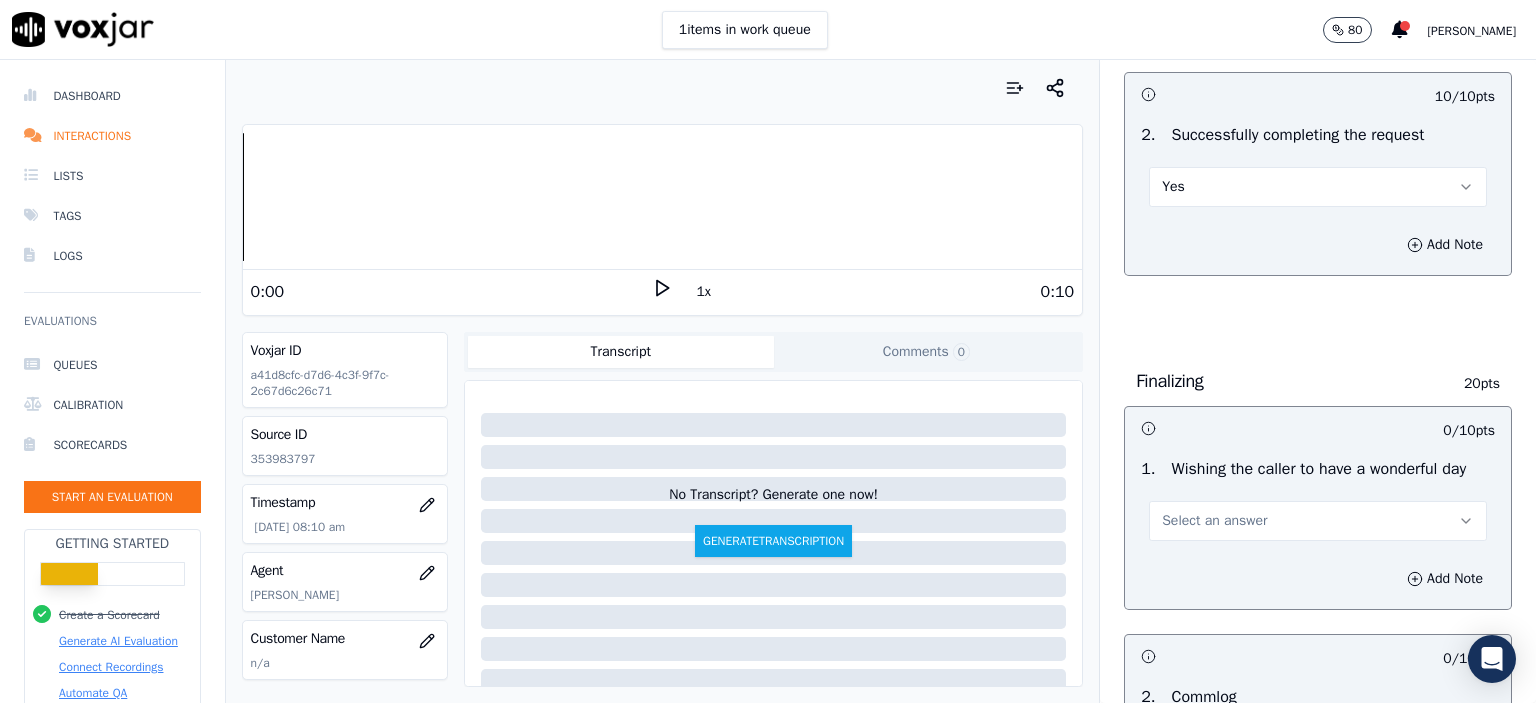 scroll, scrollTop: 1200, scrollLeft: 0, axis: vertical 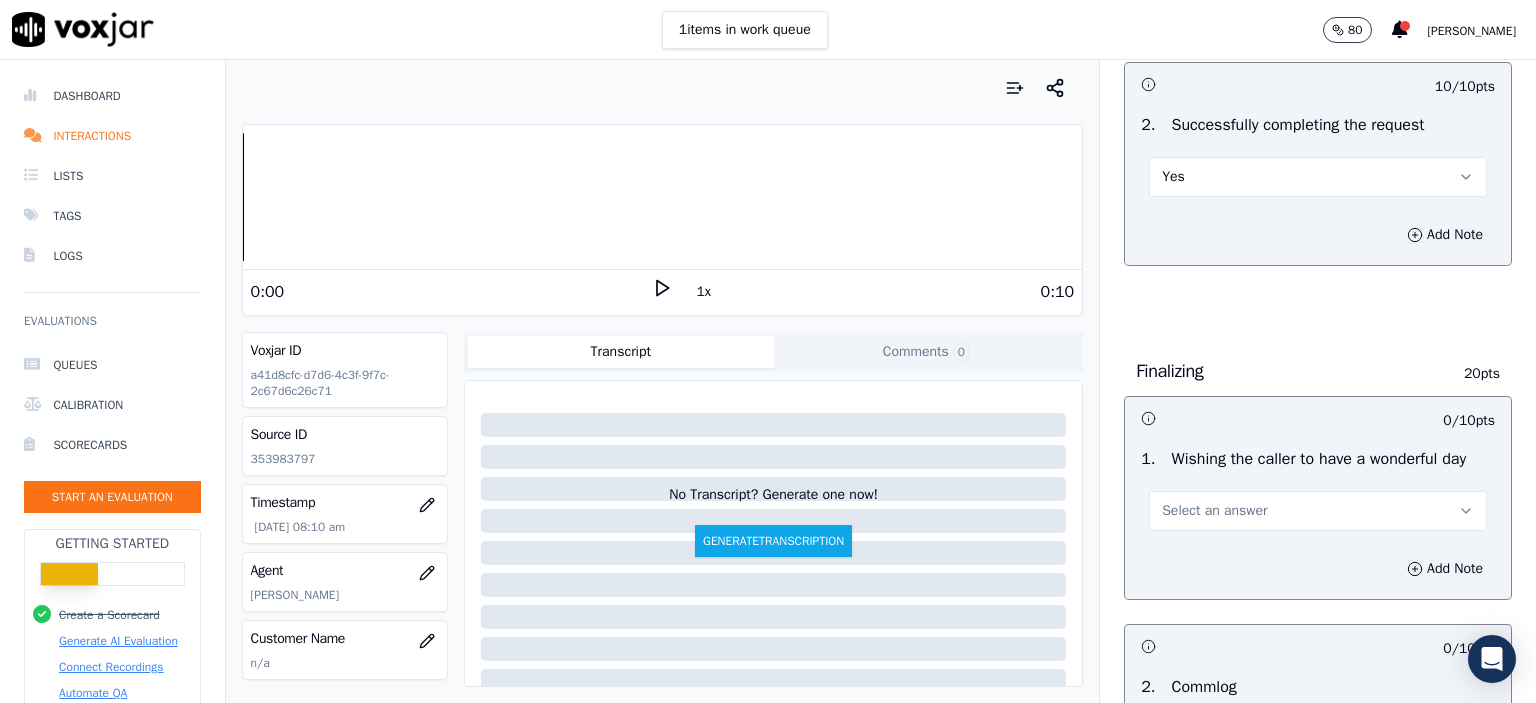 drag, startPoint x: 1008, startPoint y: 103, endPoint x: 1024, endPoint y: 124, distance: 26.400757 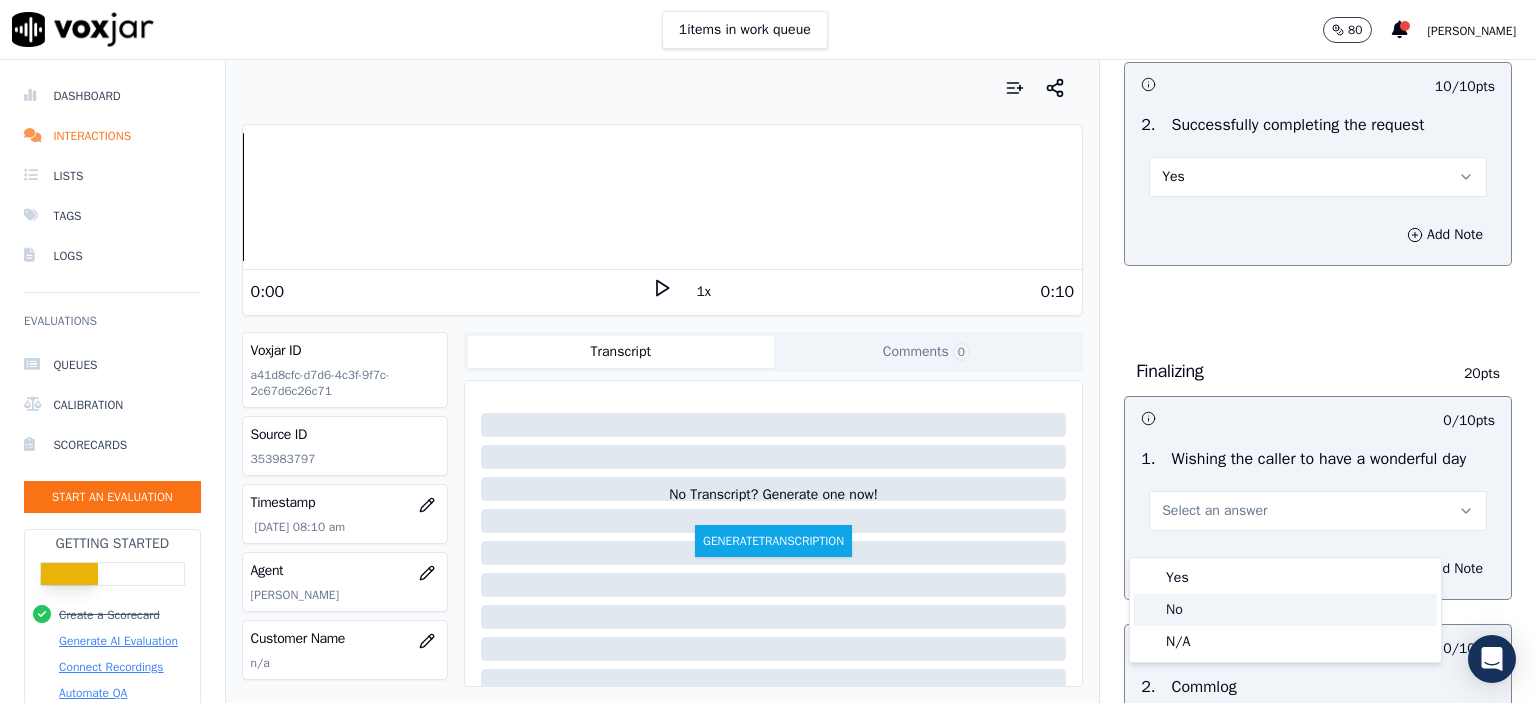 click on "No" 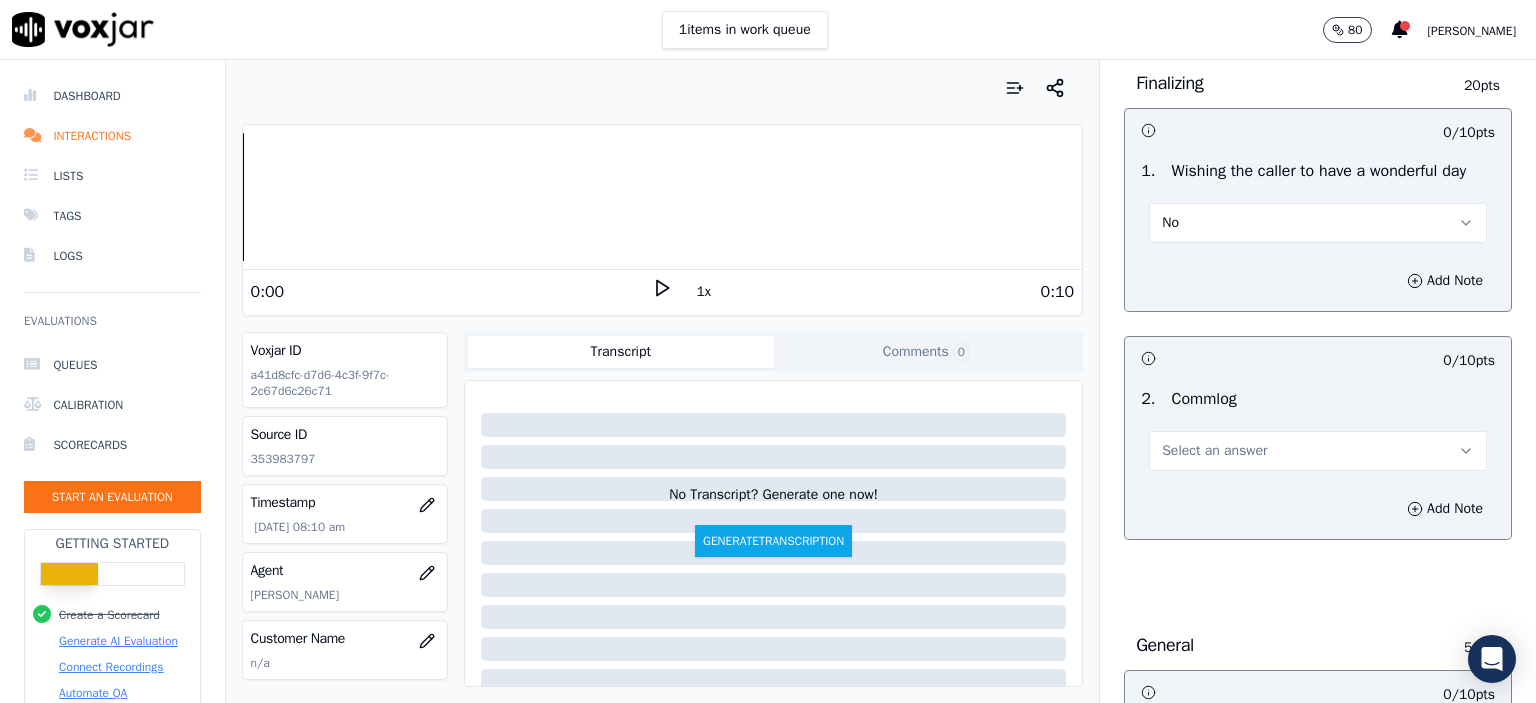 scroll, scrollTop: 1500, scrollLeft: 0, axis: vertical 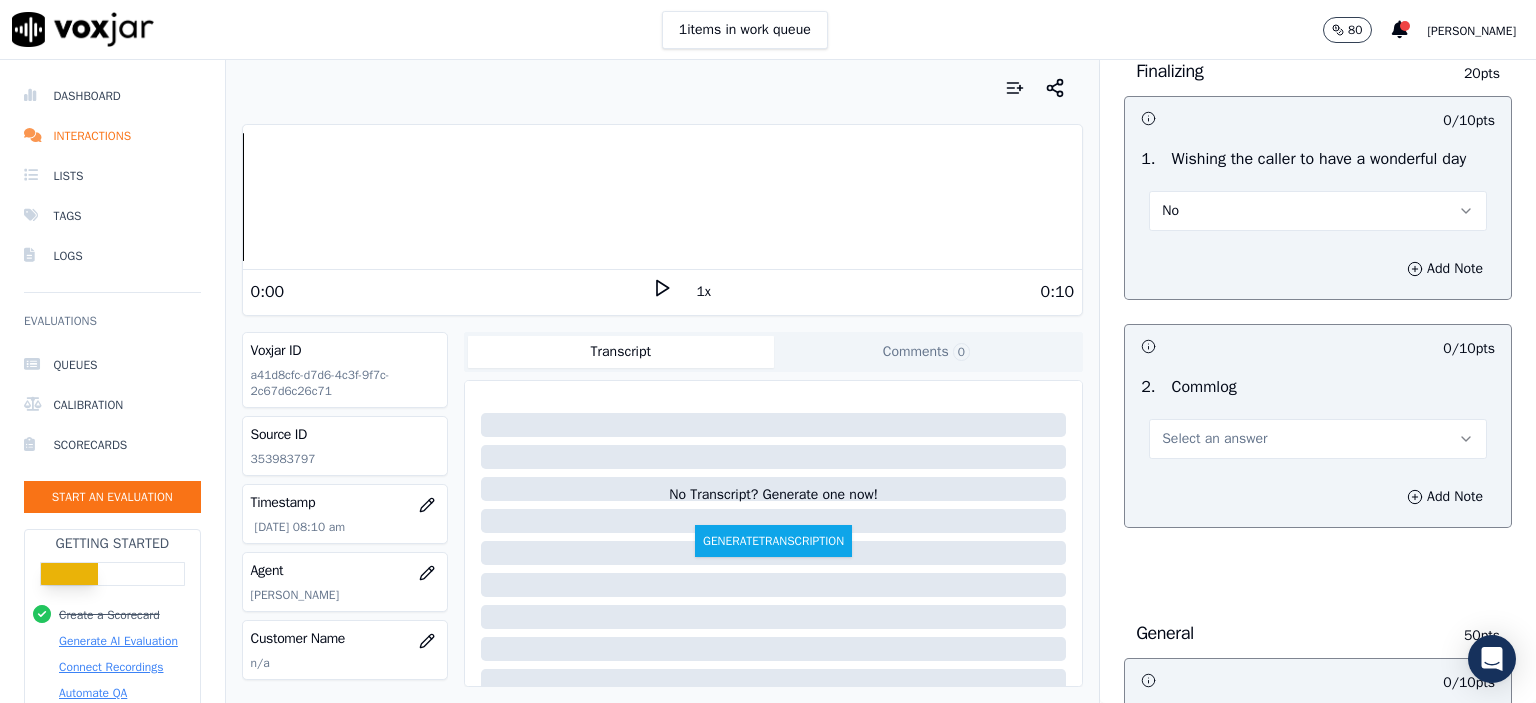click on "Select an answer" at bounding box center [1318, 439] 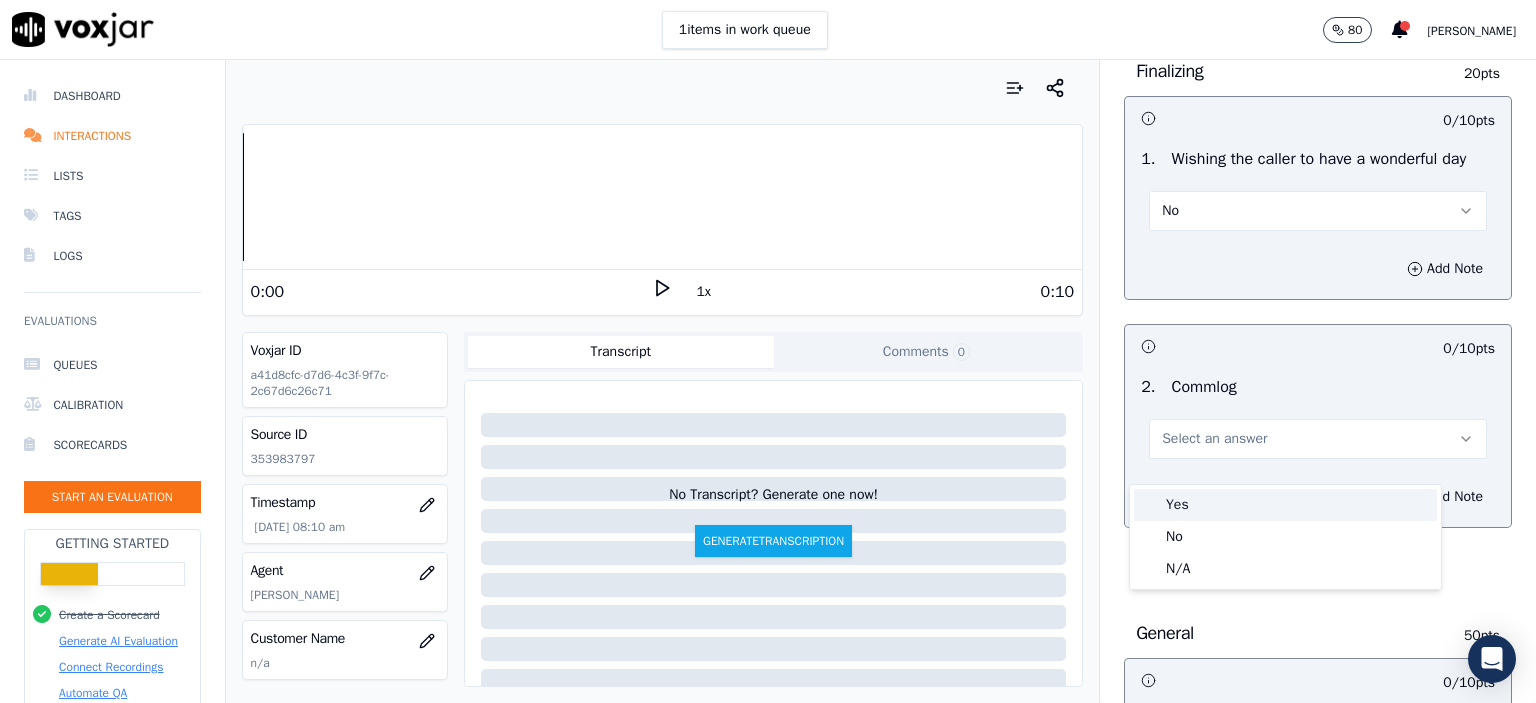 click on "No" 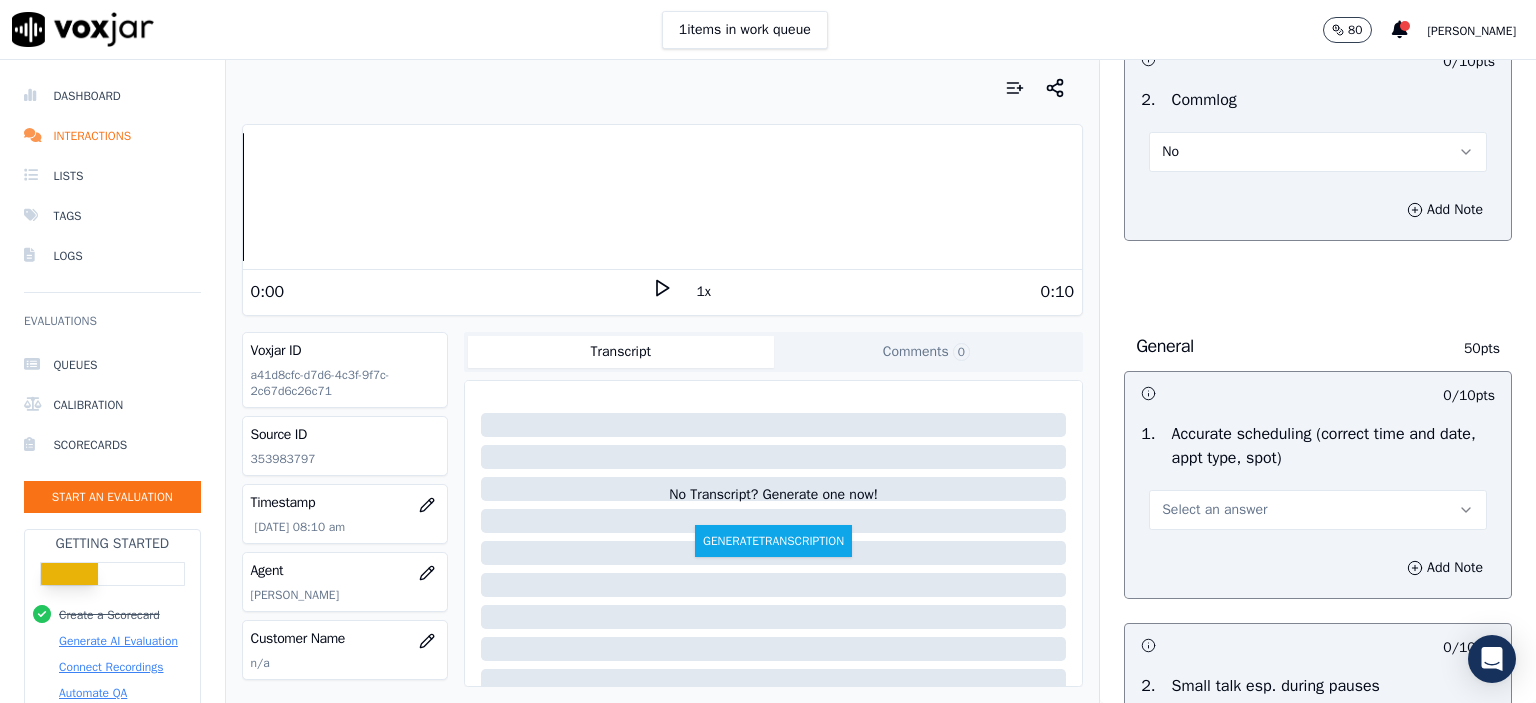 scroll, scrollTop: 1800, scrollLeft: 0, axis: vertical 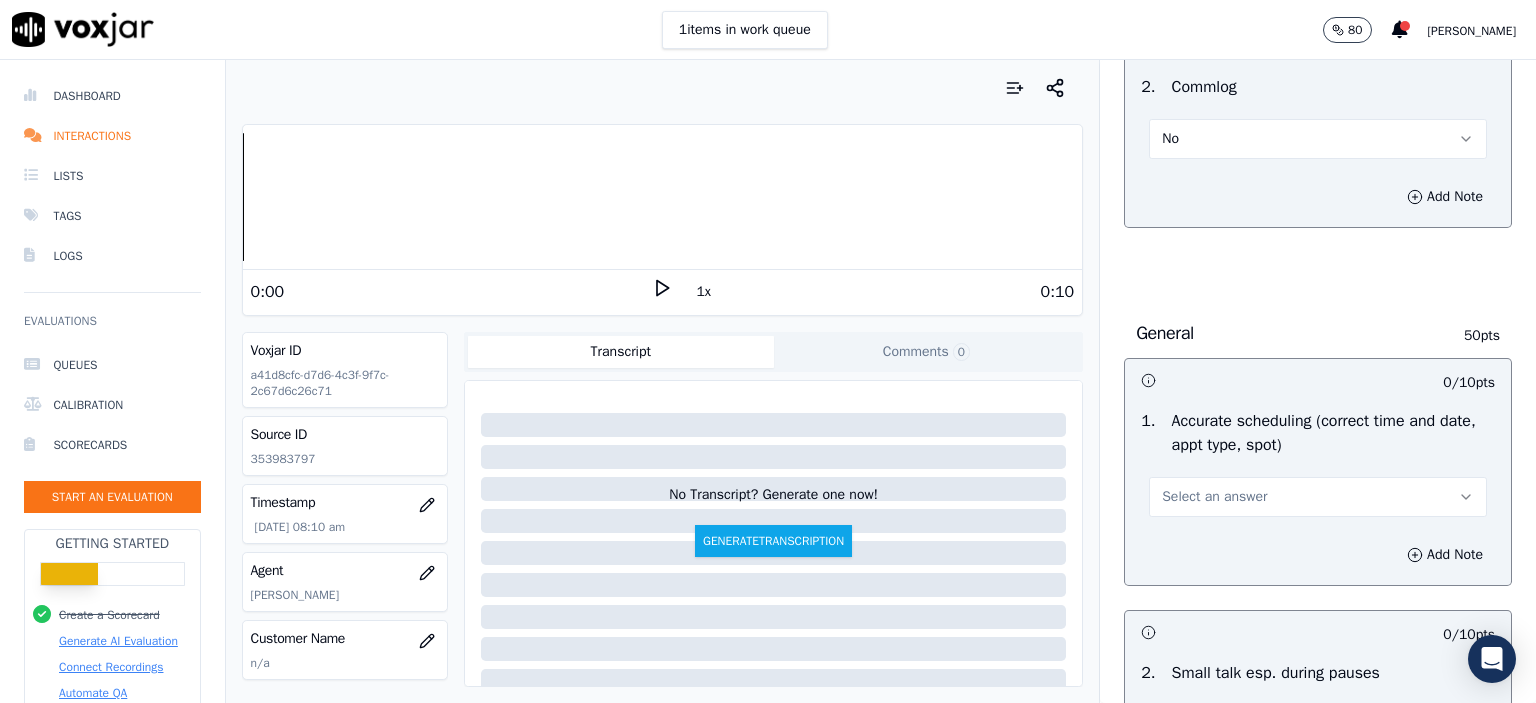 click on "Select an answer" at bounding box center (1318, 497) 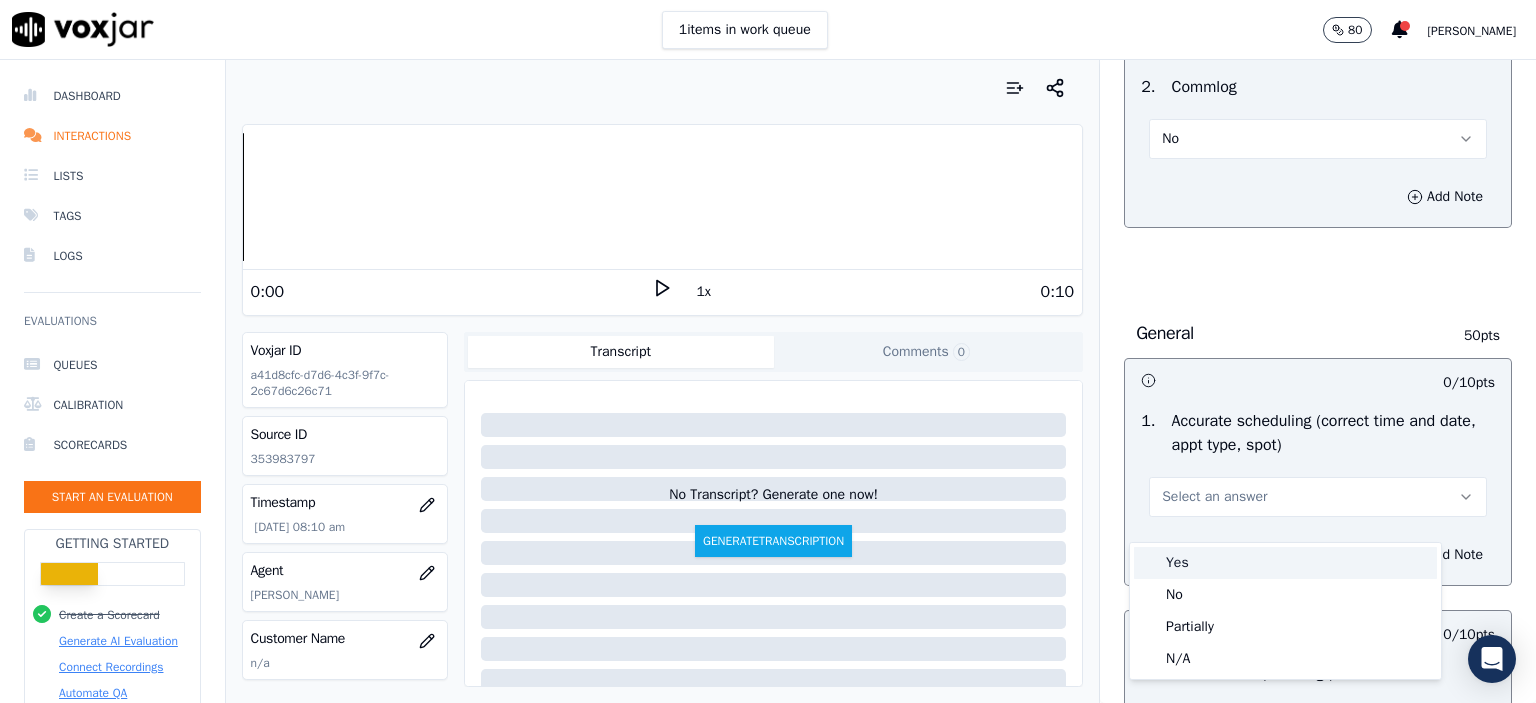 click on "Yes" at bounding box center (1285, 563) 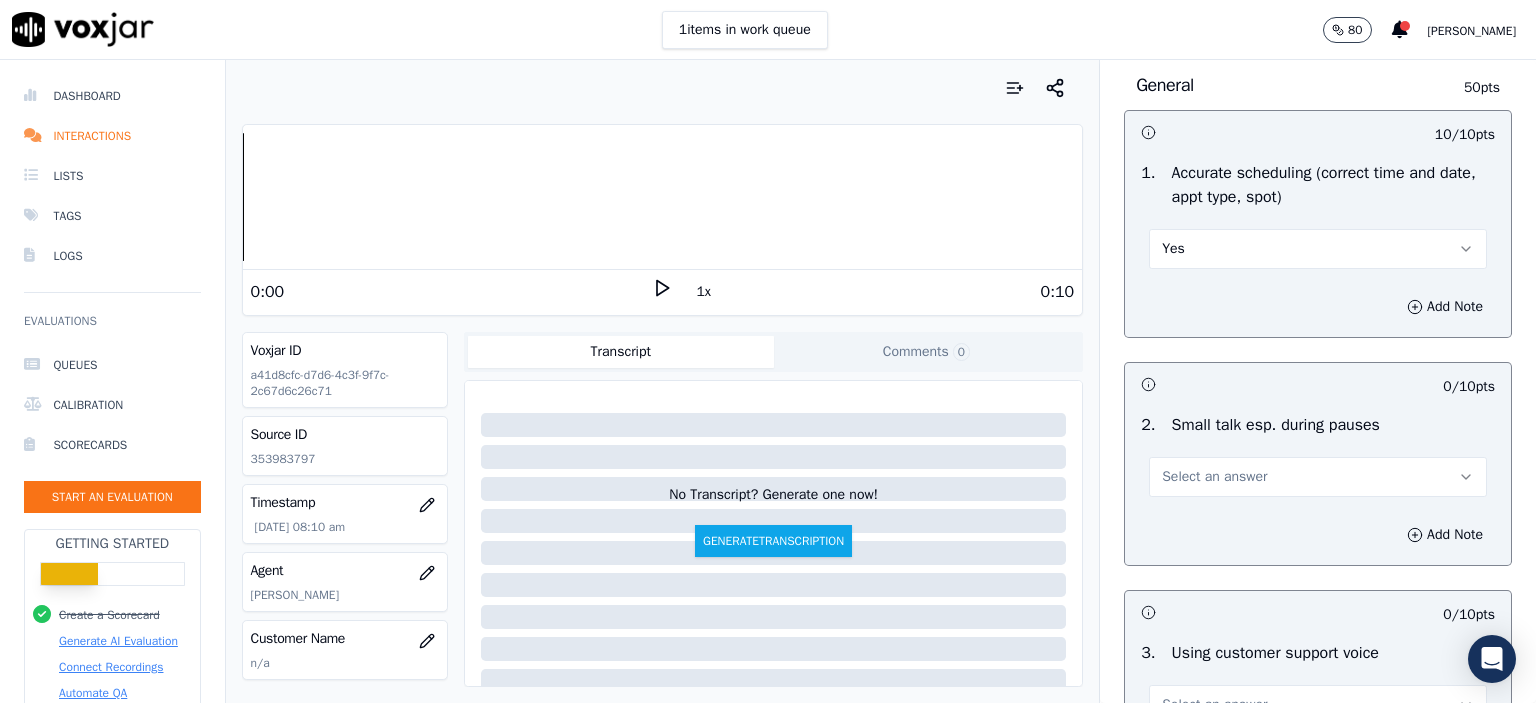 scroll, scrollTop: 2100, scrollLeft: 0, axis: vertical 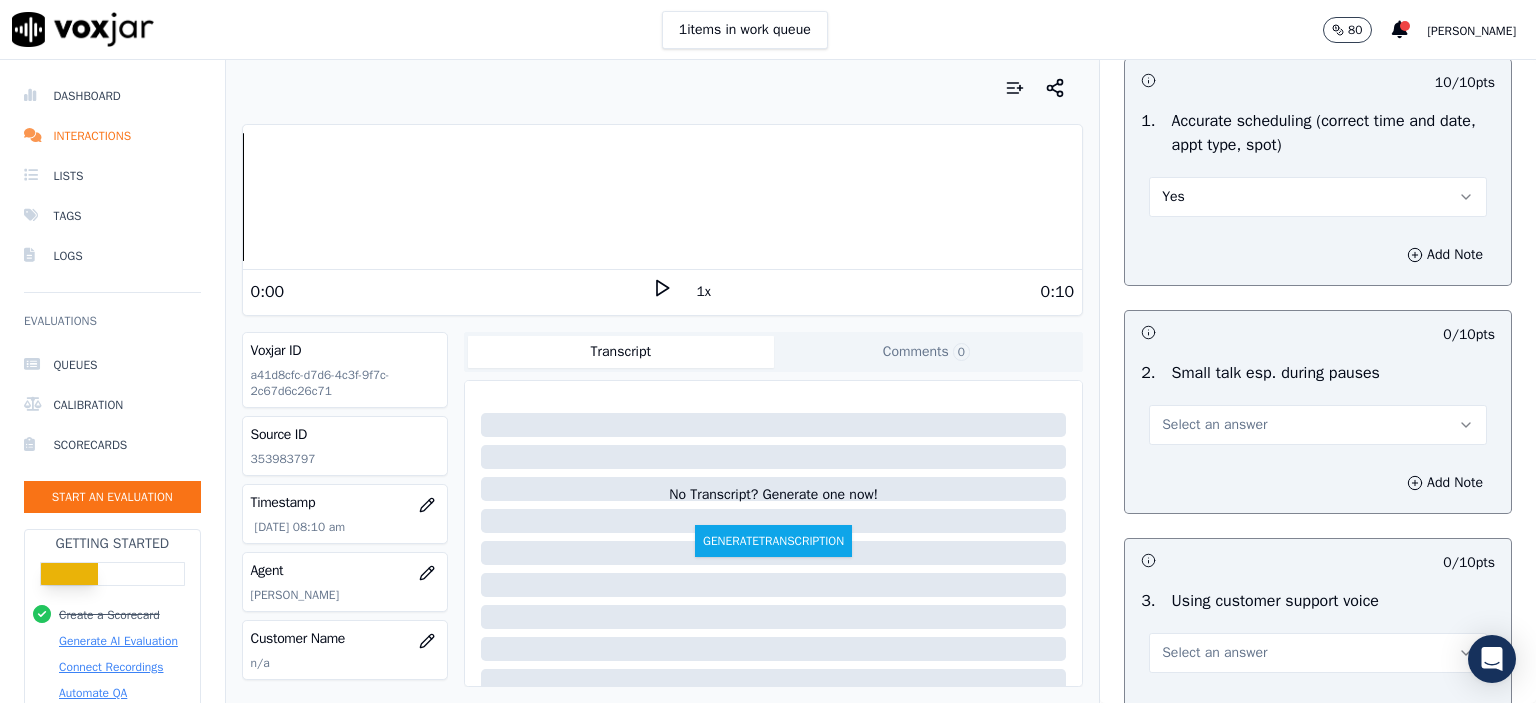 click on "Select an answer" at bounding box center [1318, 425] 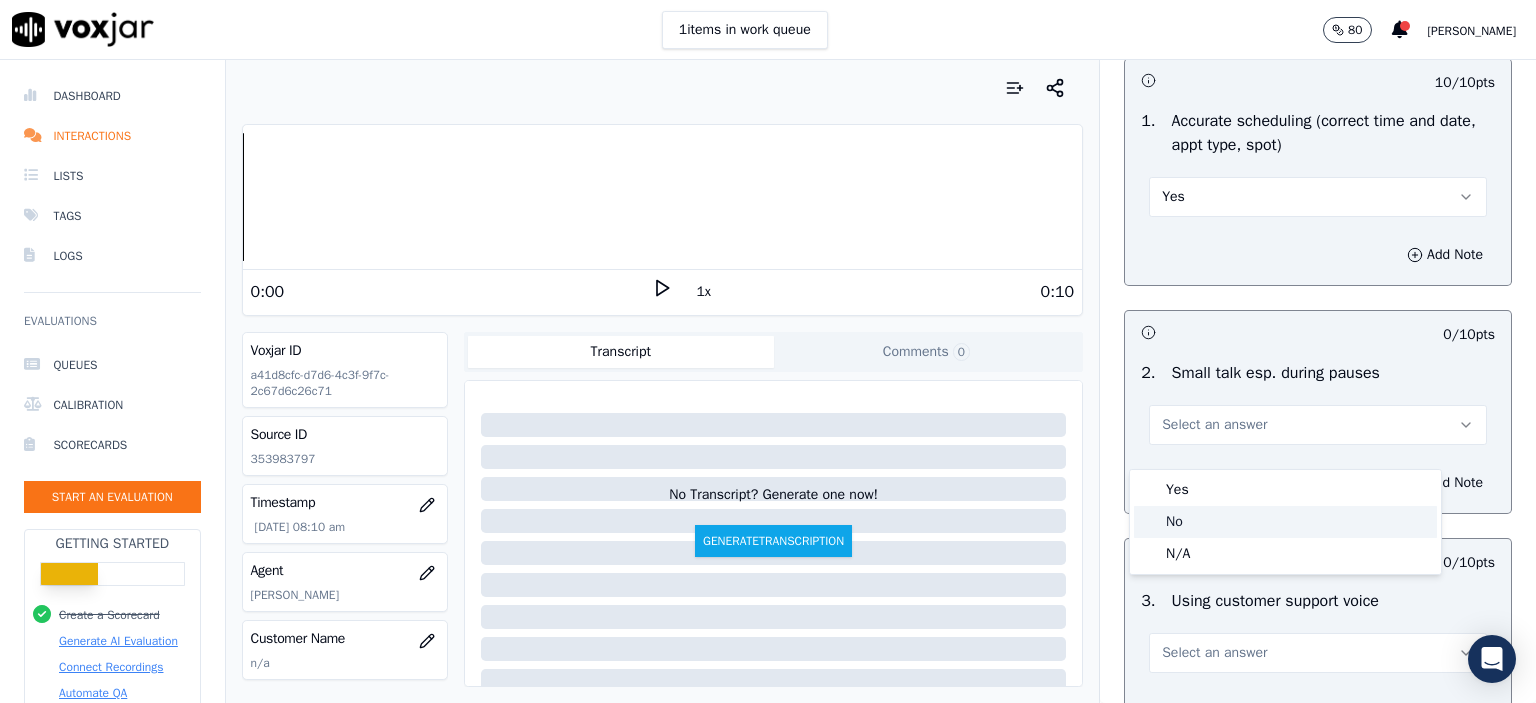 click on "No" 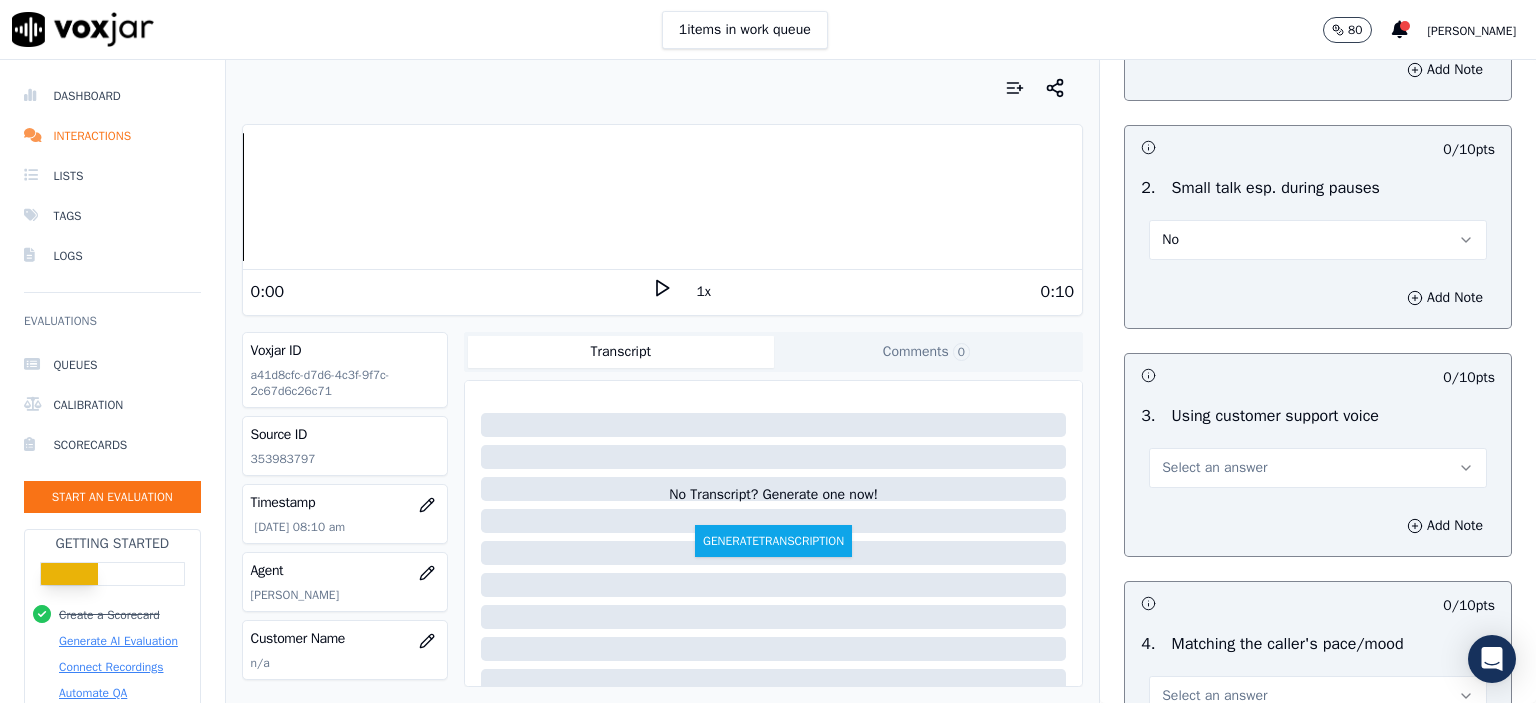 scroll, scrollTop: 2300, scrollLeft: 0, axis: vertical 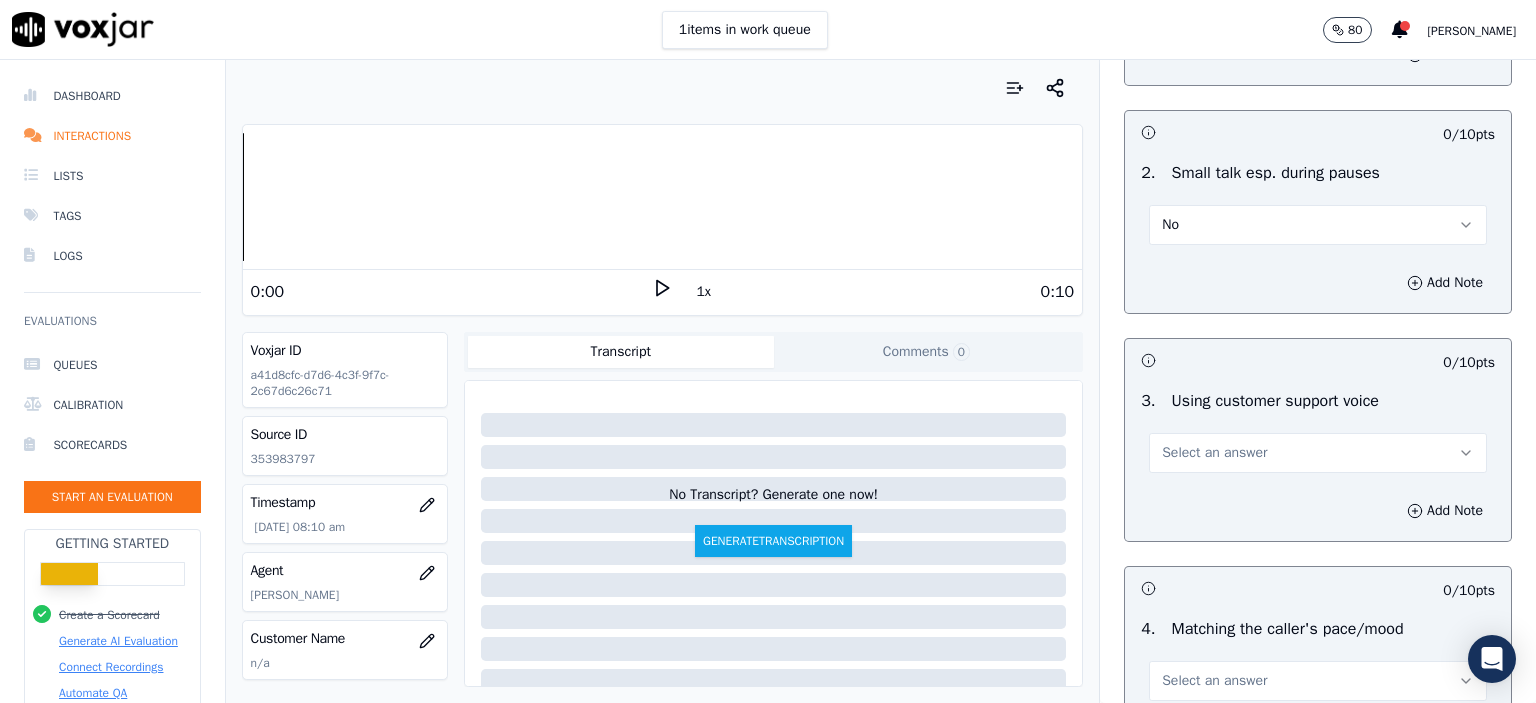 click on "Select an answer" at bounding box center [1318, 451] 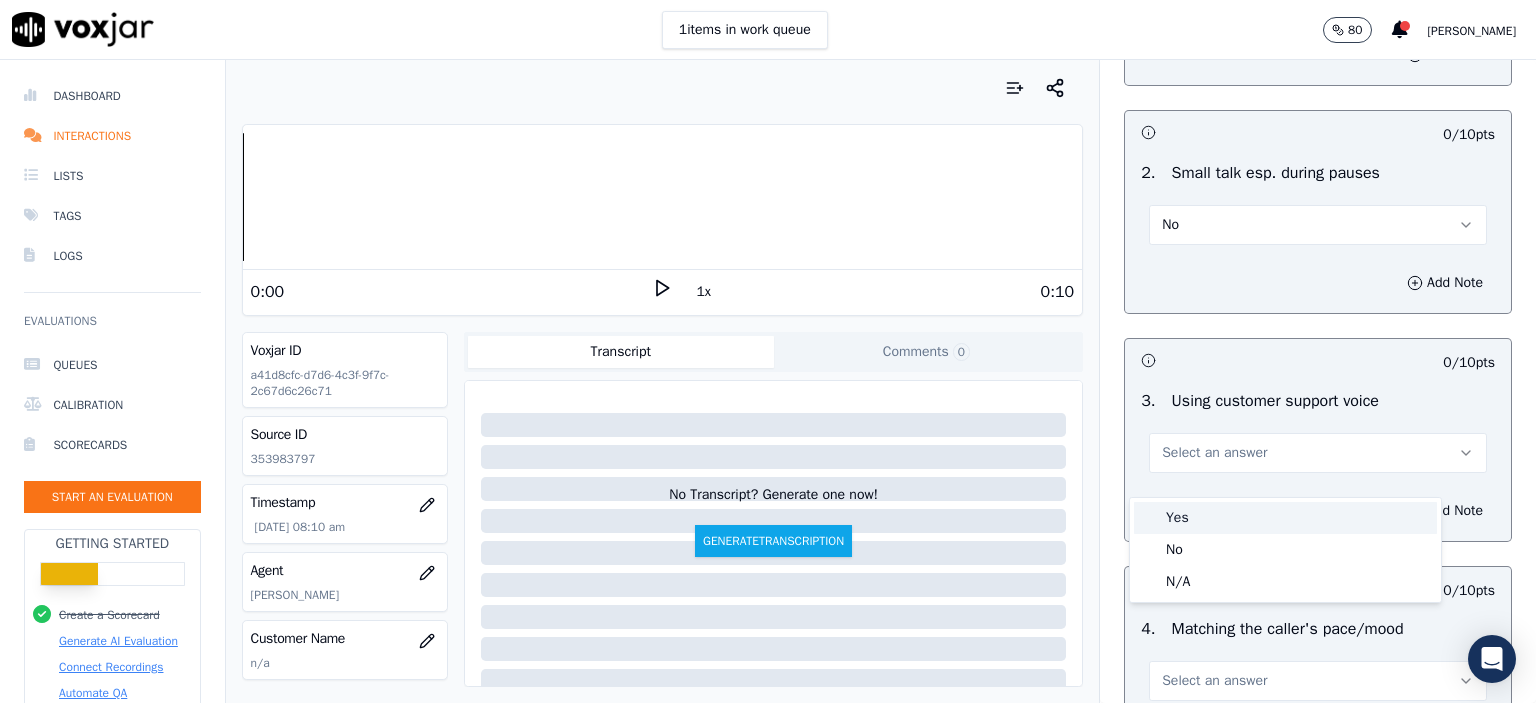 click on "Yes" at bounding box center (1285, 518) 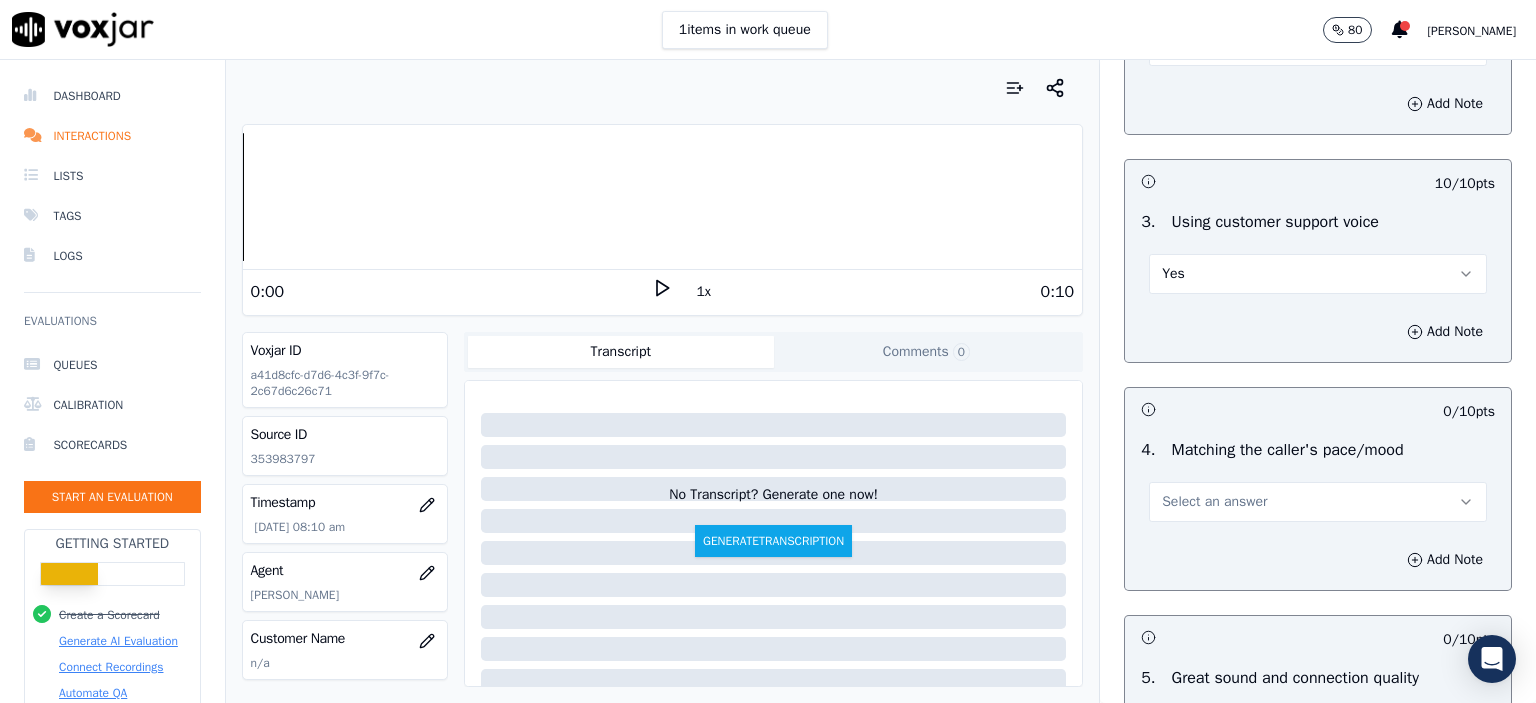 scroll, scrollTop: 2500, scrollLeft: 0, axis: vertical 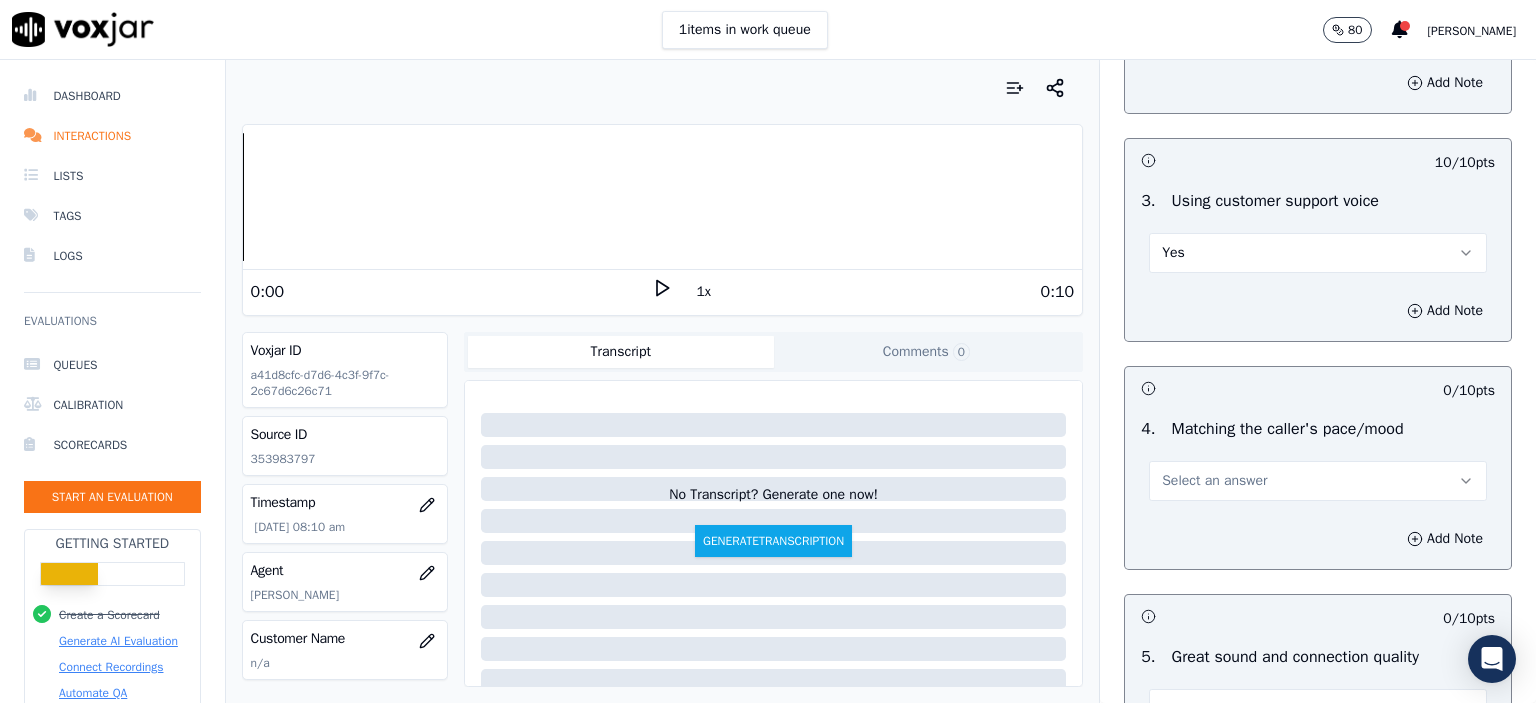 click on "Select an answer" at bounding box center [1318, 481] 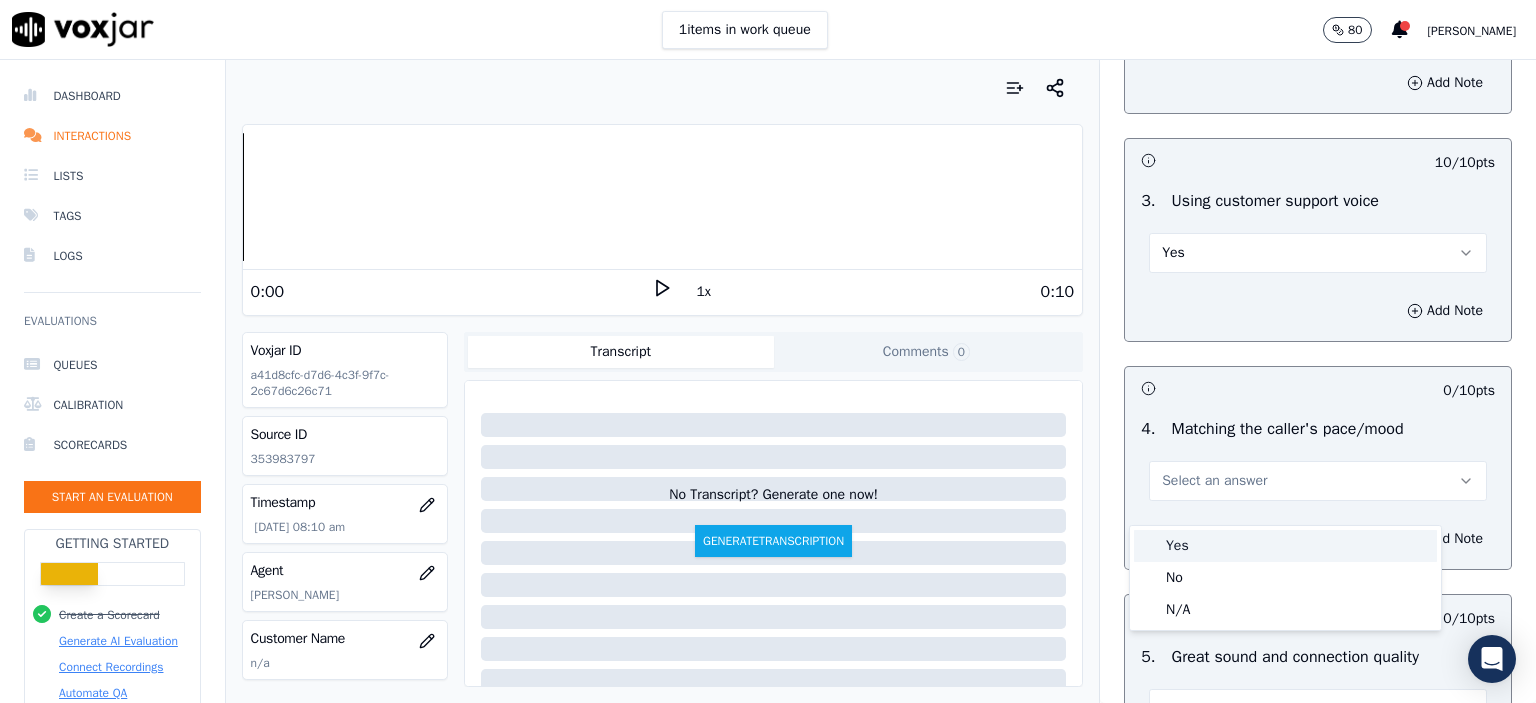 click on "Yes" at bounding box center (1285, 546) 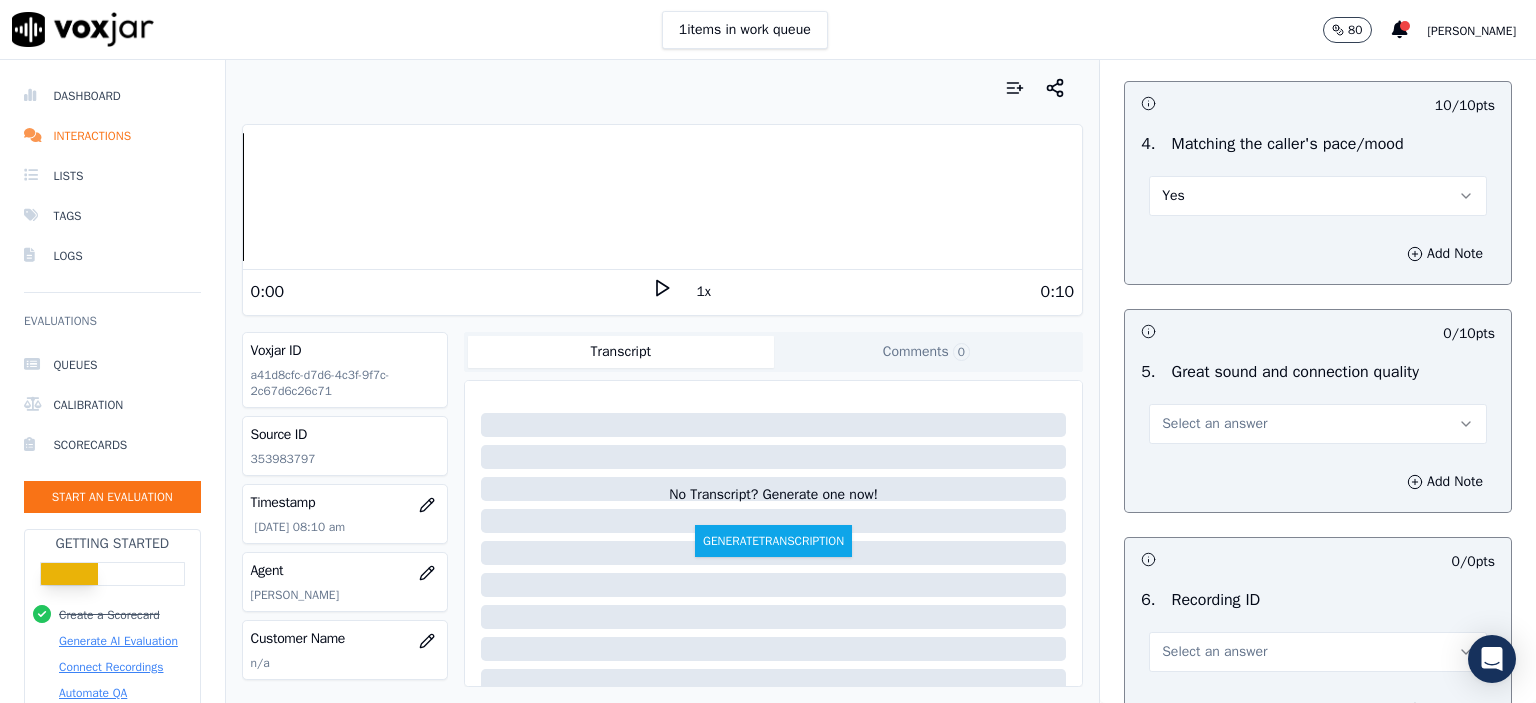 scroll, scrollTop: 2800, scrollLeft: 0, axis: vertical 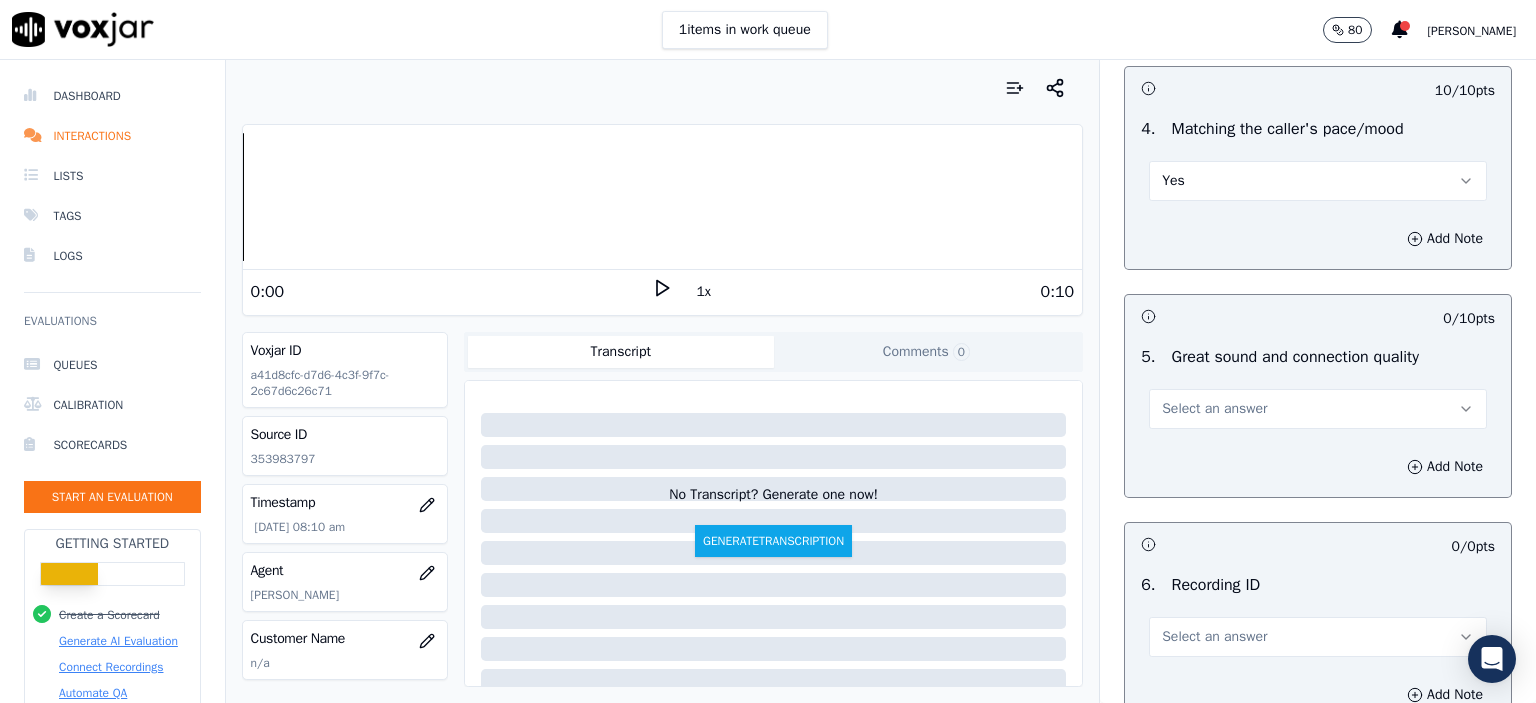 click on "Select an answer" at bounding box center [1318, 409] 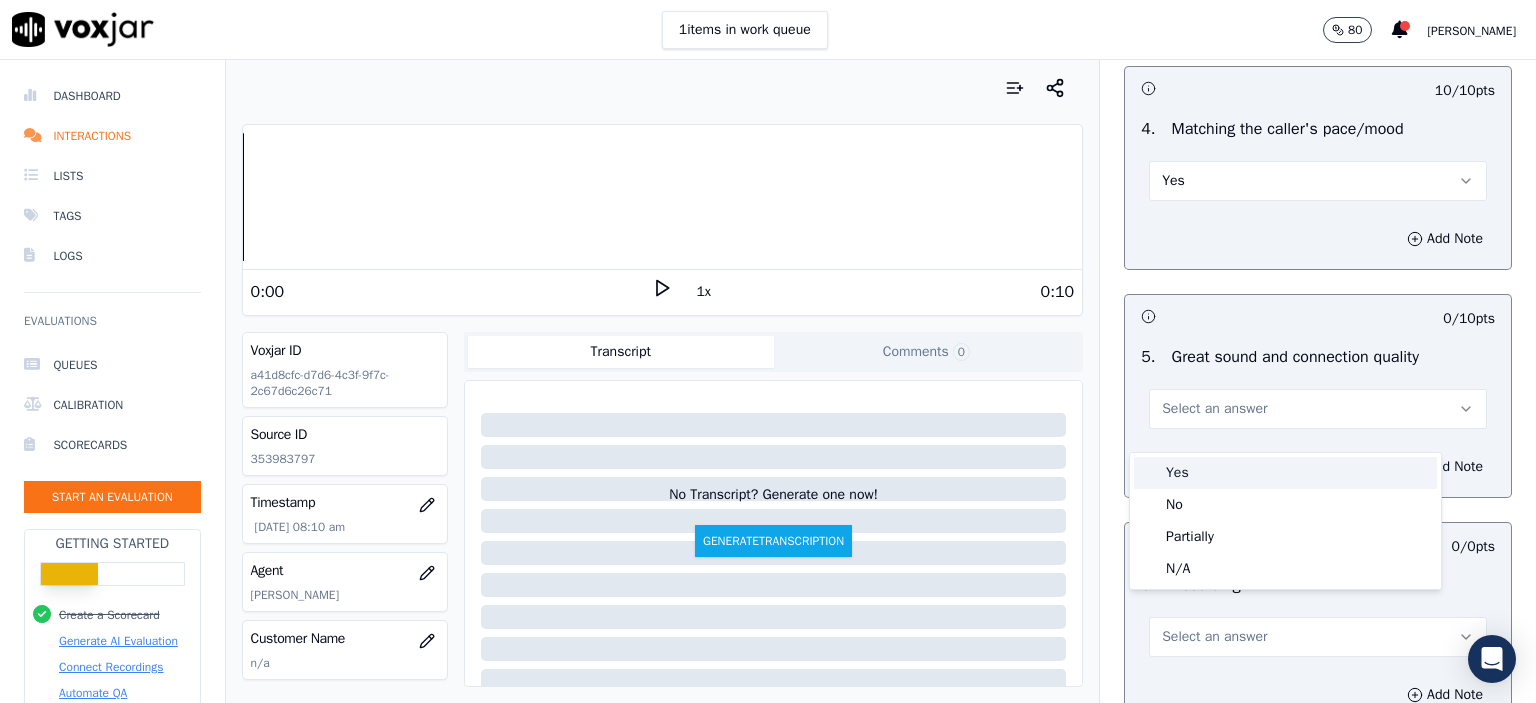 click on "Yes" at bounding box center [1285, 473] 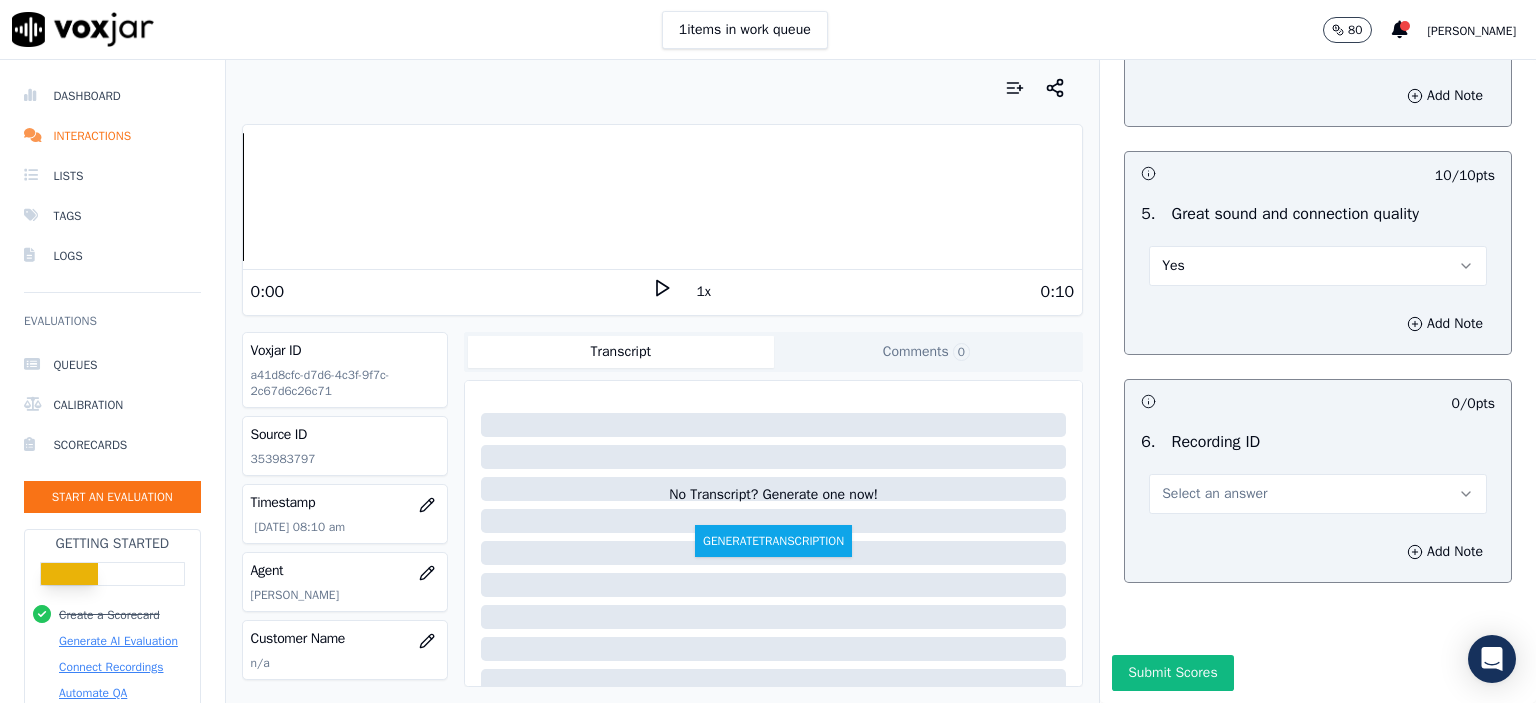 scroll, scrollTop: 2907, scrollLeft: 0, axis: vertical 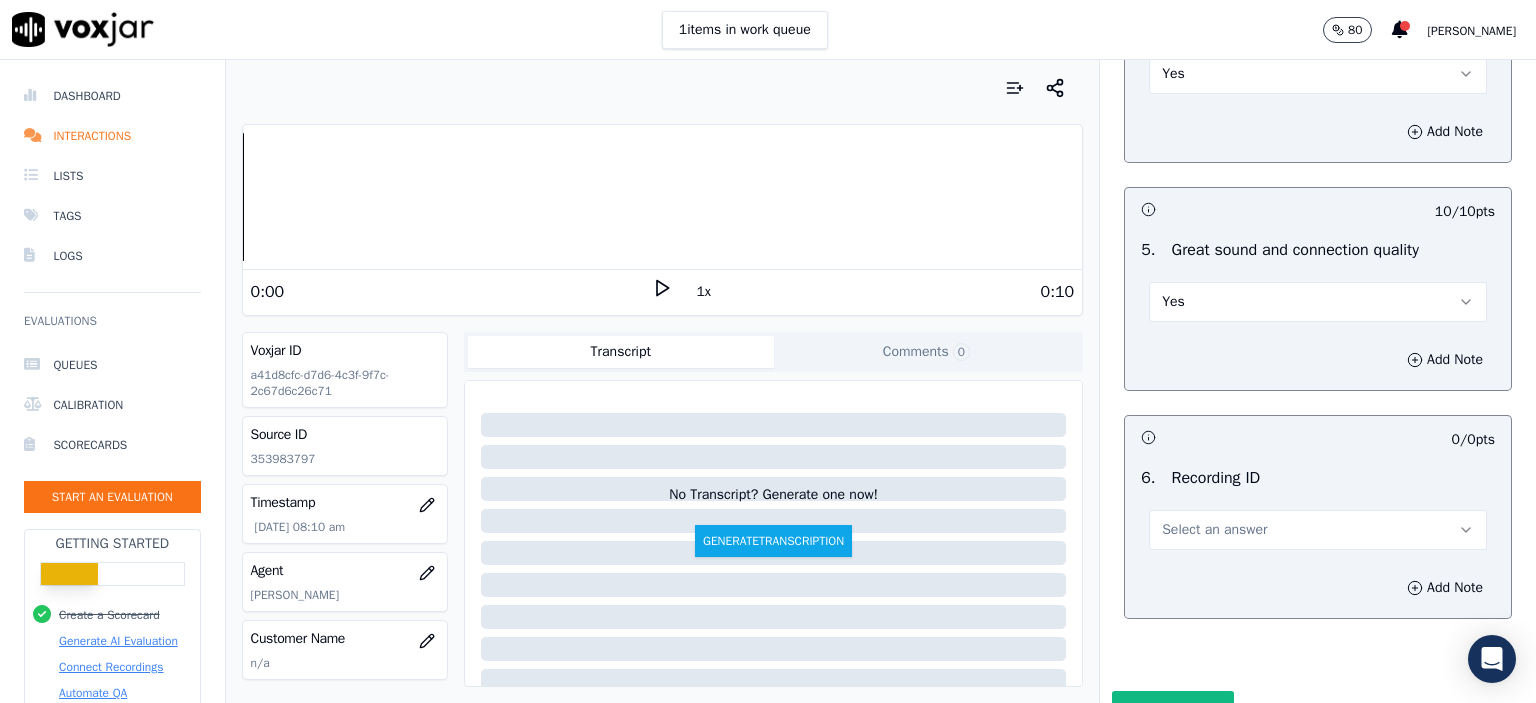 click at bounding box center [1229, 437] 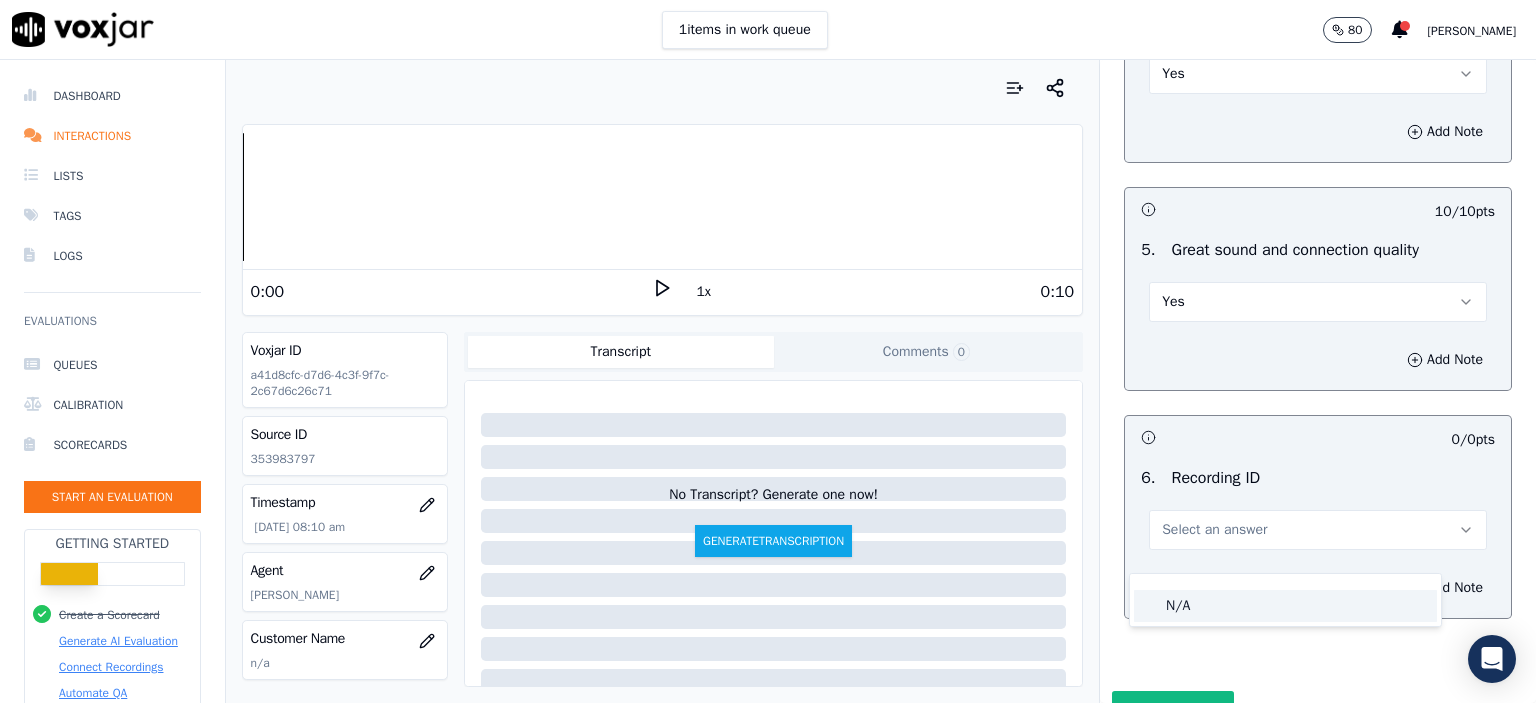 click on "N/A" 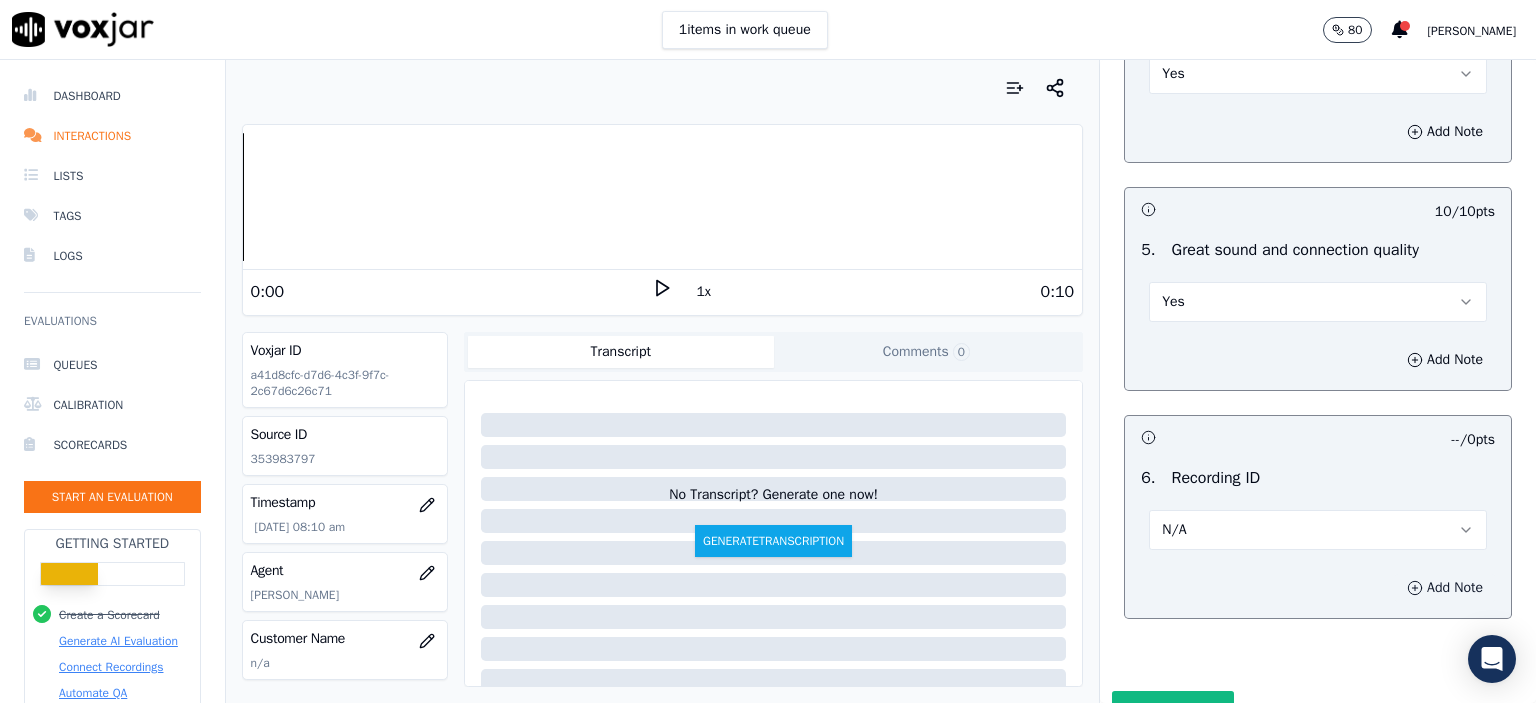 click on "Add Note" at bounding box center (1445, 588) 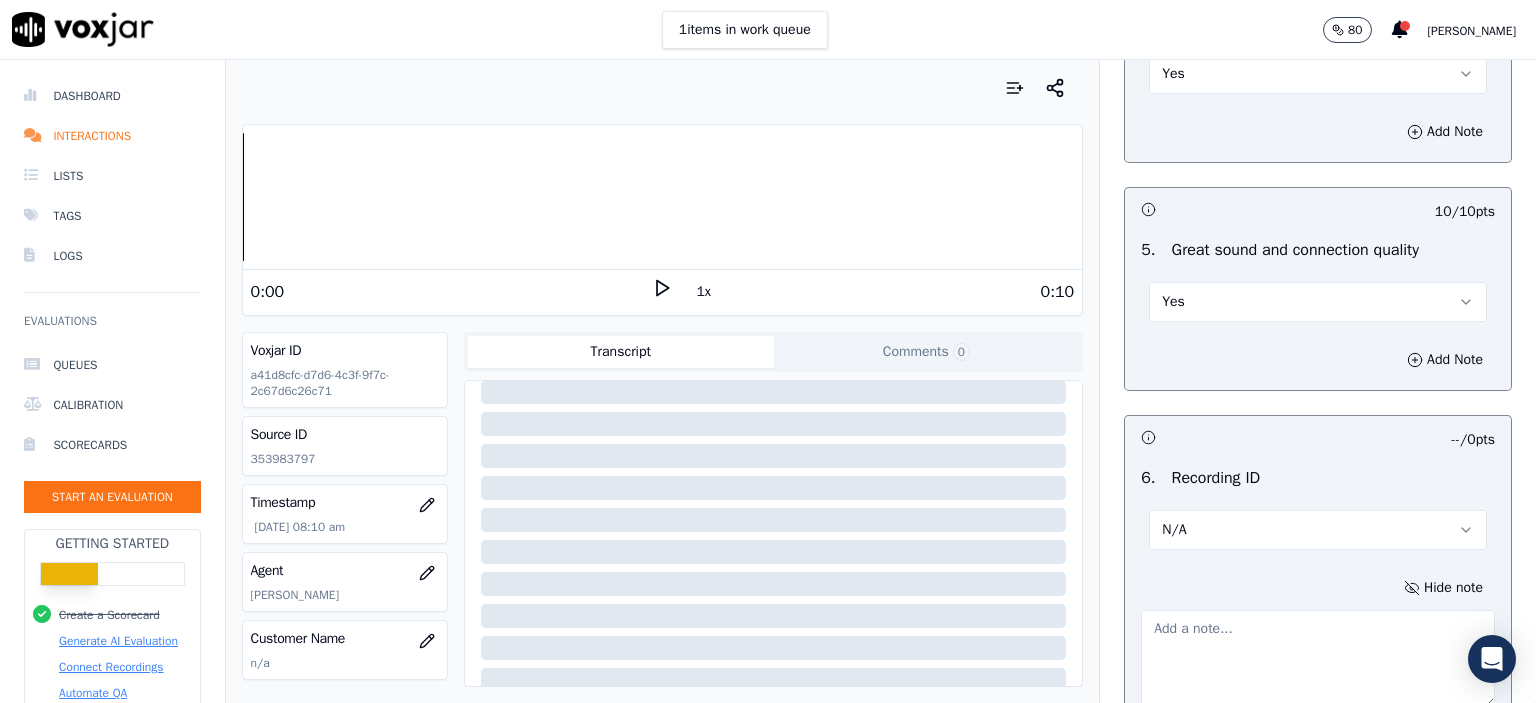 scroll, scrollTop: 200, scrollLeft: 0, axis: vertical 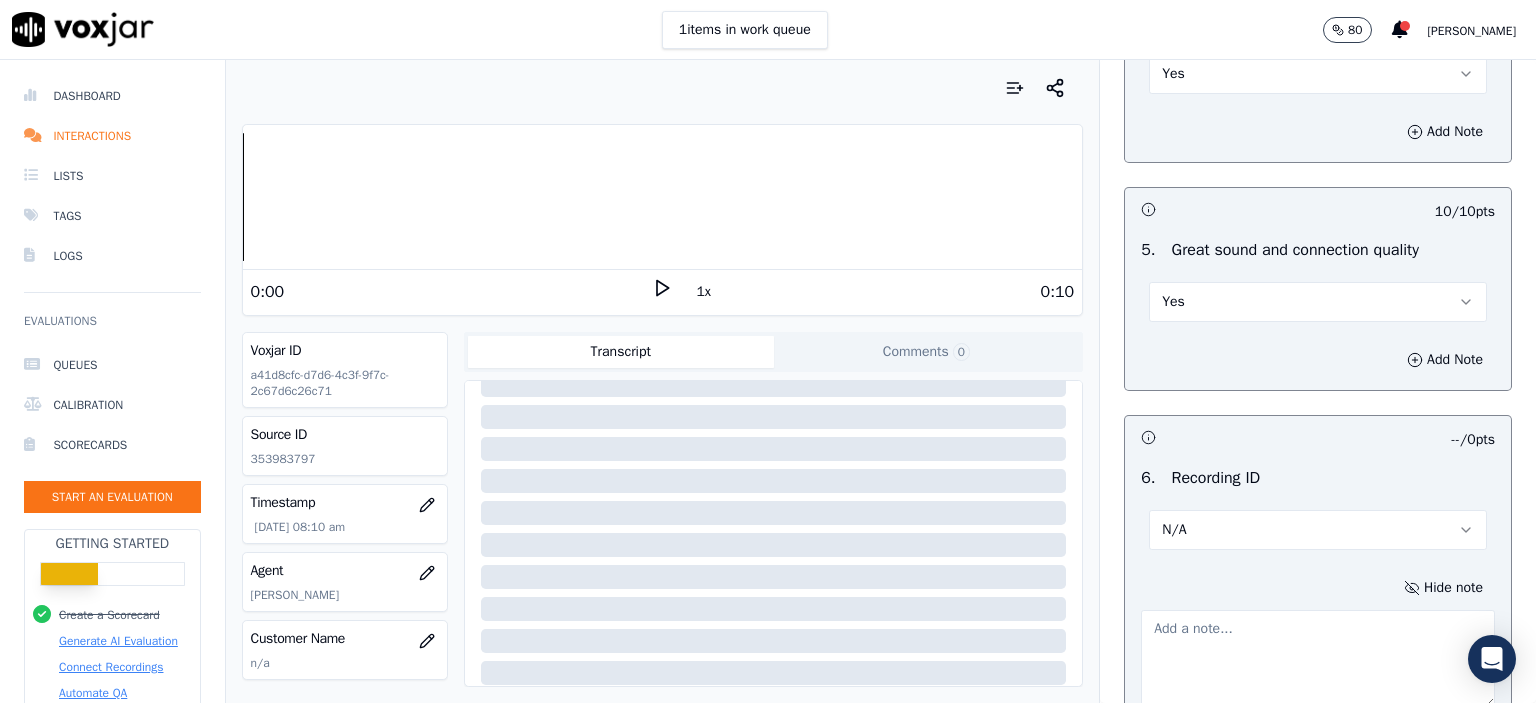 click on "353983797" 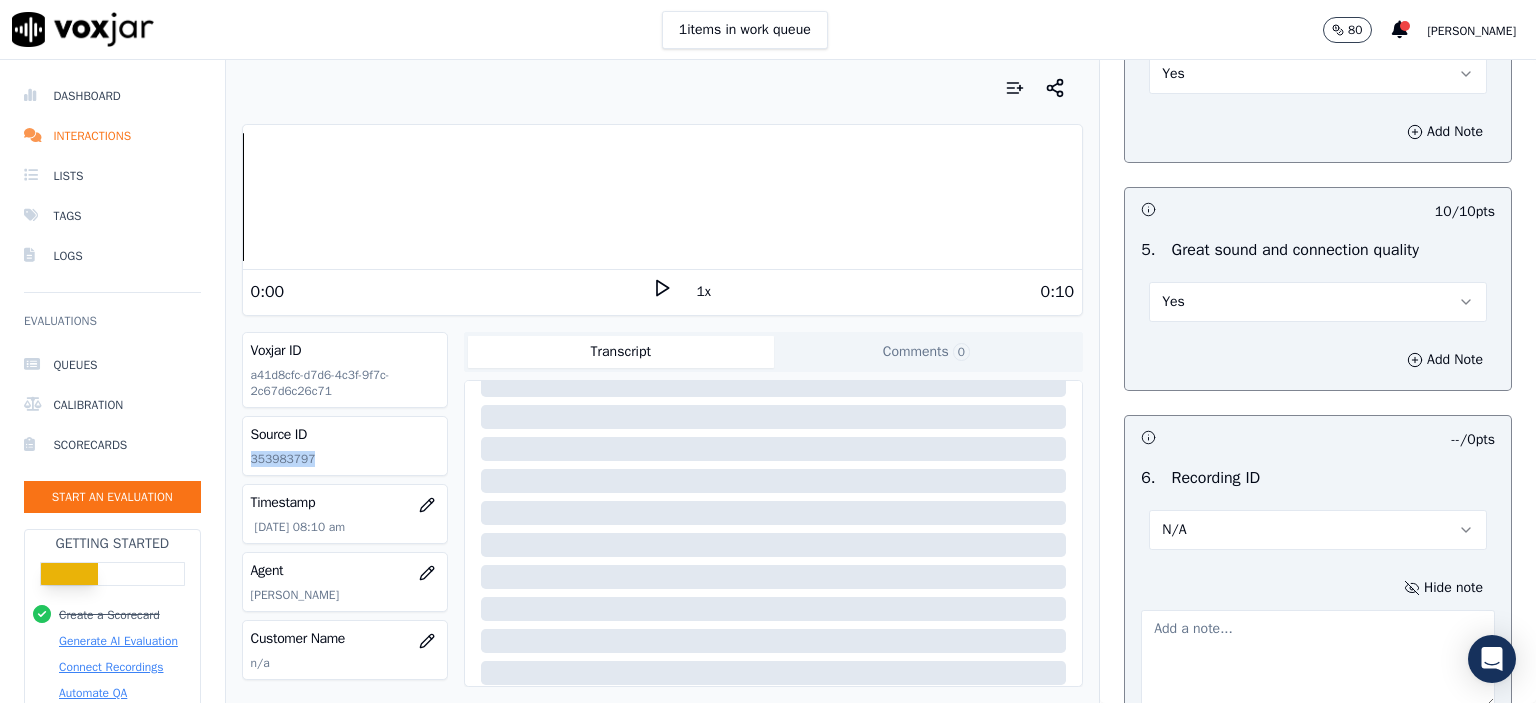 click on "353983797" 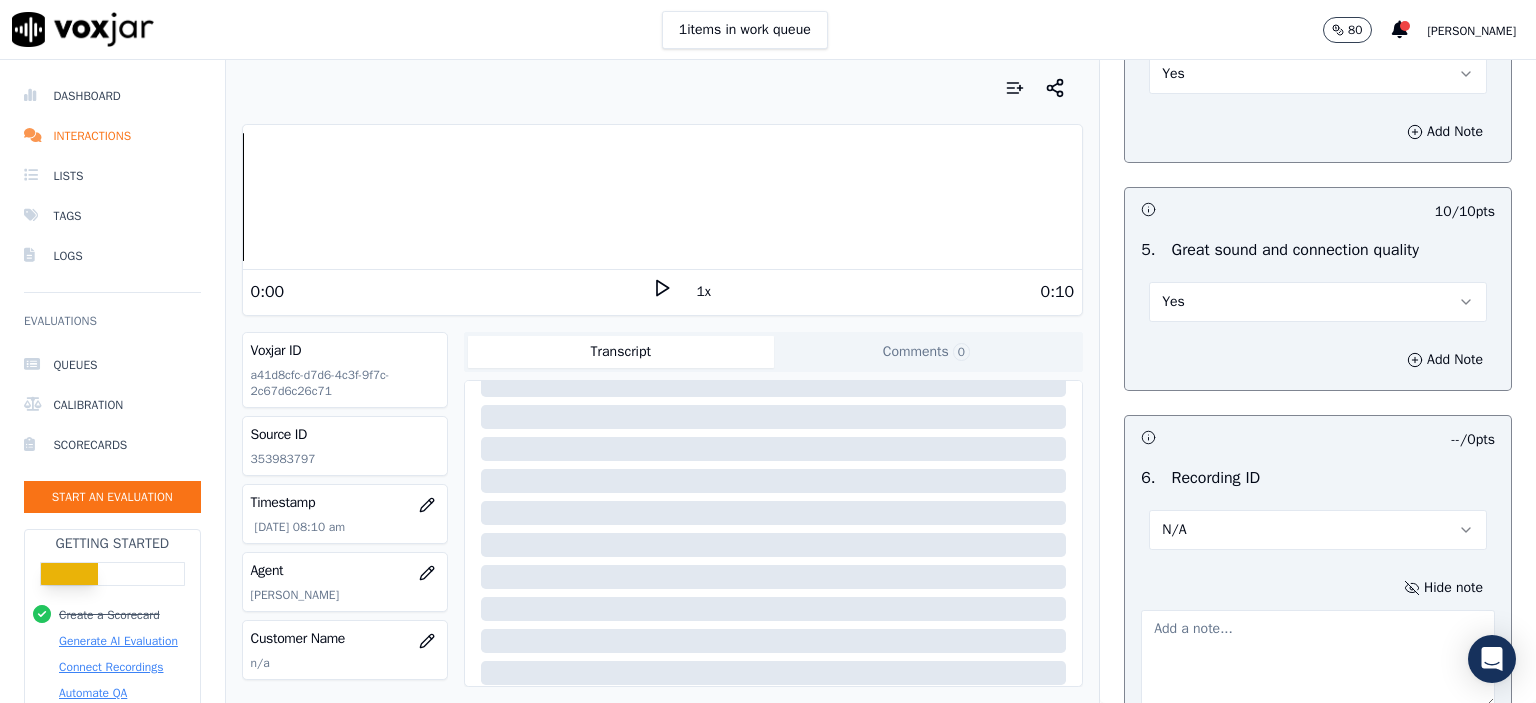 click at bounding box center [1318, 659] 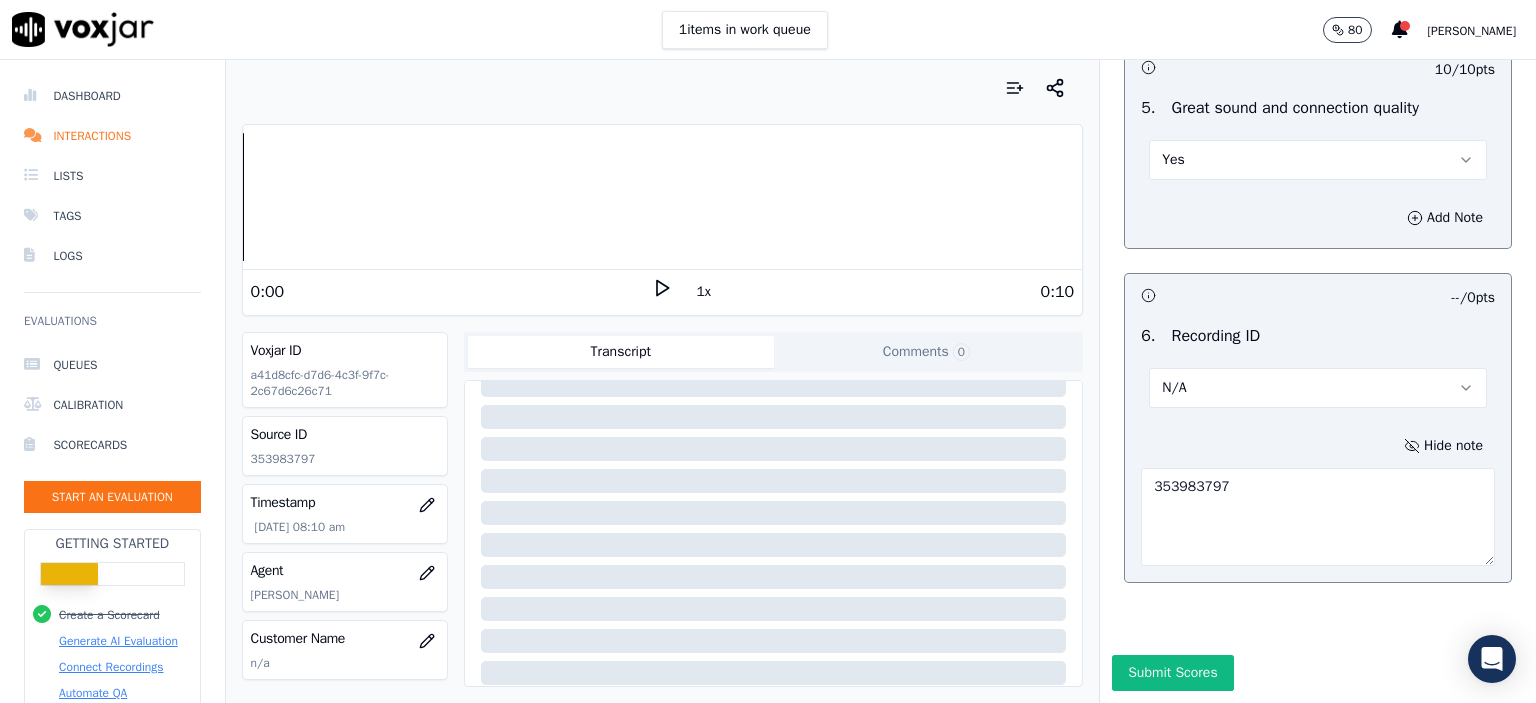 scroll, scrollTop: 3112, scrollLeft: 0, axis: vertical 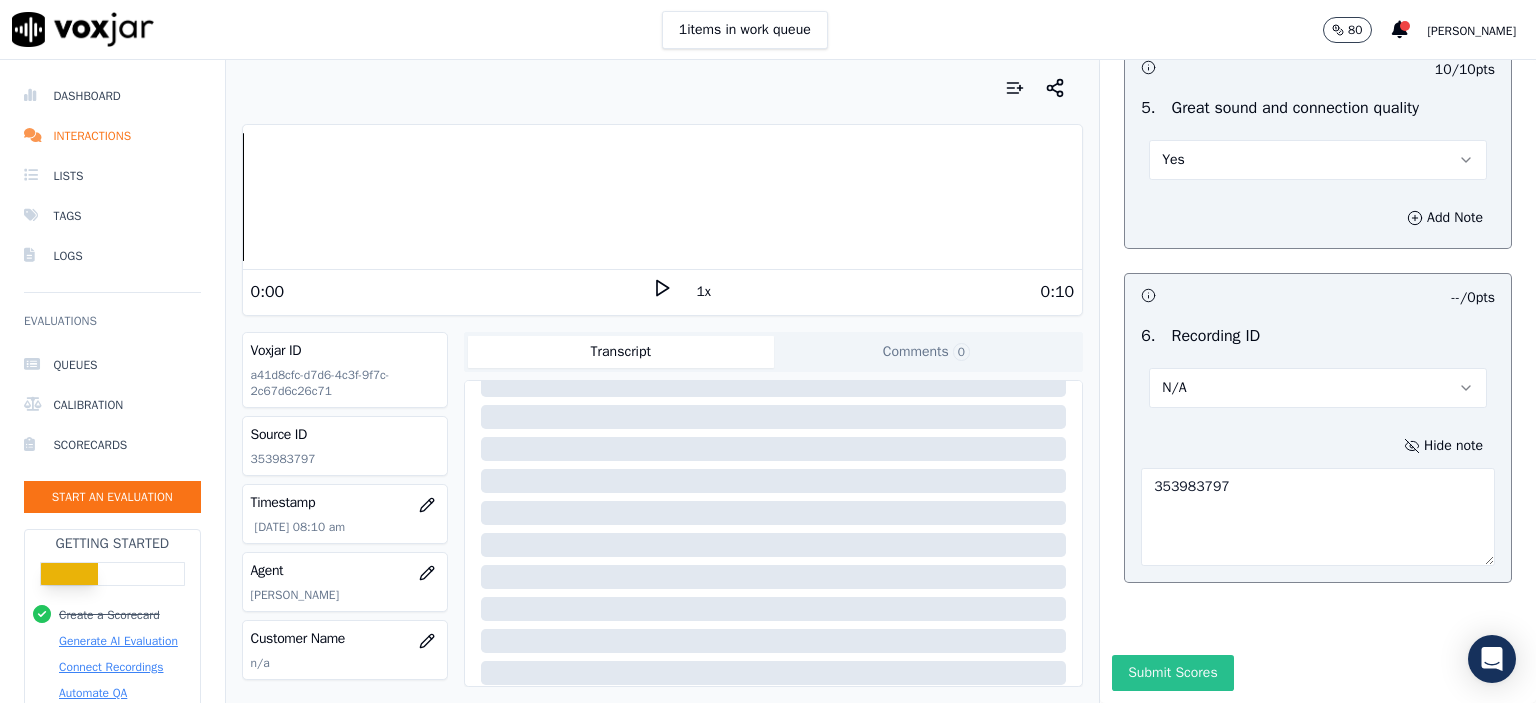 type on "353983797" 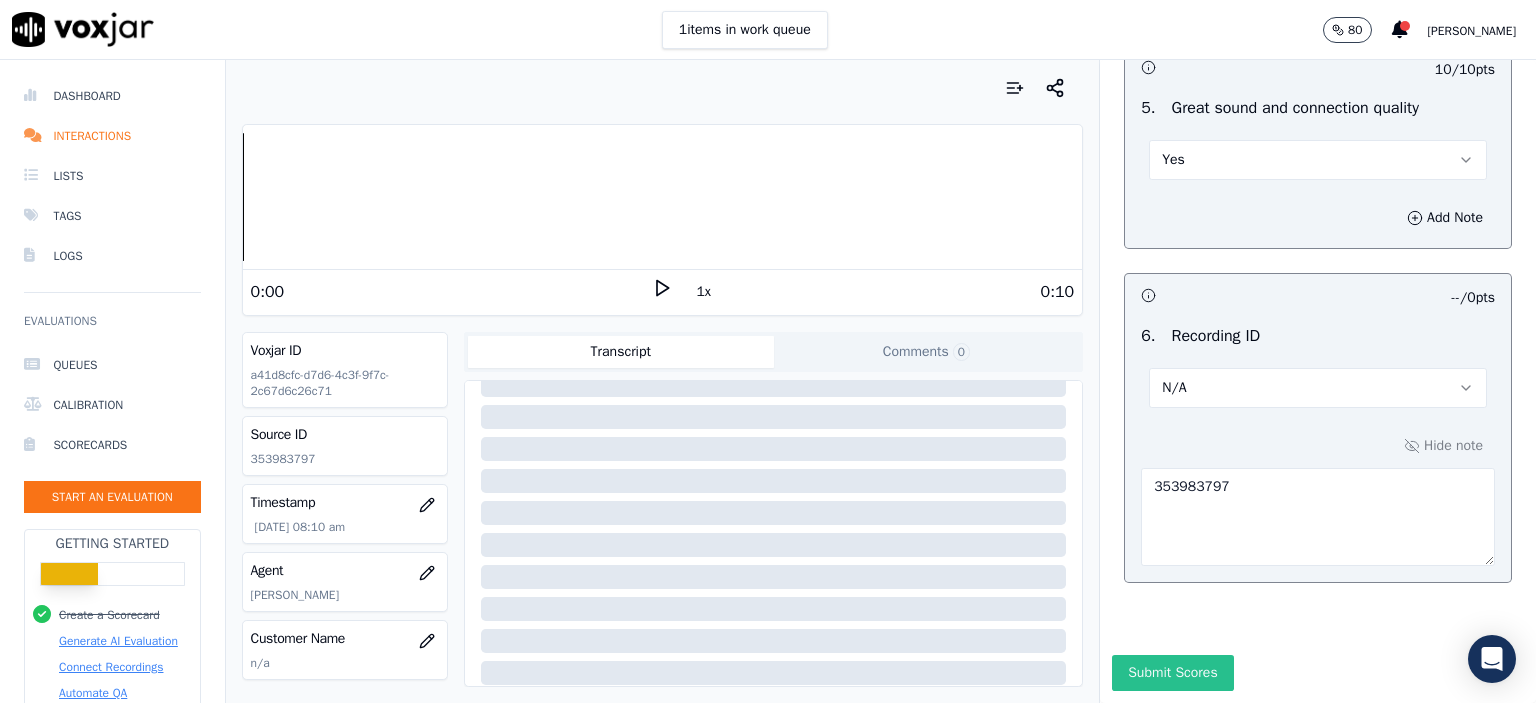click on "Submit Scores" at bounding box center (1172, 673) 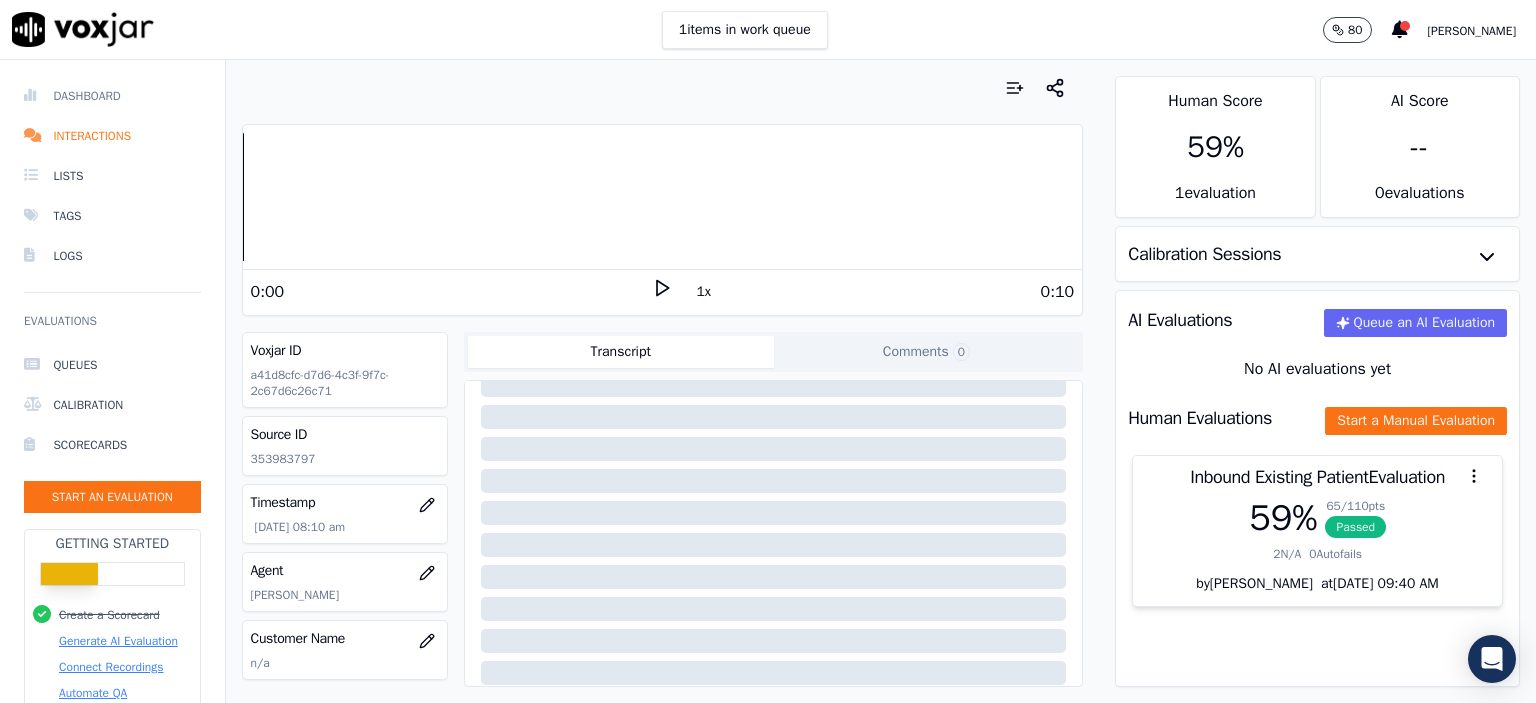 click on "Dashboard" at bounding box center (112, 96) 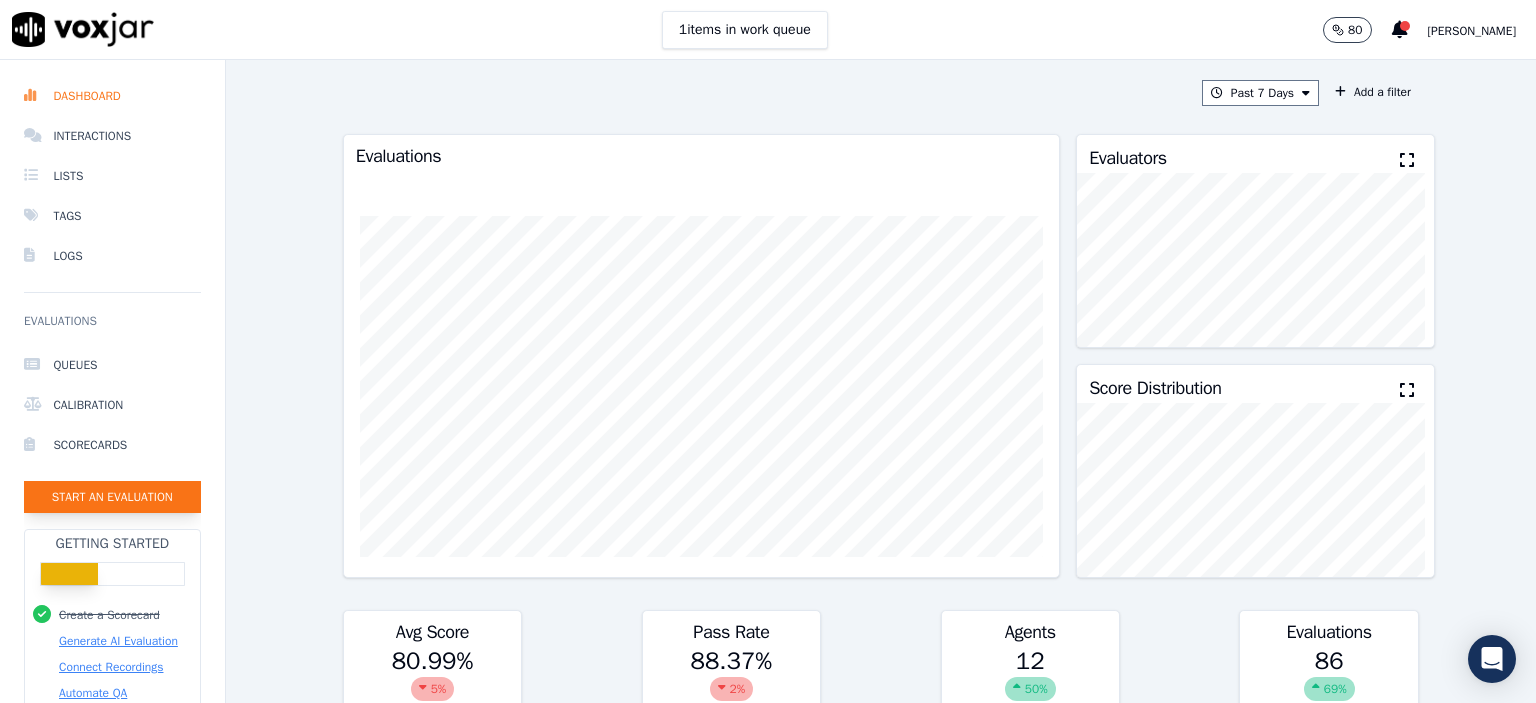 click on "Start an Evaluation" 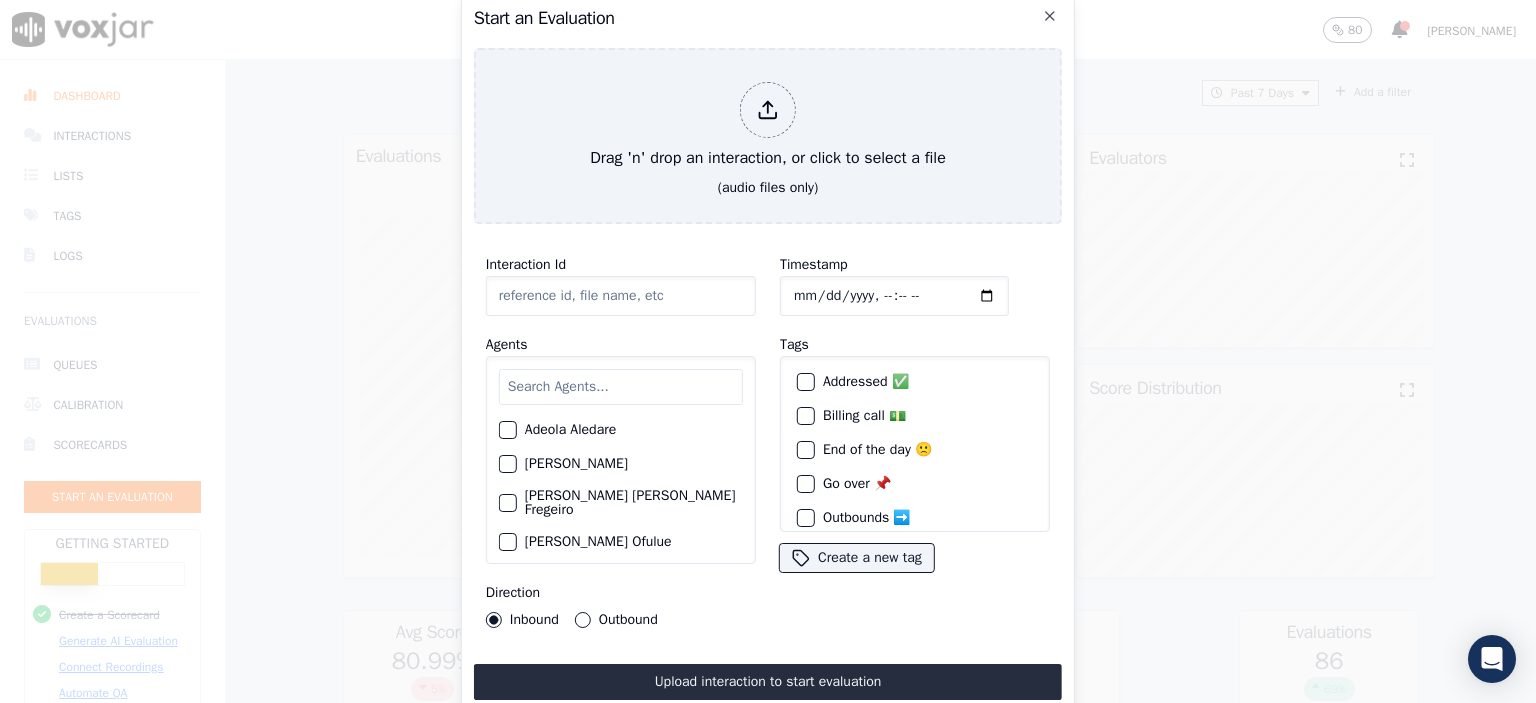 click on "Interaction Id" 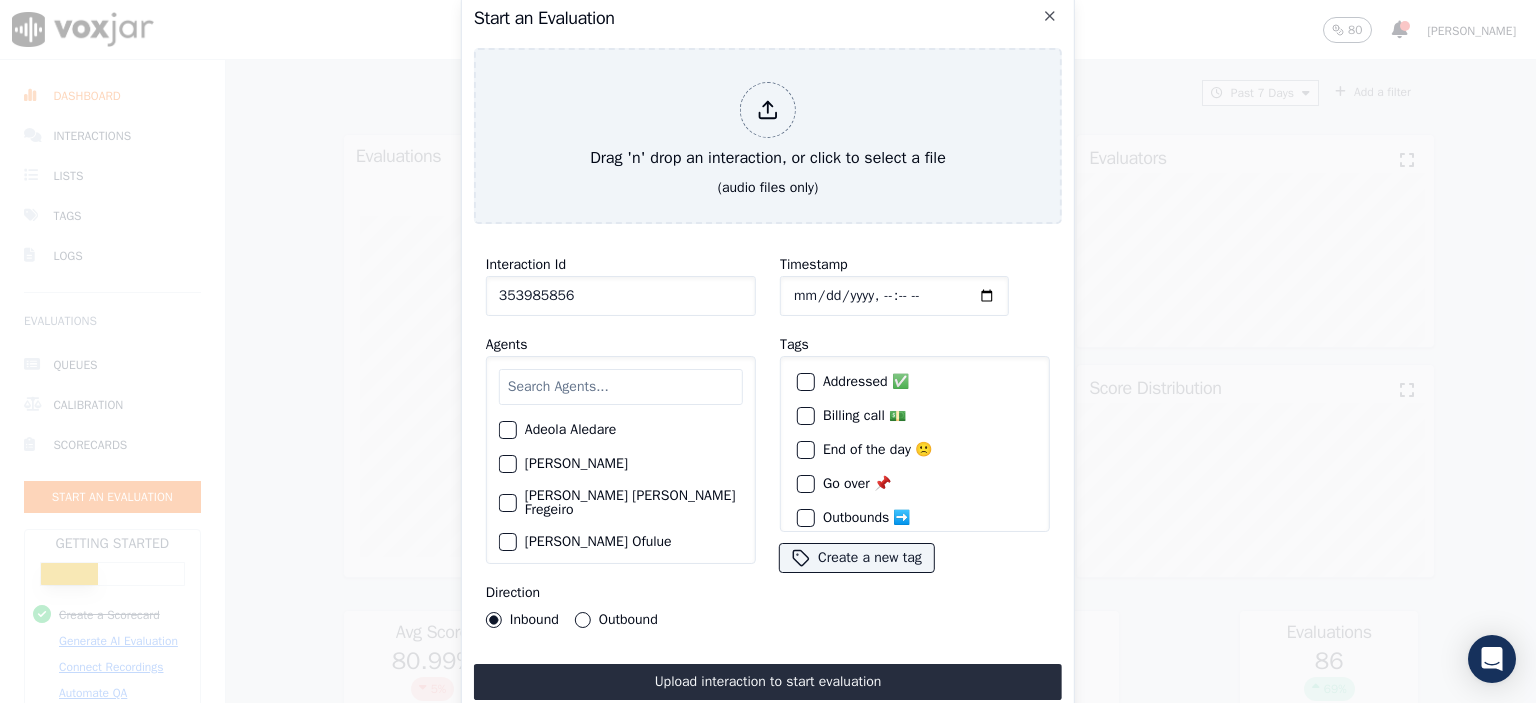 type on "353985856" 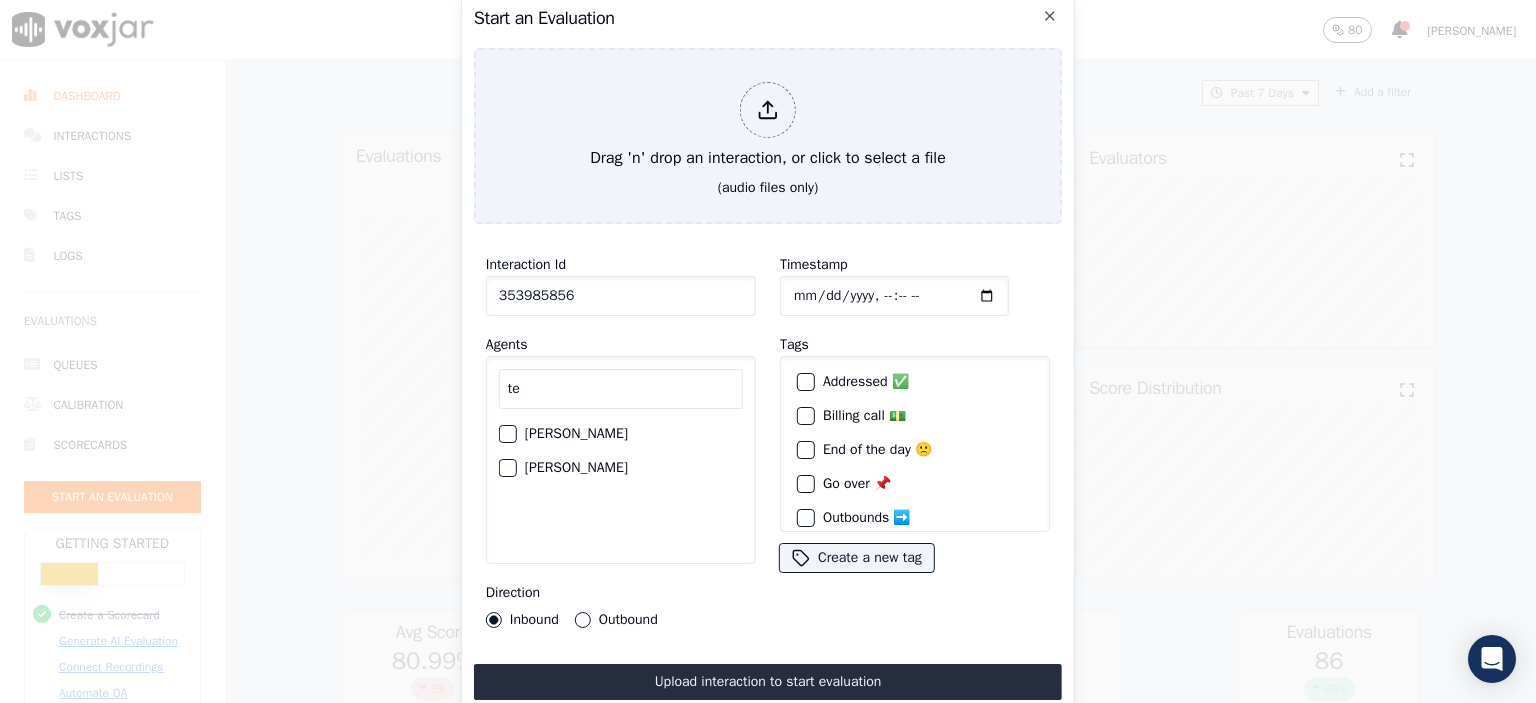 type on "te" 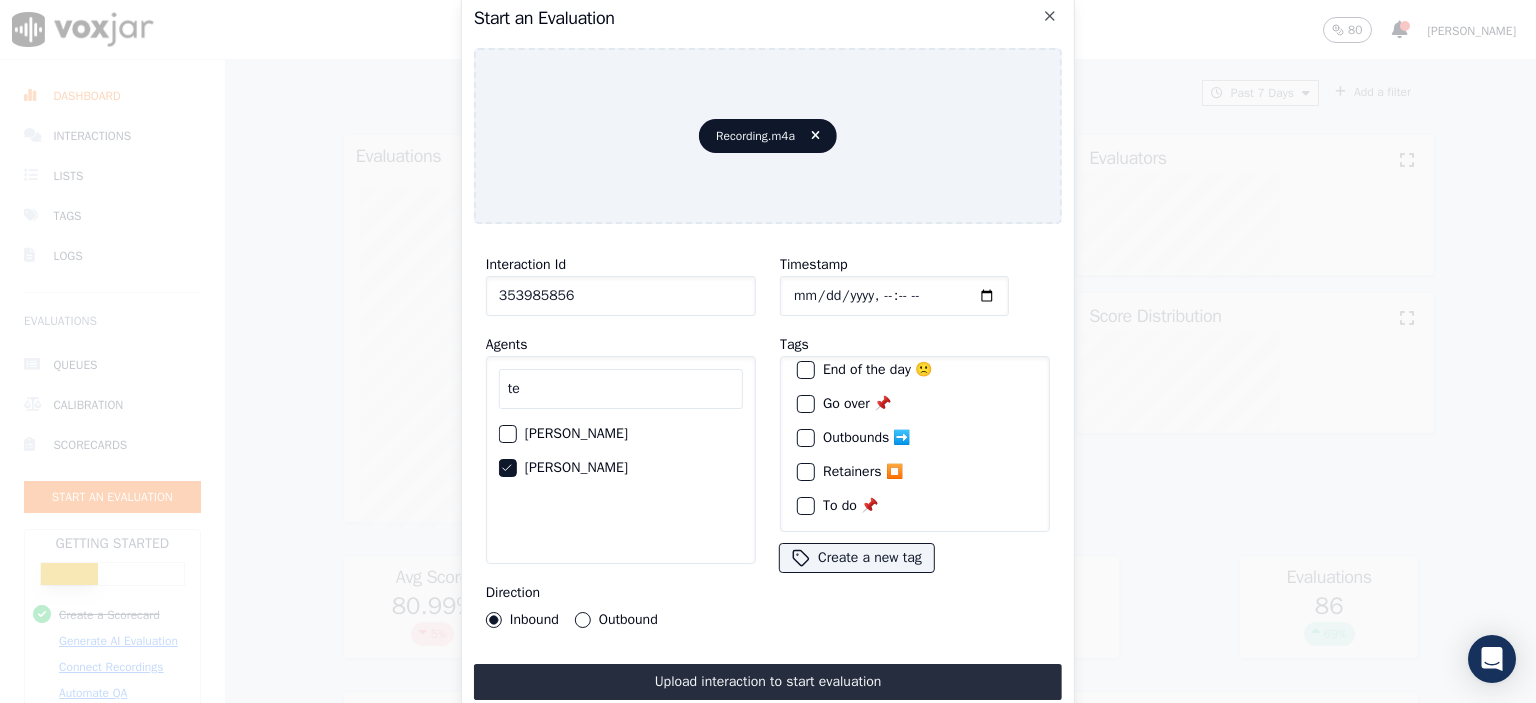 scroll, scrollTop: 92, scrollLeft: 0, axis: vertical 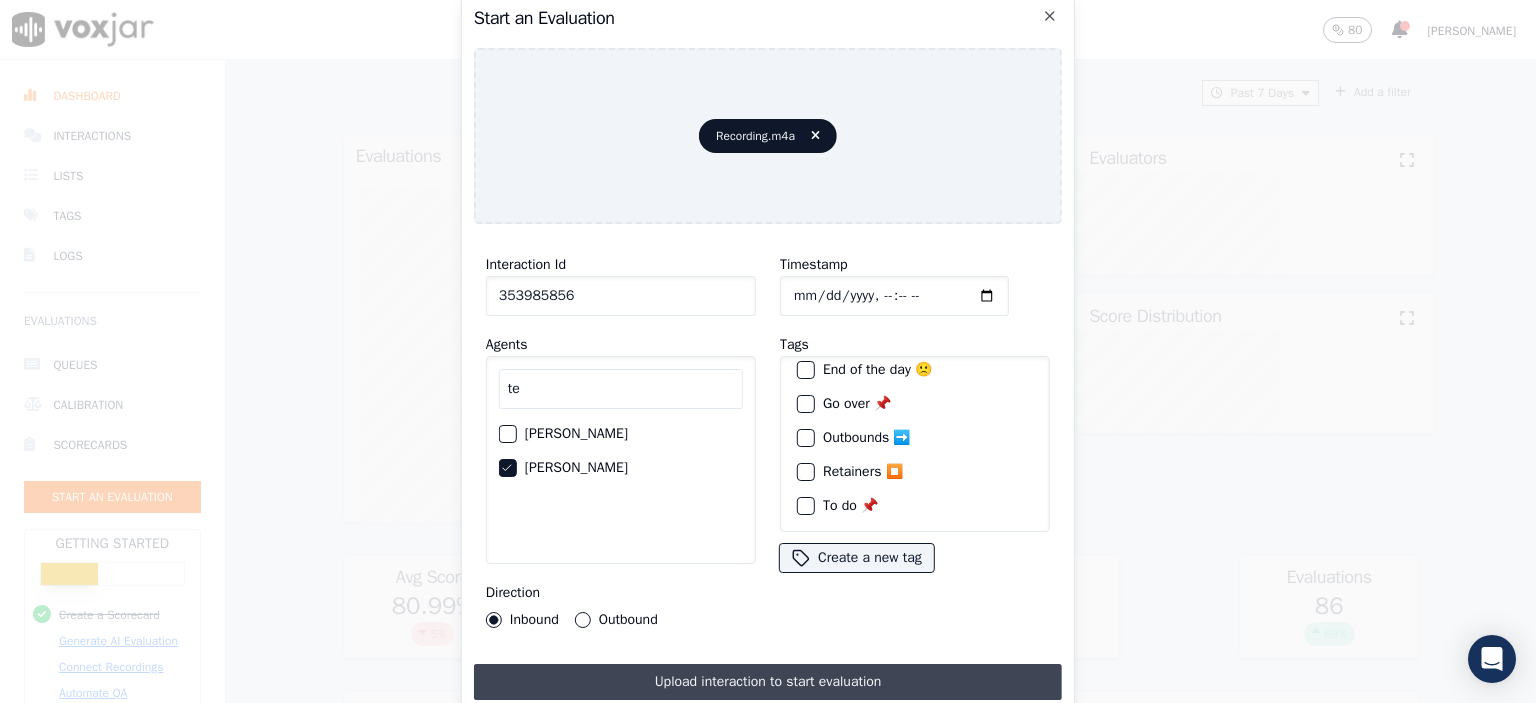 click on "Upload interaction to start evaluation" at bounding box center [768, 682] 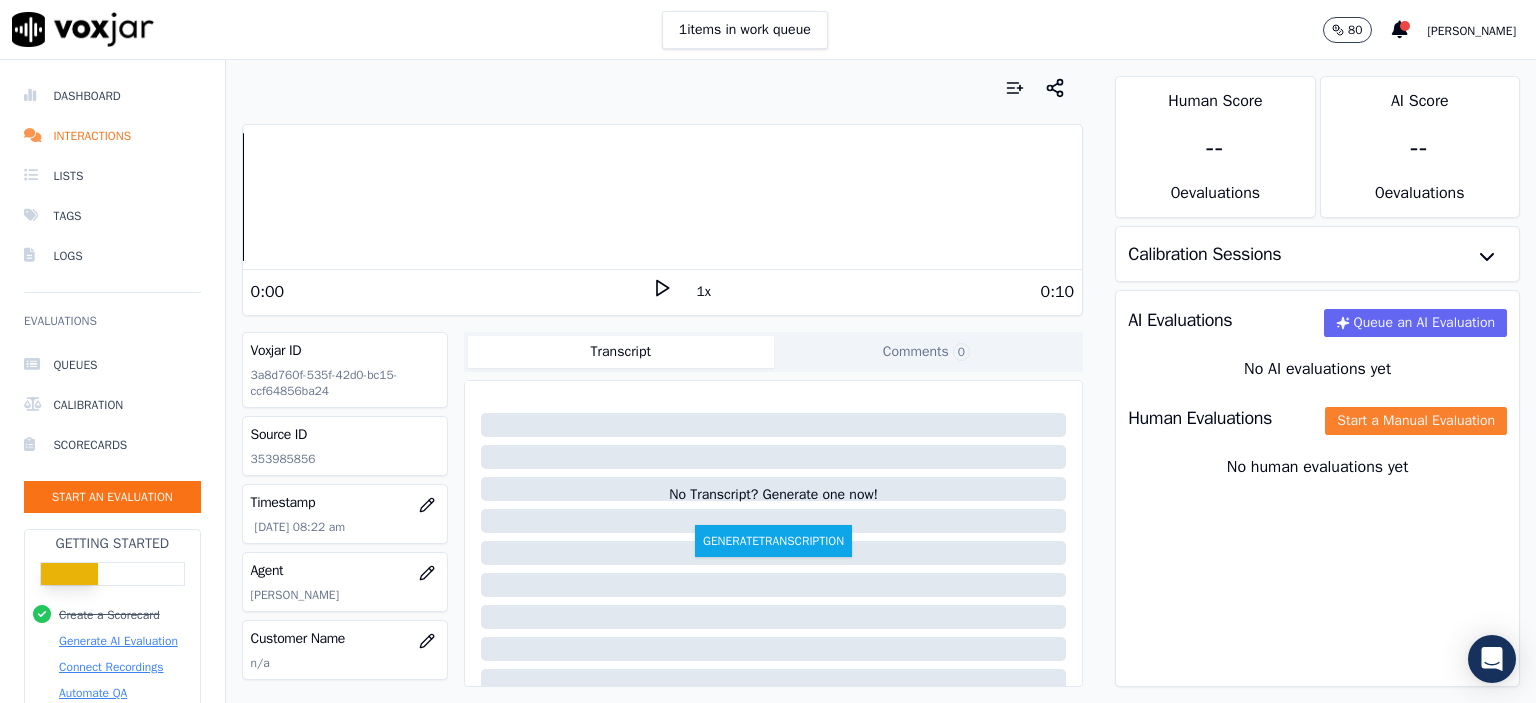 click on "Start a Manual Evaluation" 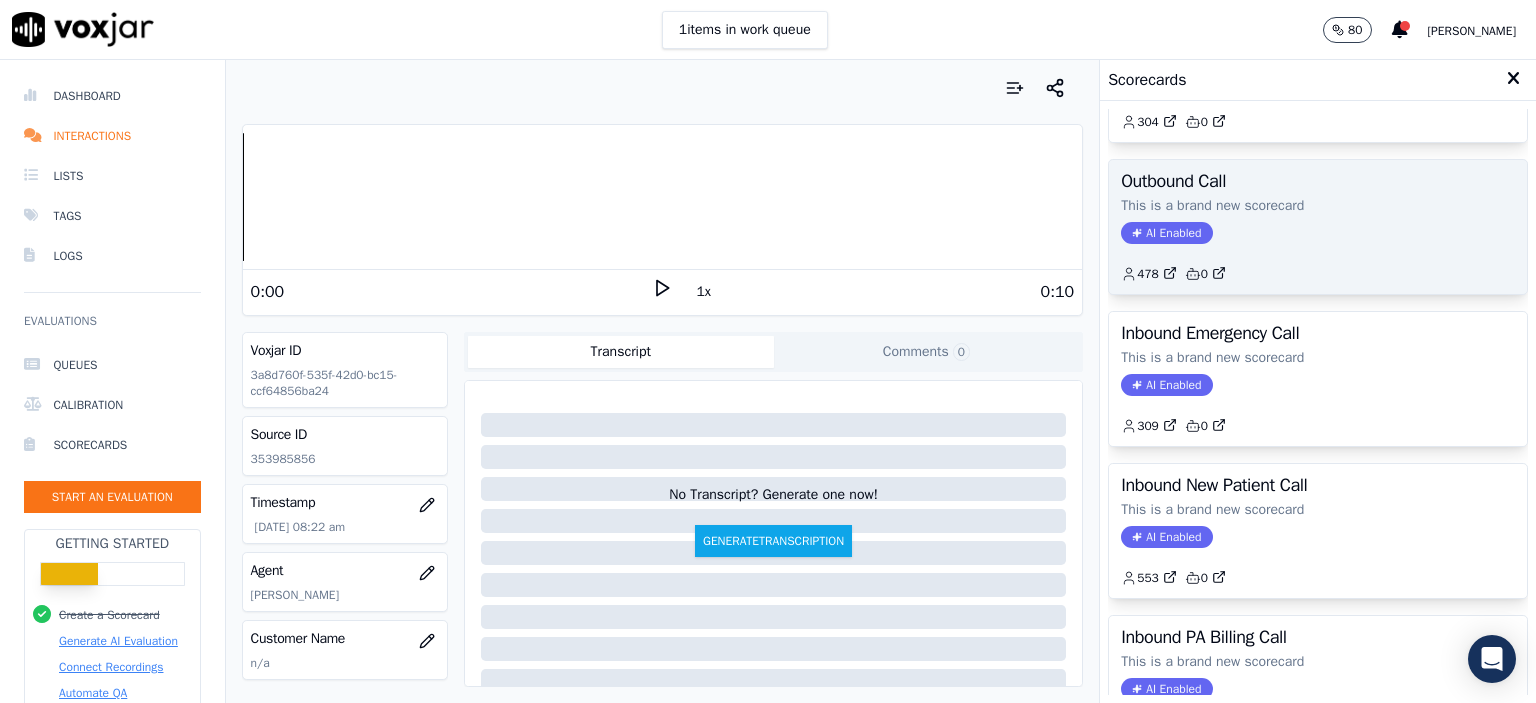 scroll, scrollTop: 0, scrollLeft: 0, axis: both 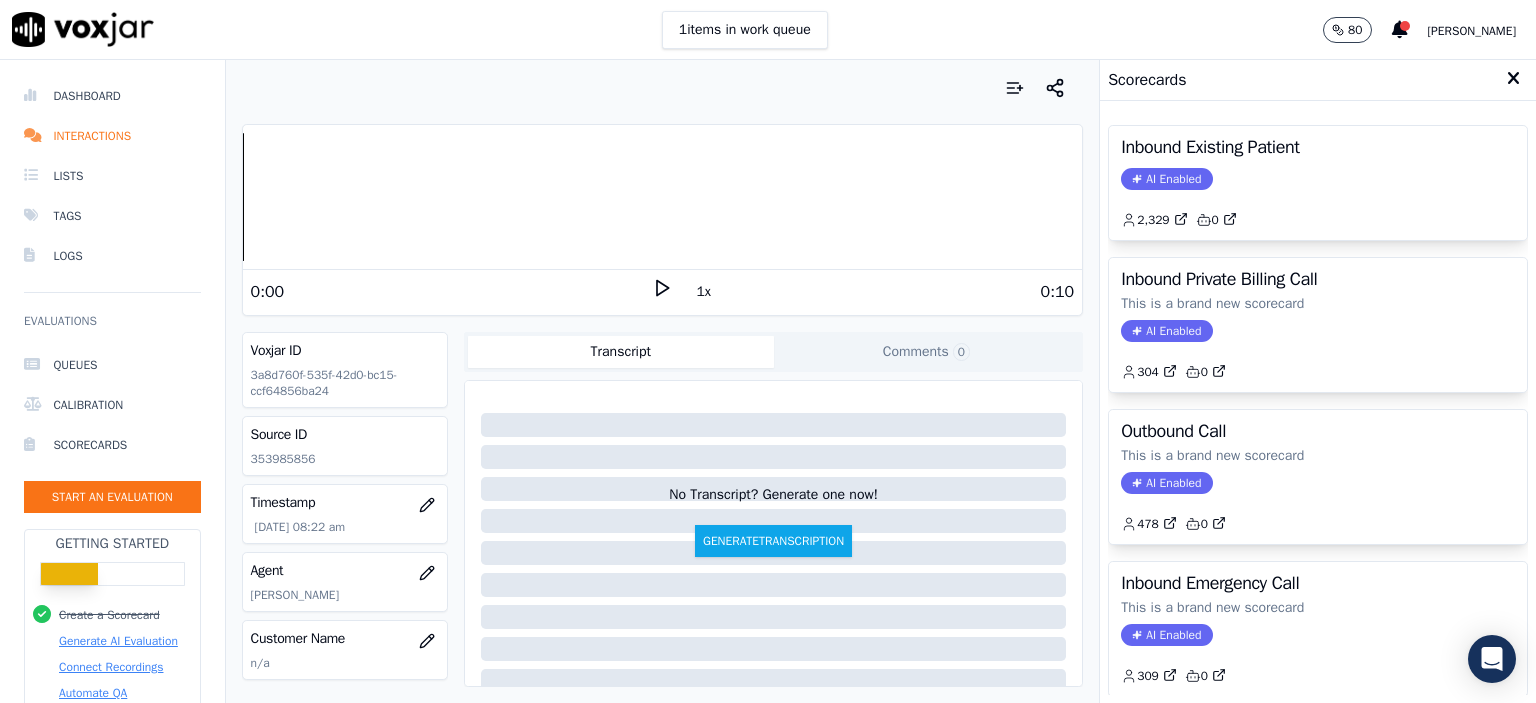 click on "AI Enabled" 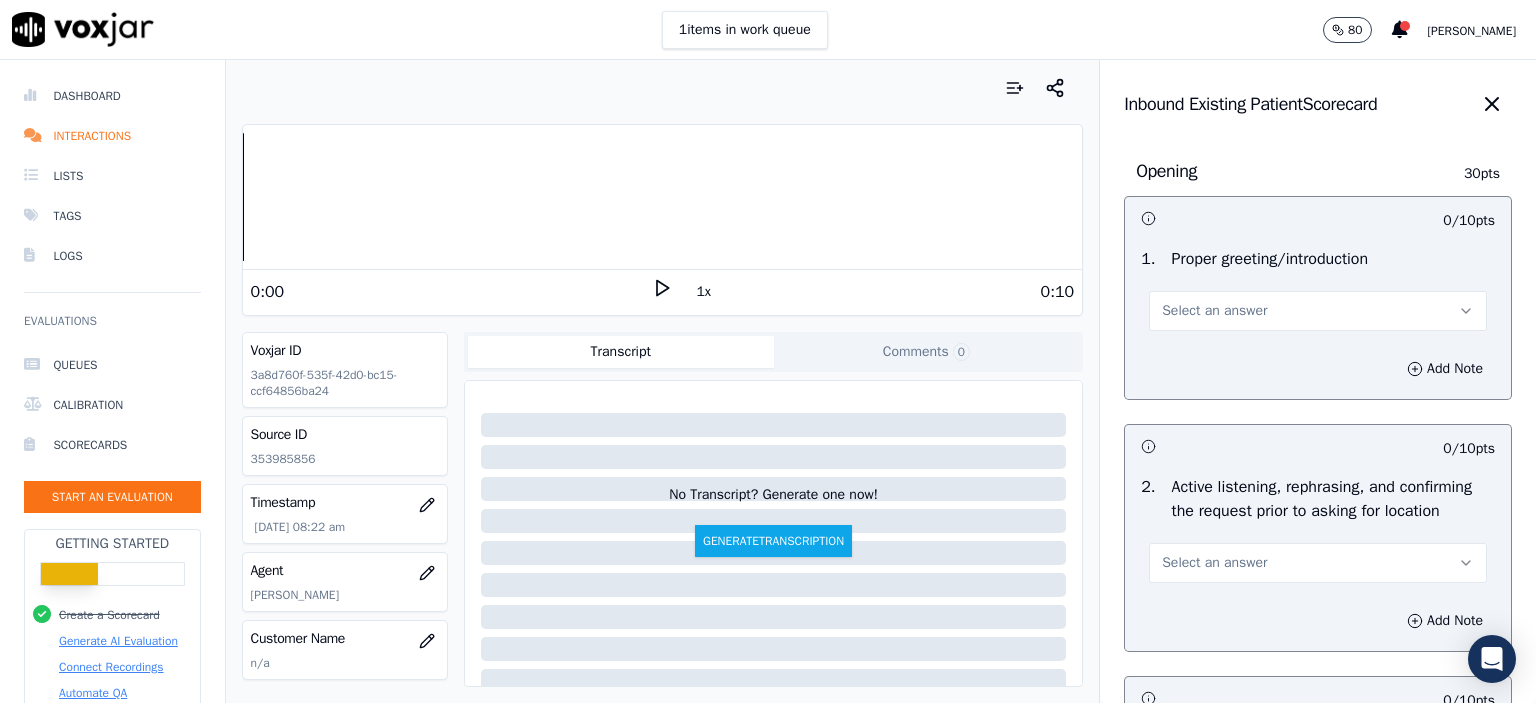 click on "Select an answer" at bounding box center [1214, 311] 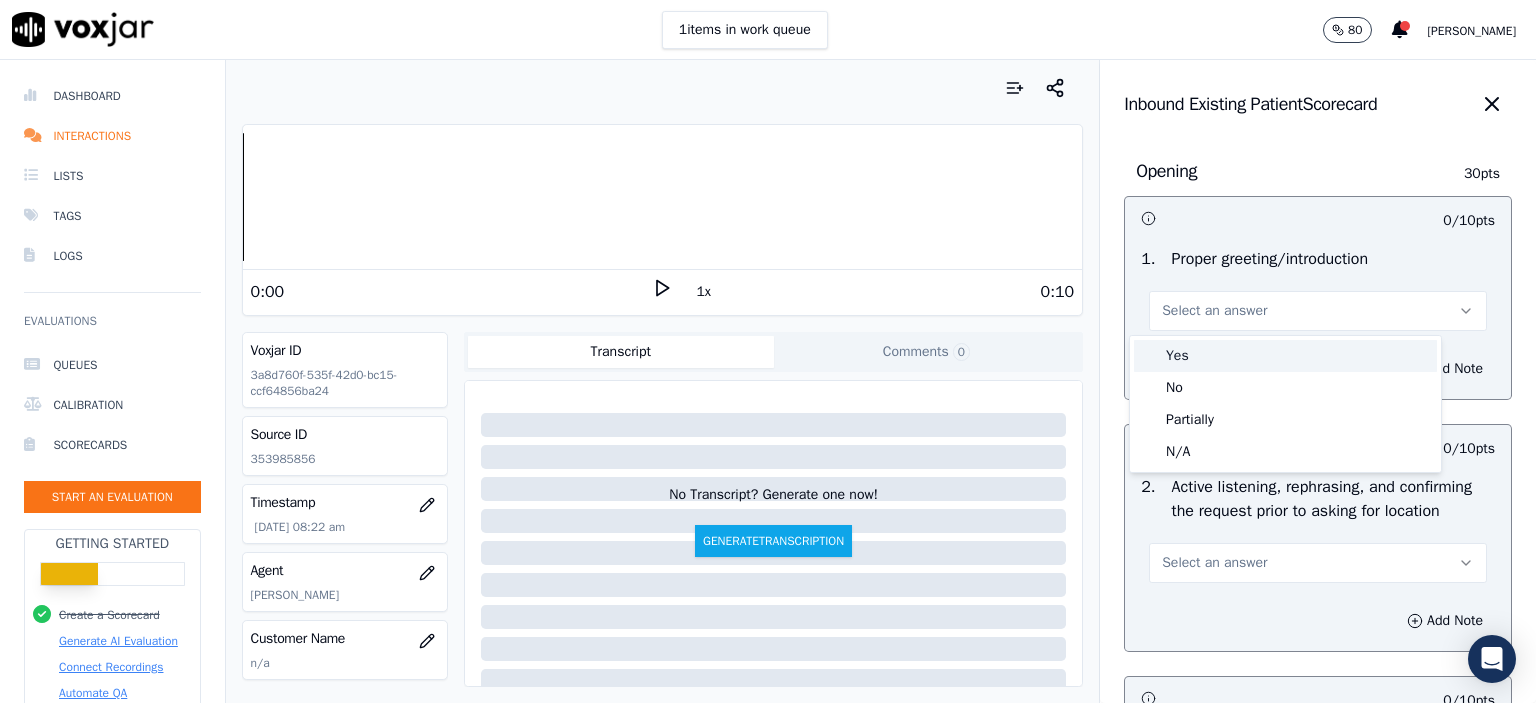 click on "Yes" at bounding box center [1285, 356] 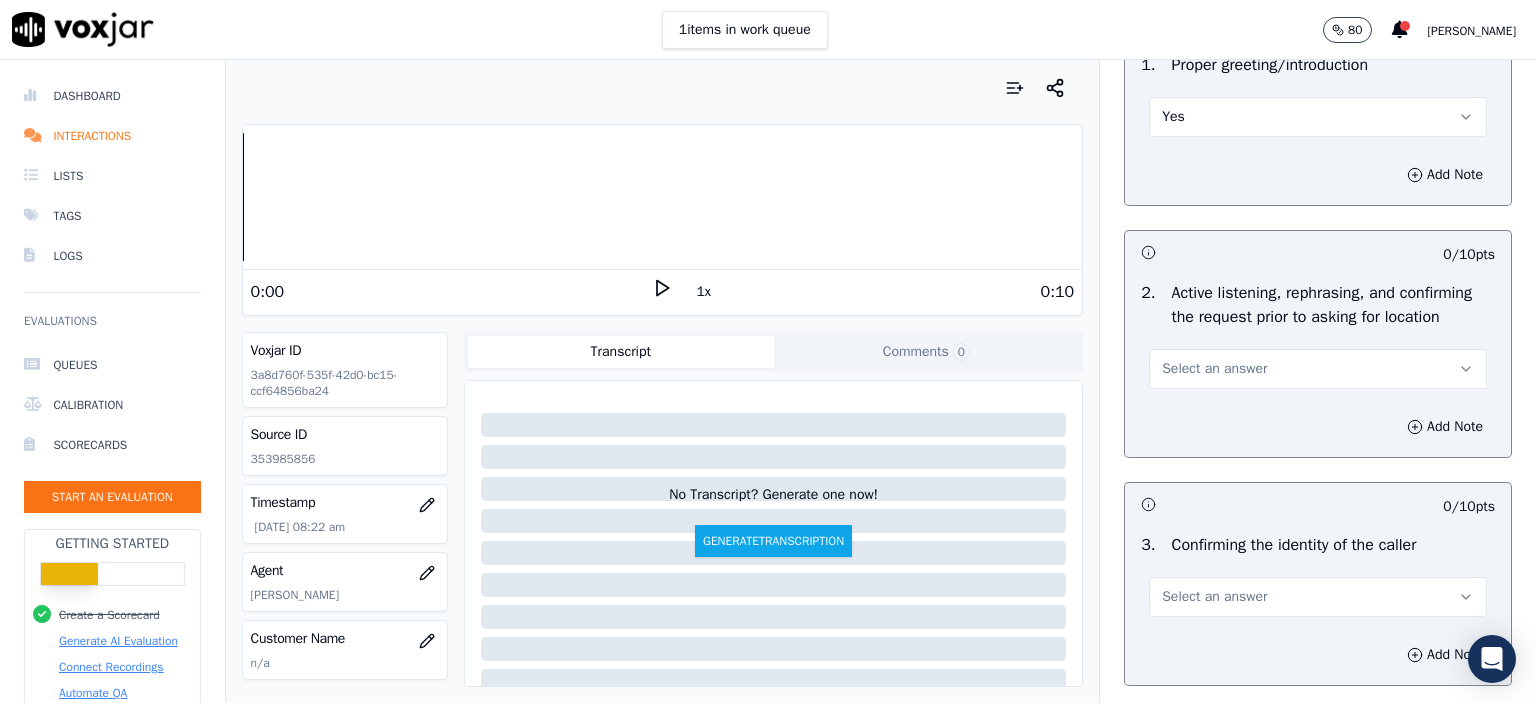scroll, scrollTop: 200, scrollLeft: 0, axis: vertical 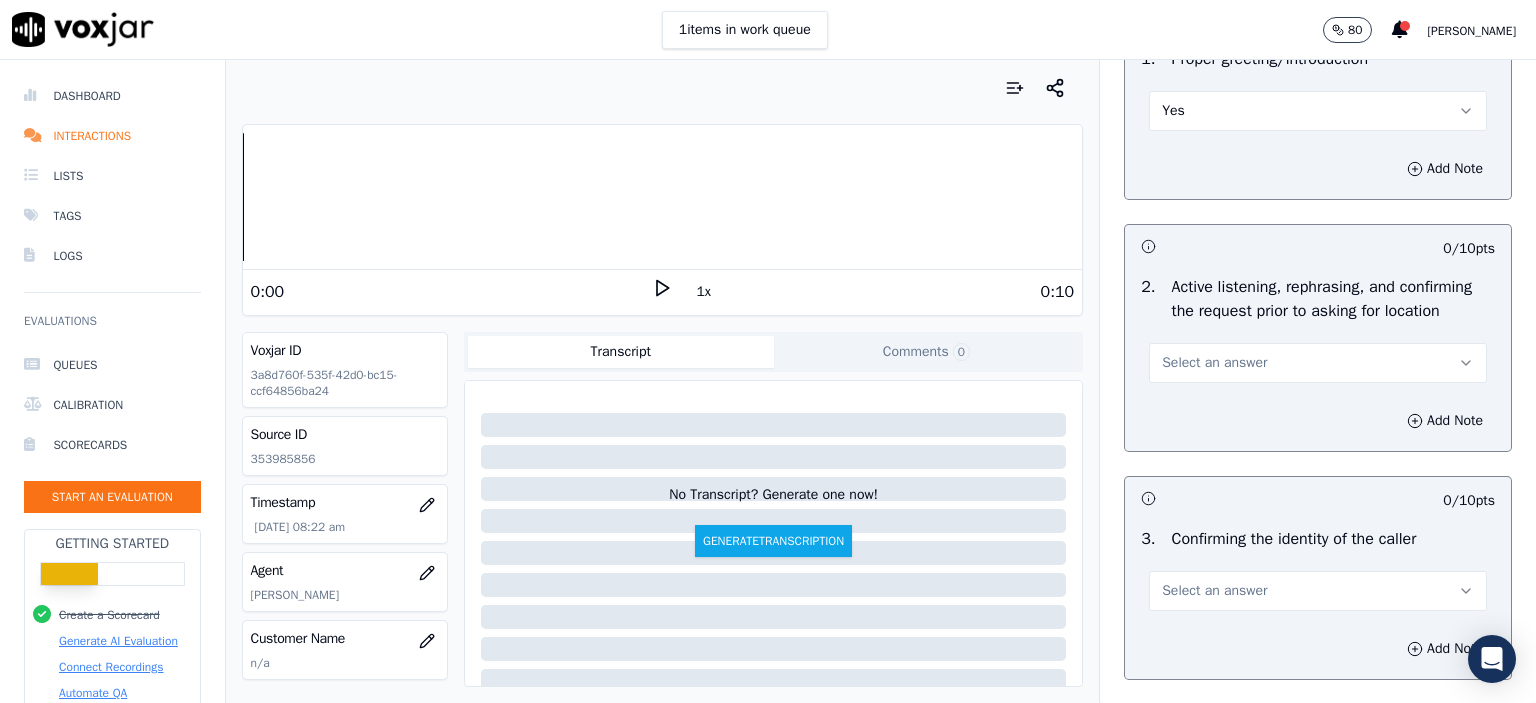 click on "Select an answer" at bounding box center [1318, 363] 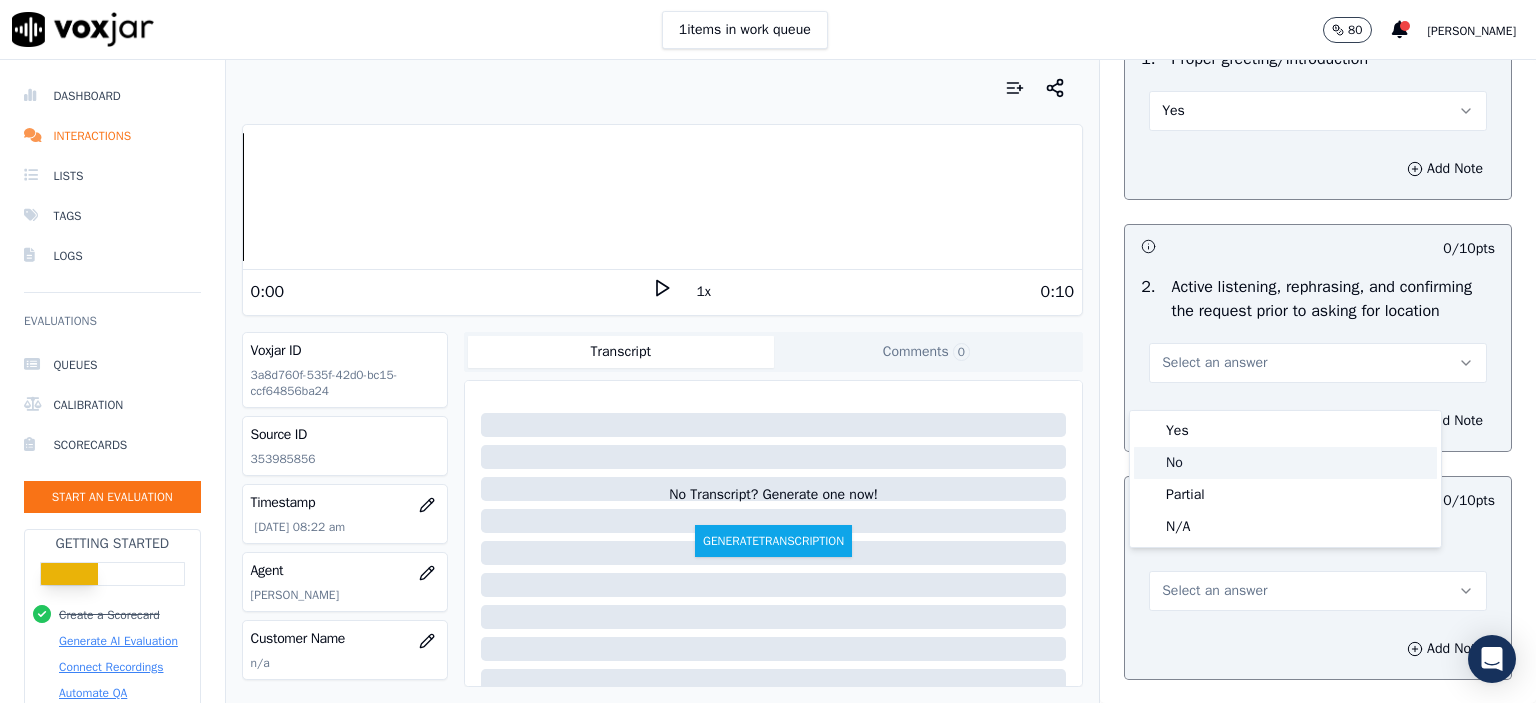 click on "No" 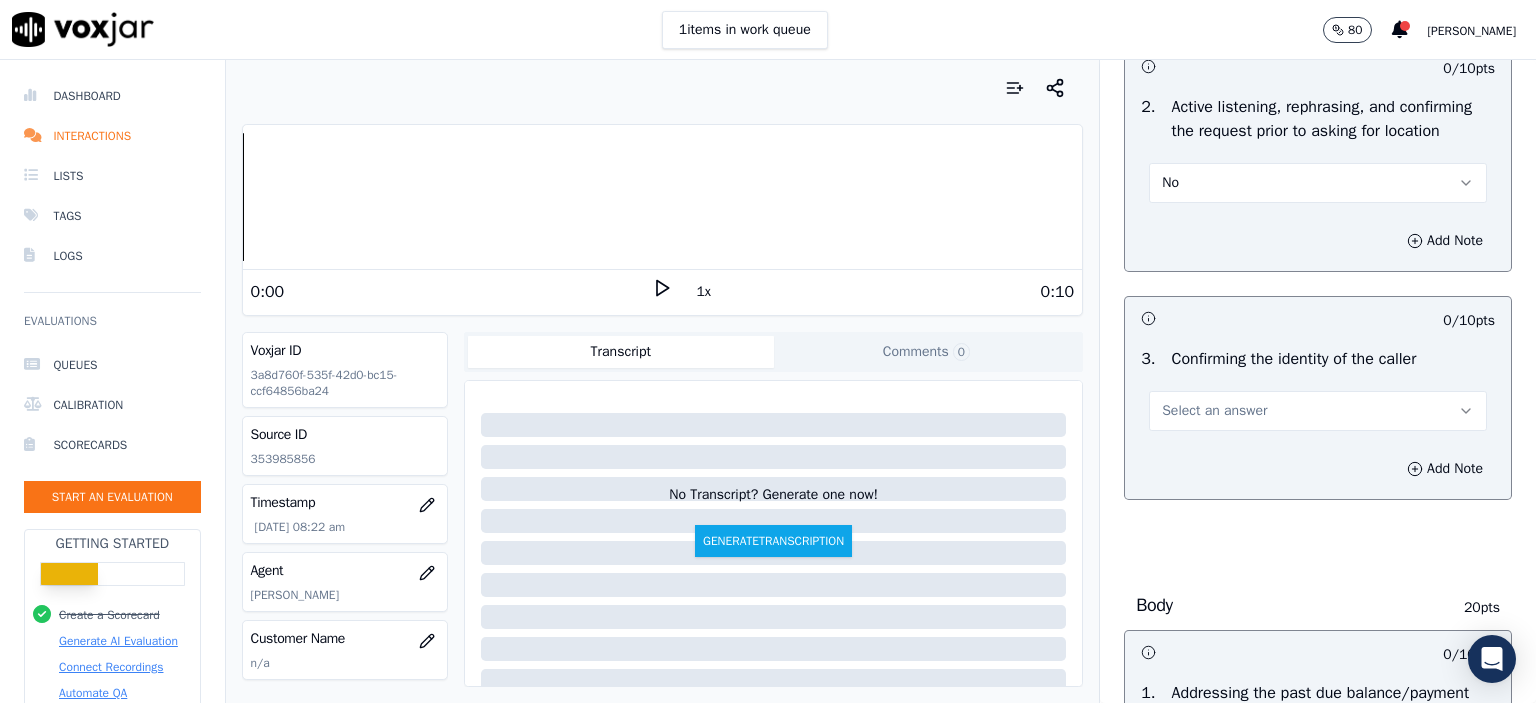scroll, scrollTop: 400, scrollLeft: 0, axis: vertical 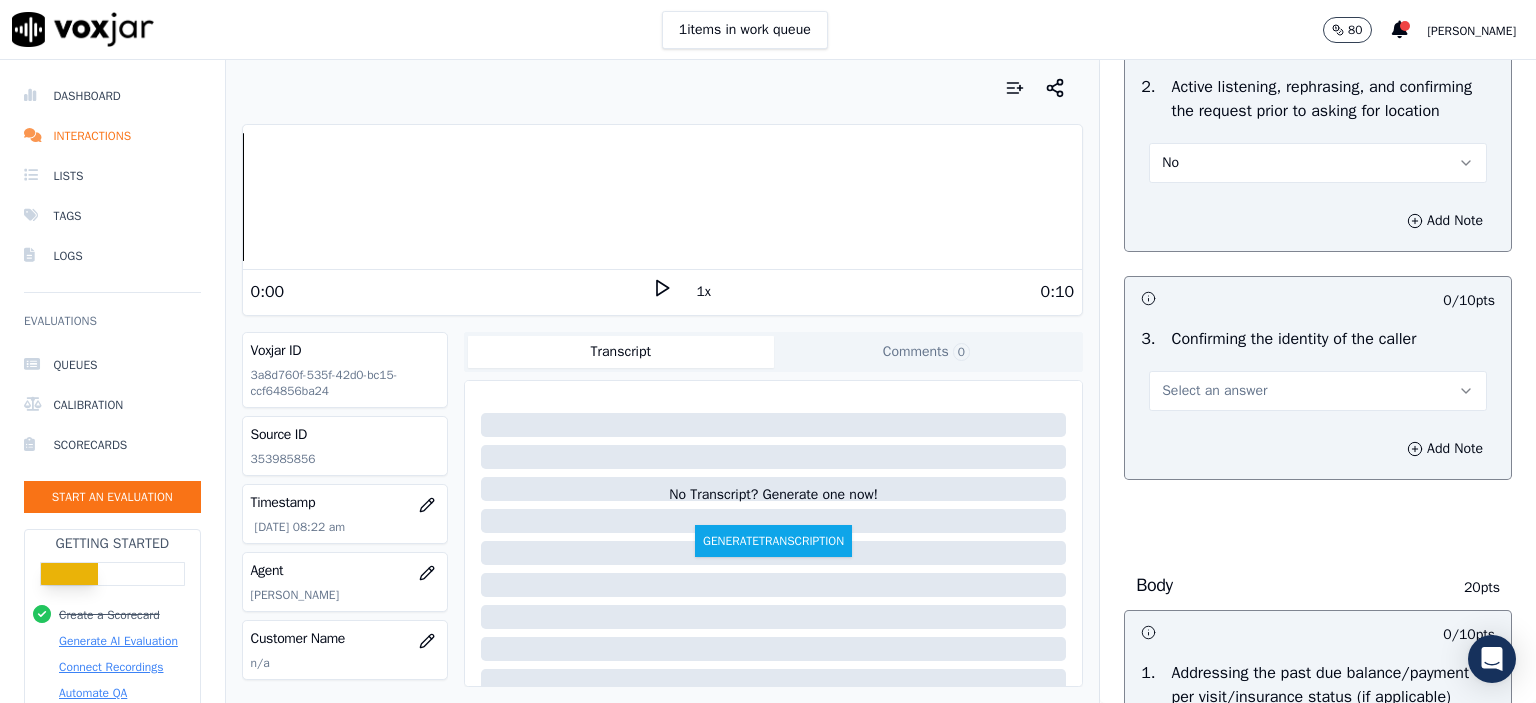 click on "Select an answer" at bounding box center (1214, 391) 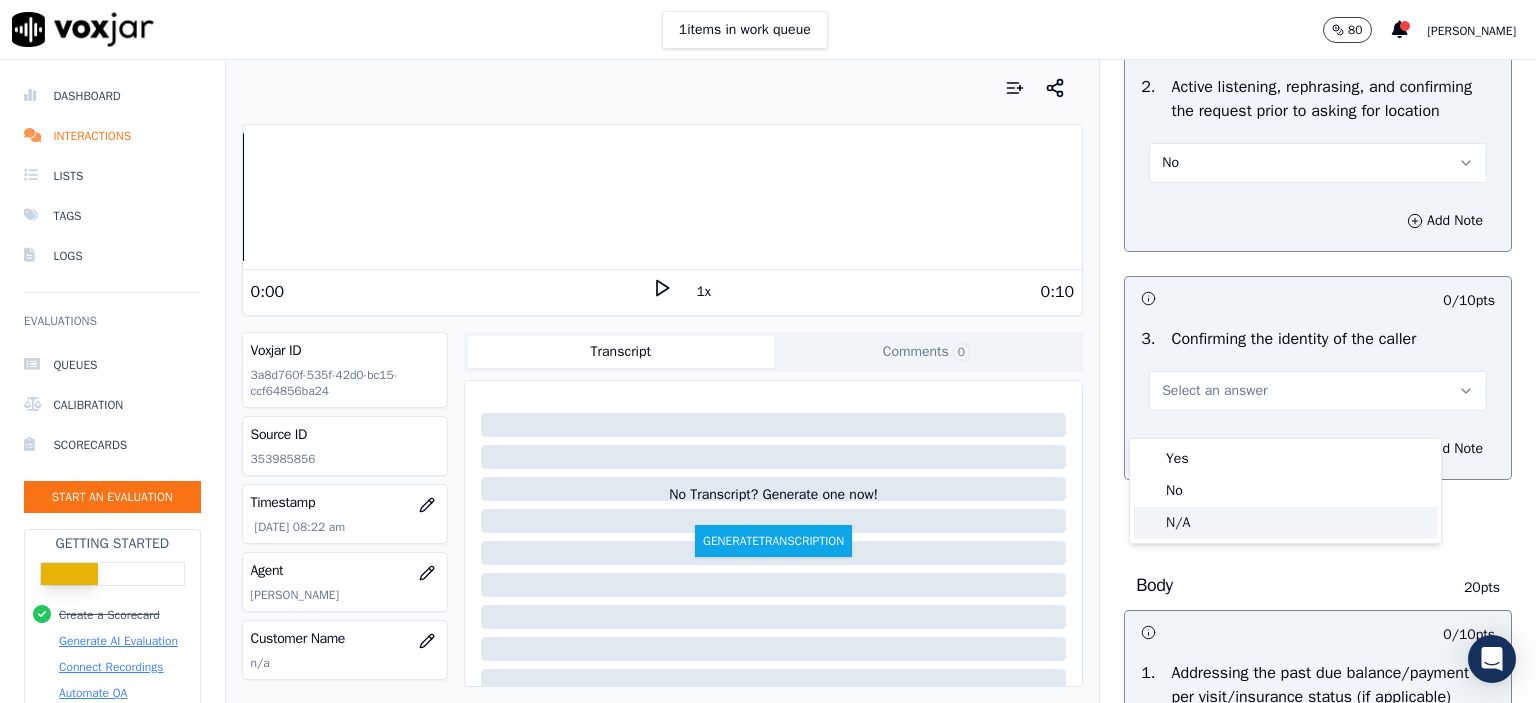 click on "N/A" 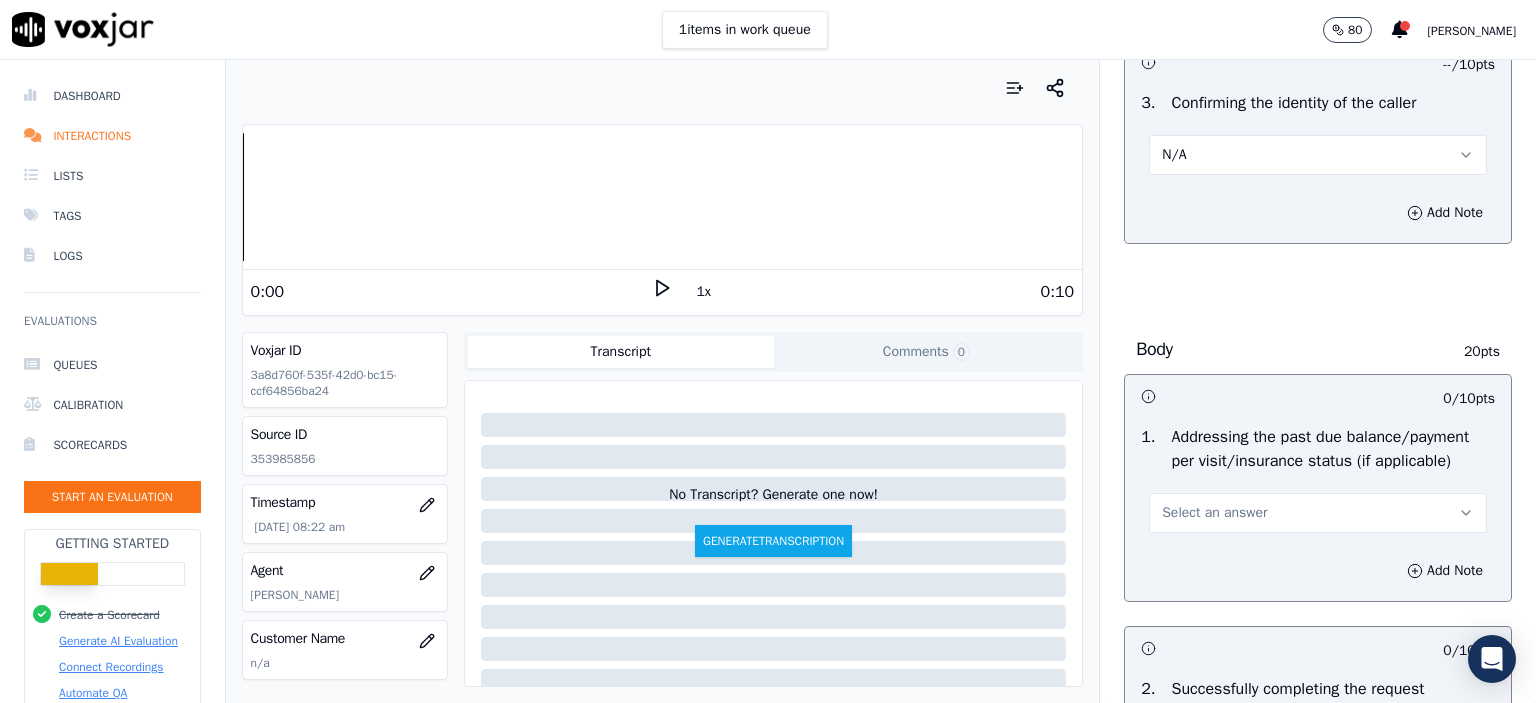 scroll, scrollTop: 700, scrollLeft: 0, axis: vertical 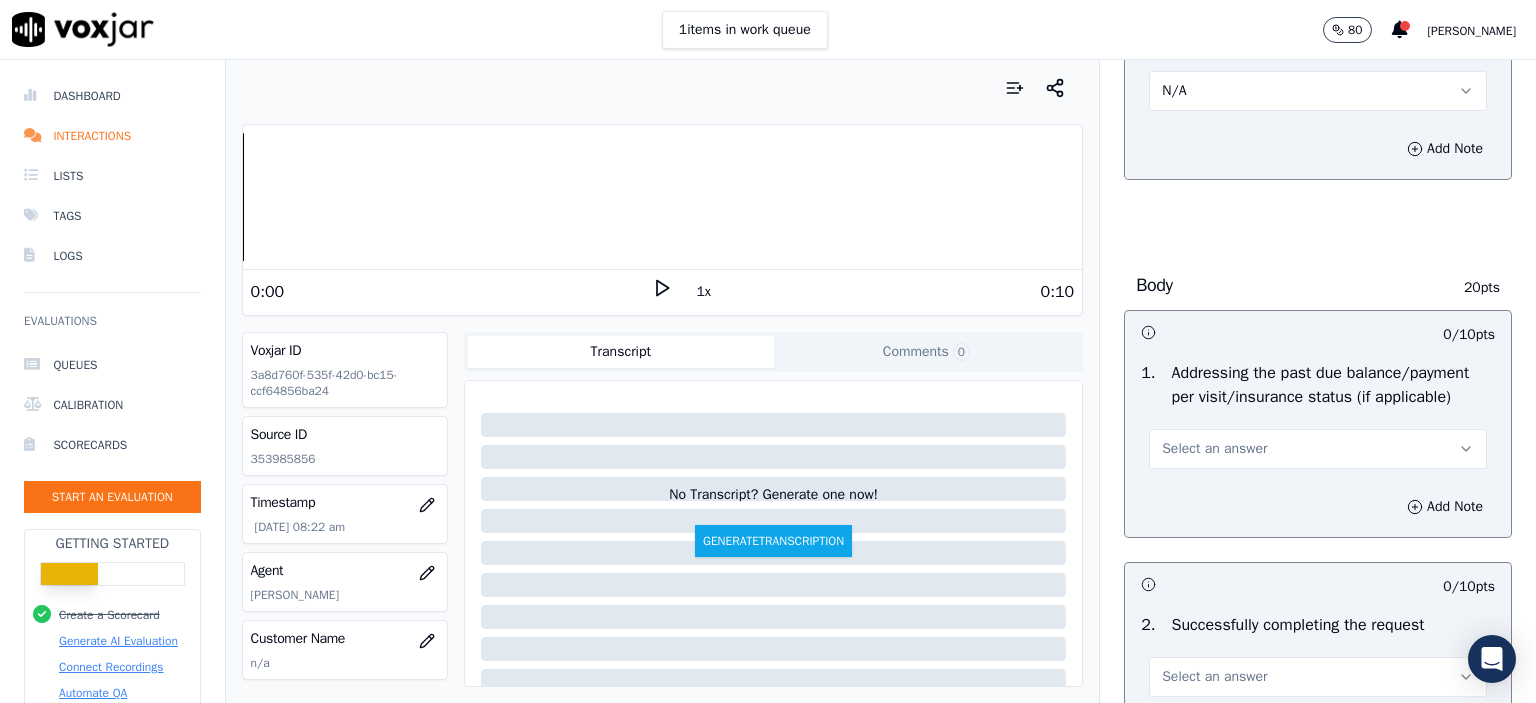 click on "Select an answer" at bounding box center [1214, 449] 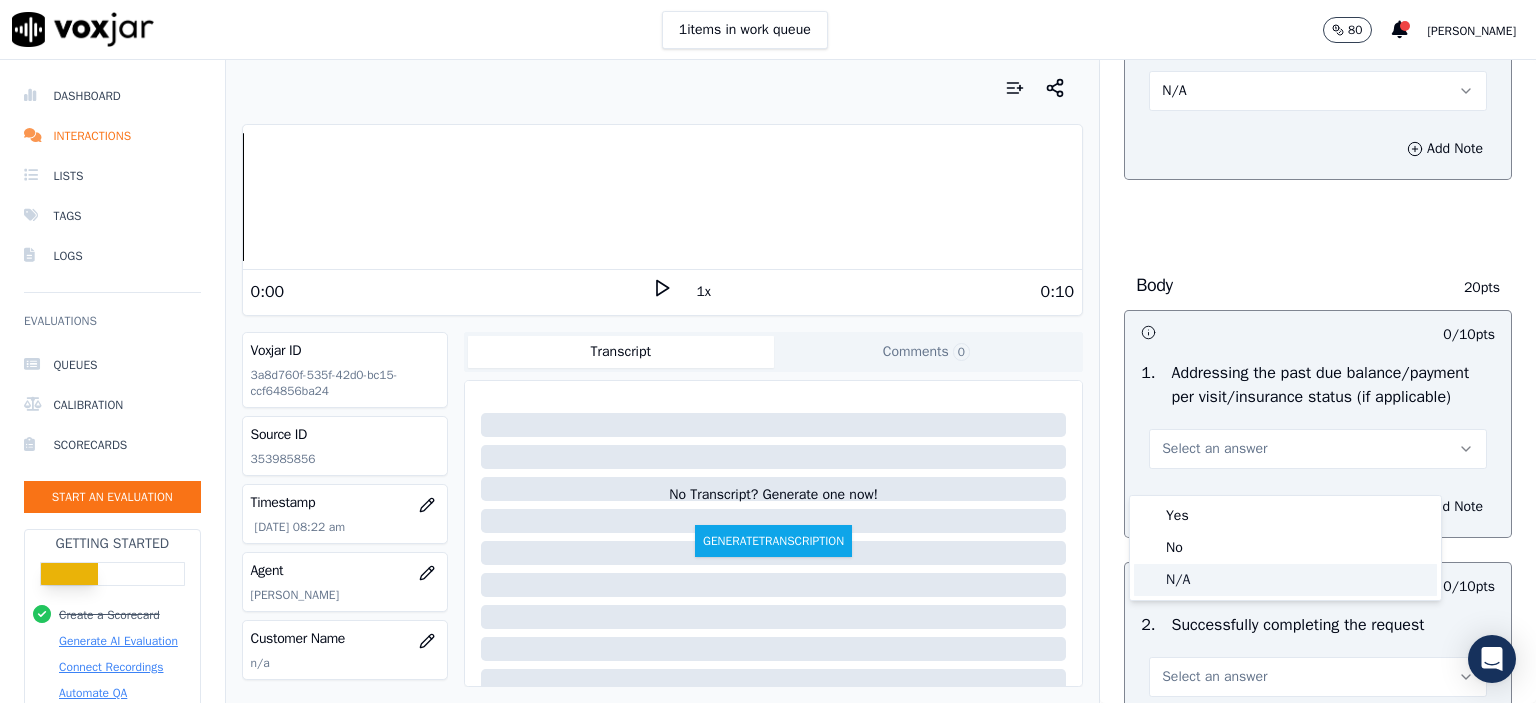 click on "N/A" 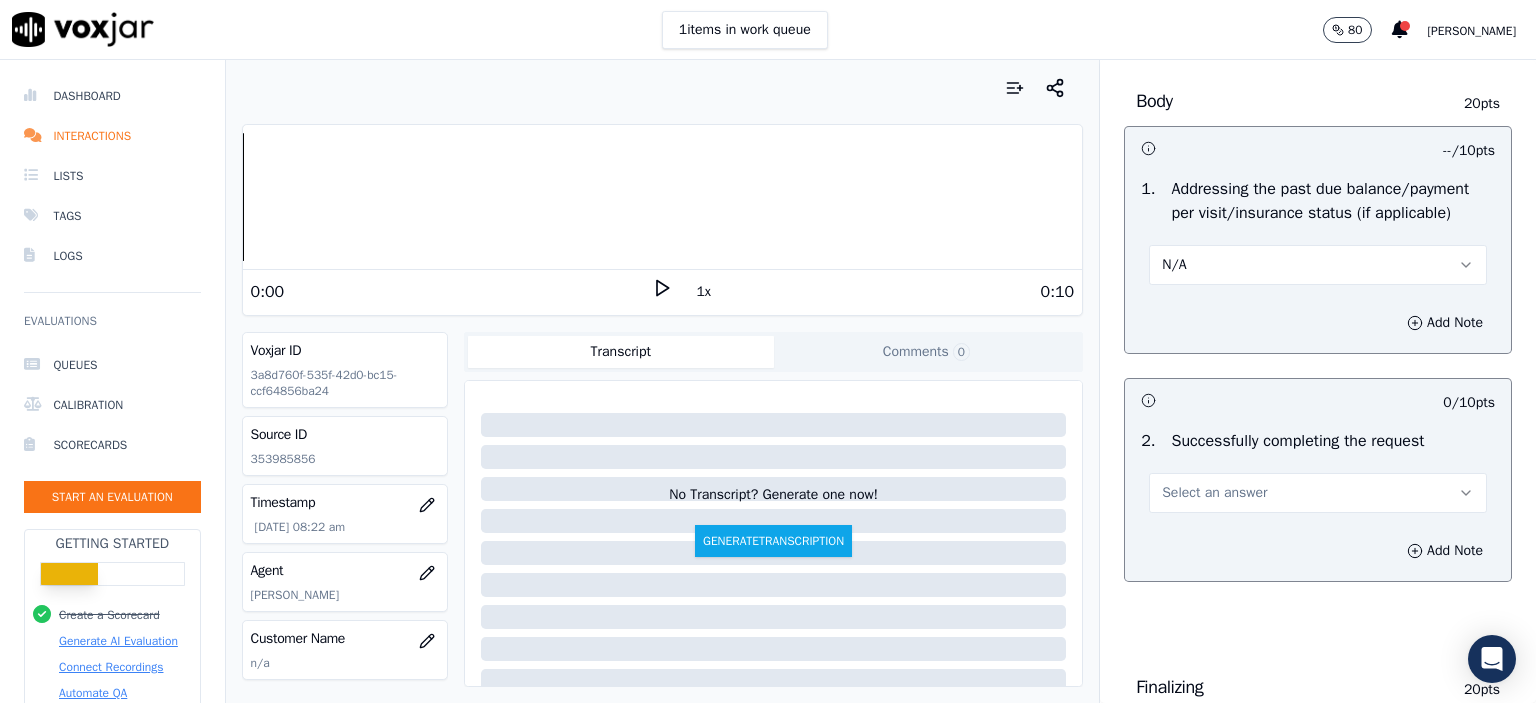 scroll, scrollTop: 900, scrollLeft: 0, axis: vertical 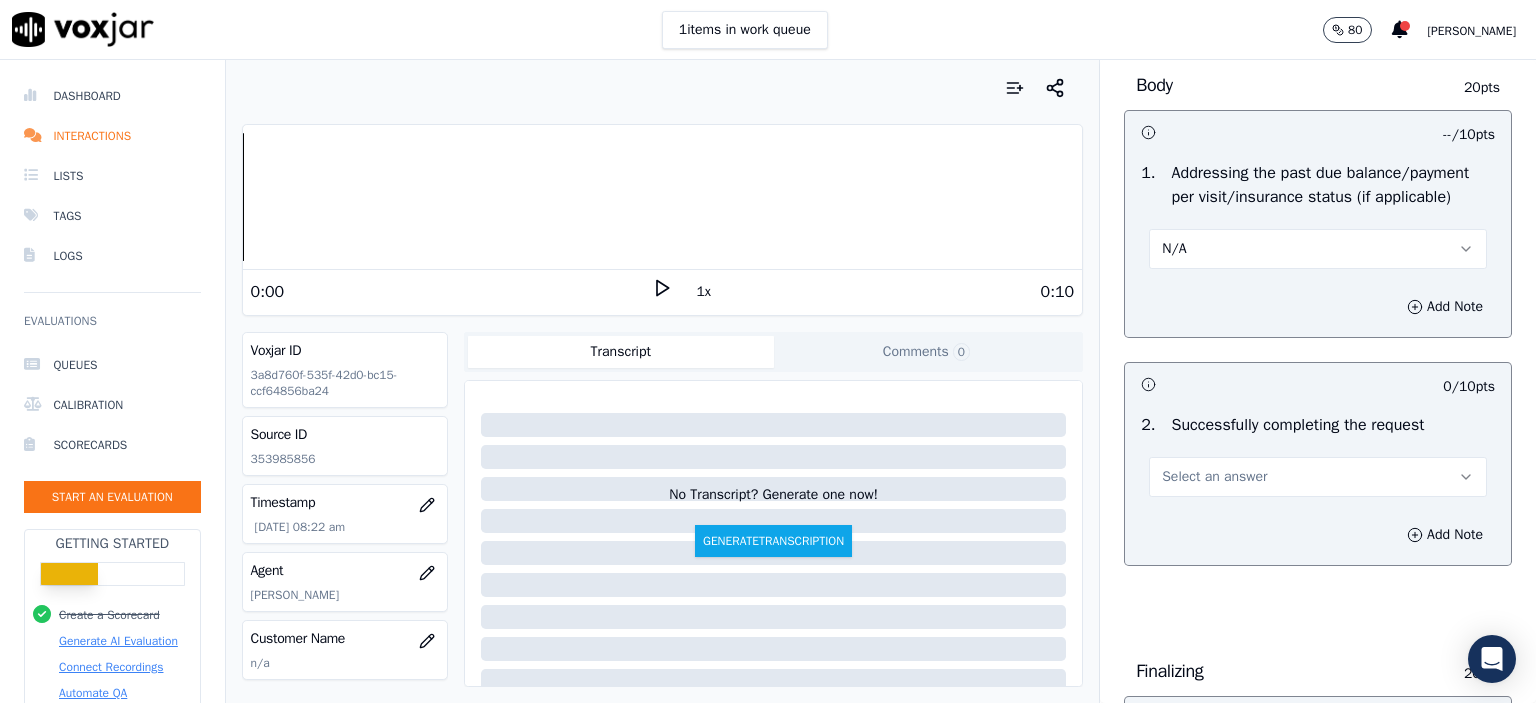 click on "Select an answer" at bounding box center (1214, 477) 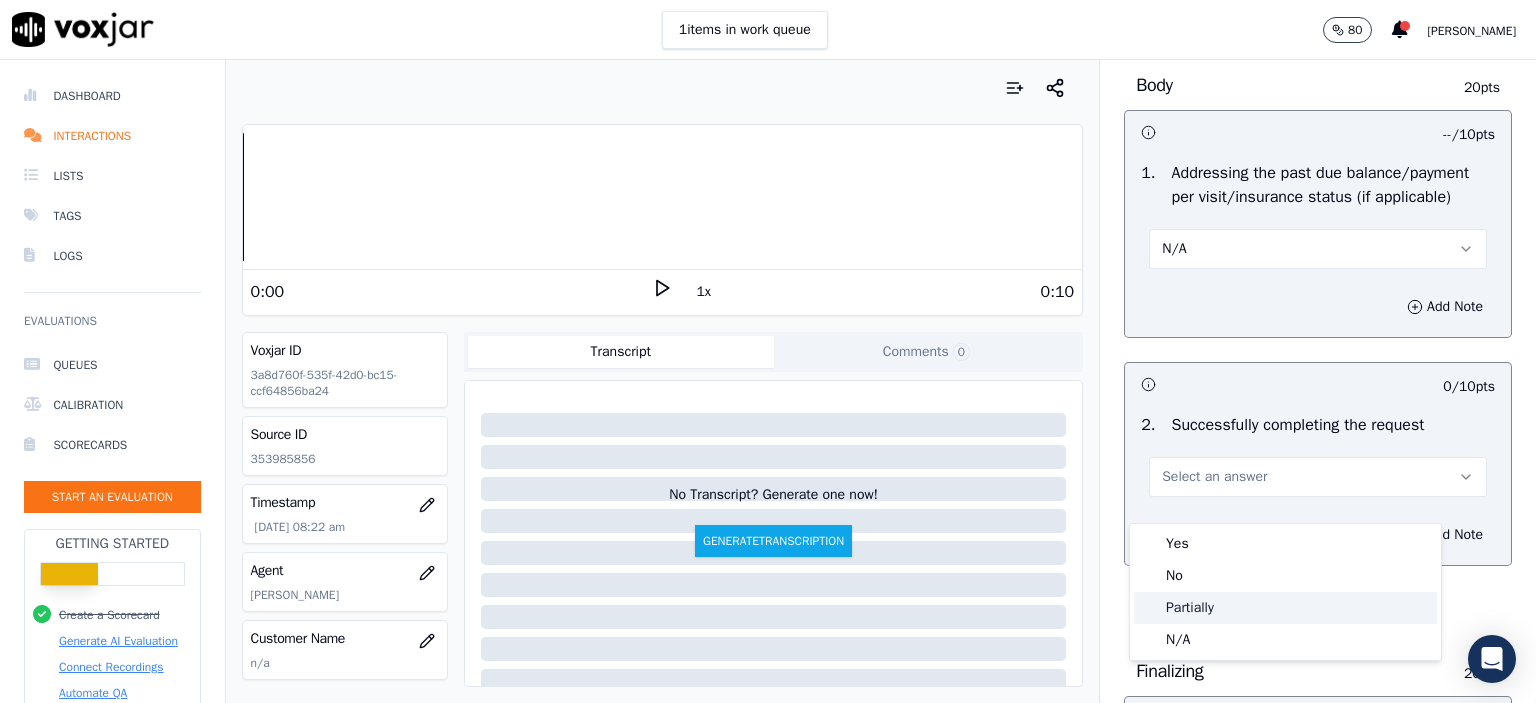 click on "Partially" 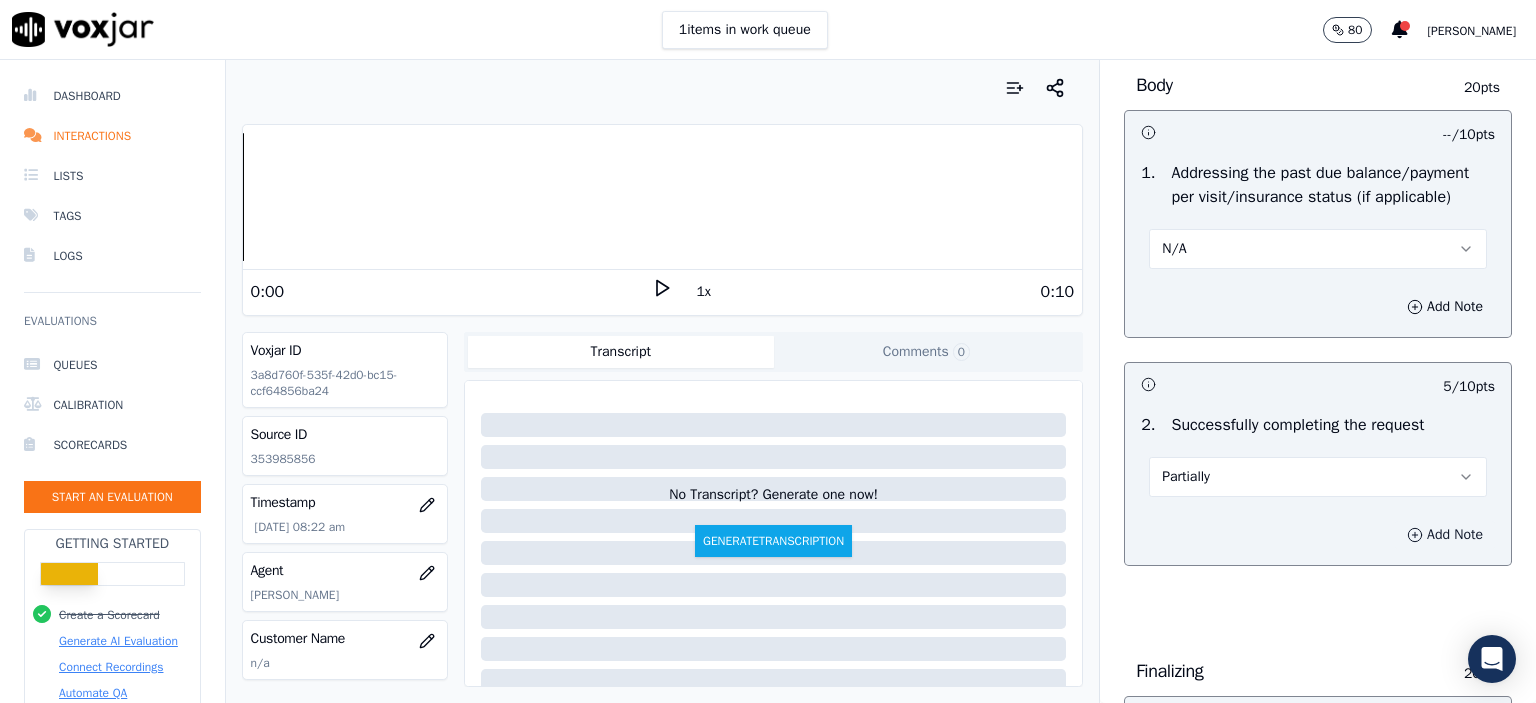 click on "Add Note" at bounding box center (1445, 535) 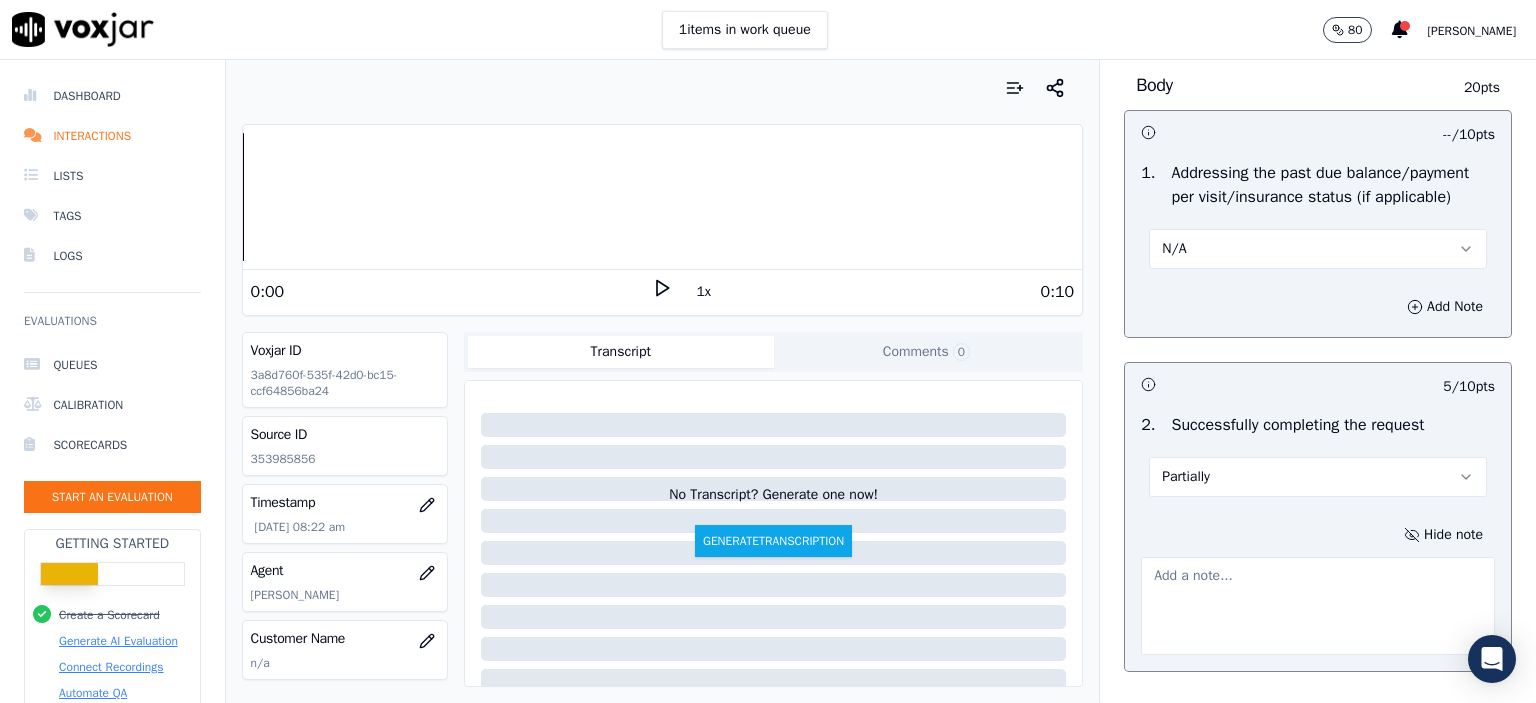 click at bounding box center (1318, 606) 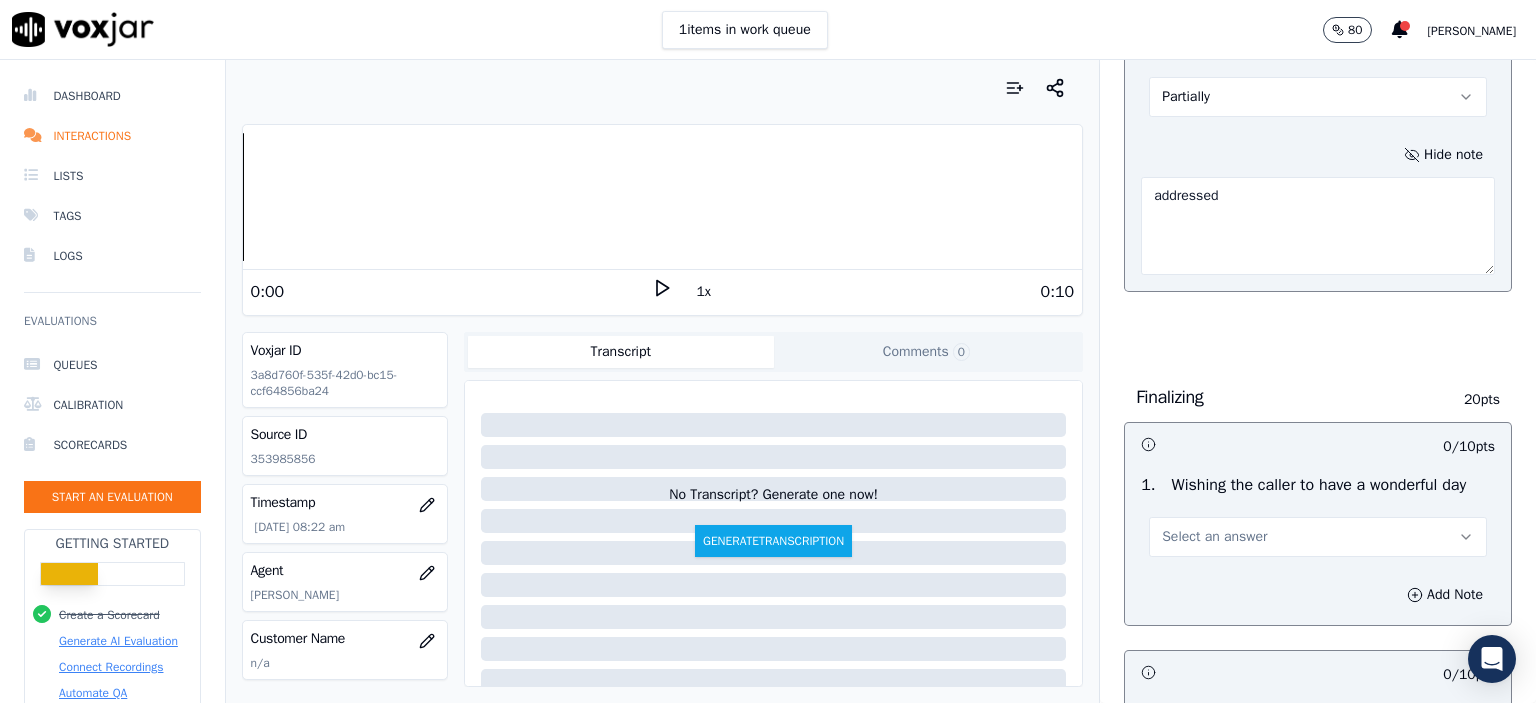 scroll, scrollTop: 1400, scrollLeft: 0, axis: vertical 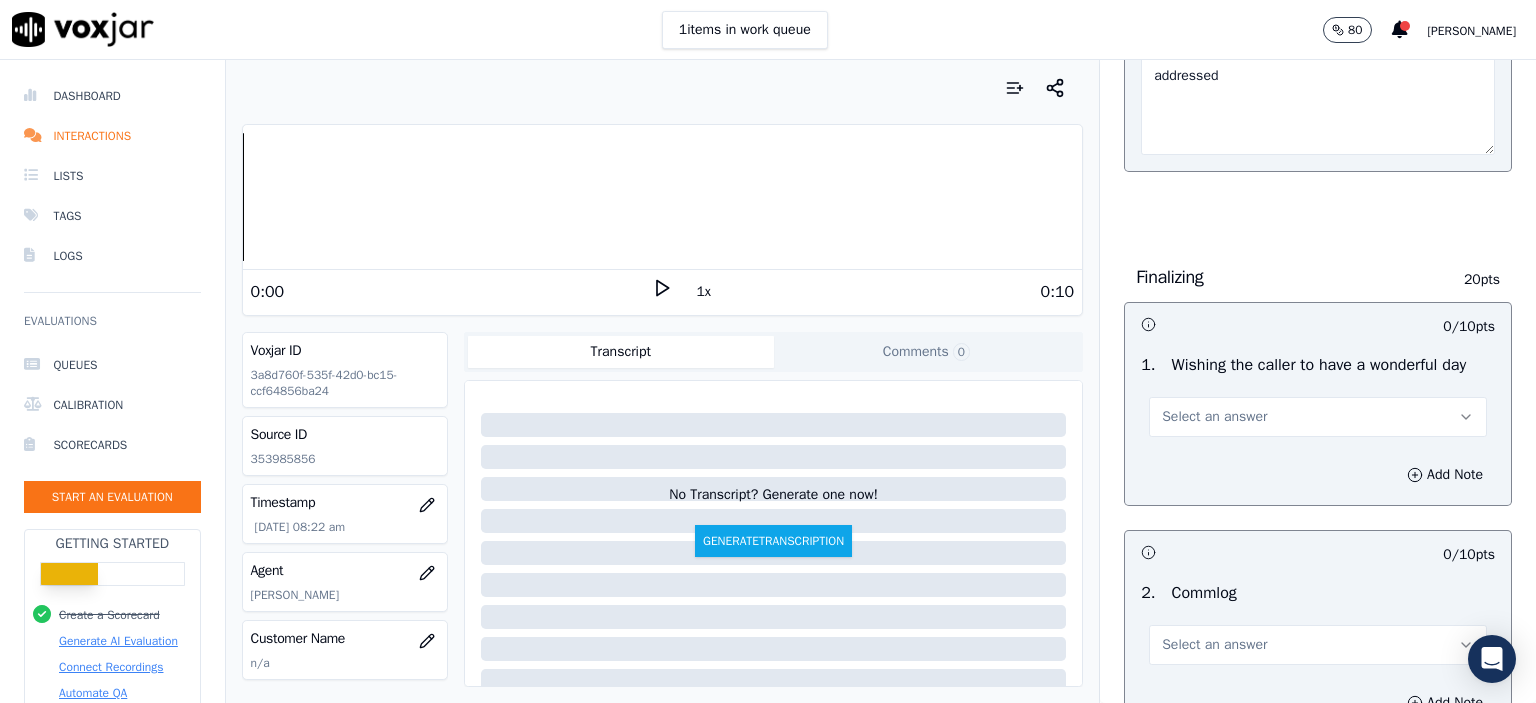 type on "addressed" 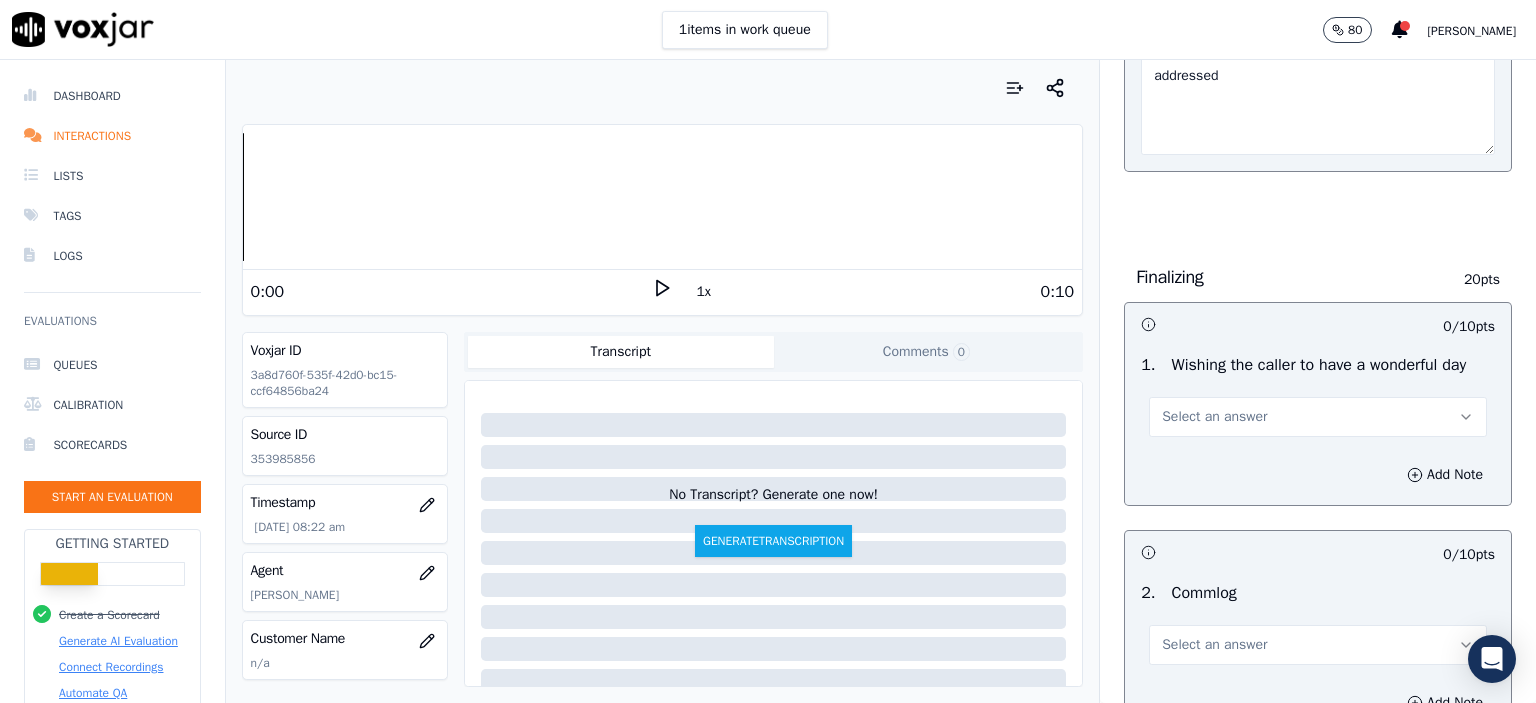 click on "Select an answer" at bounding box center (1214, 417) 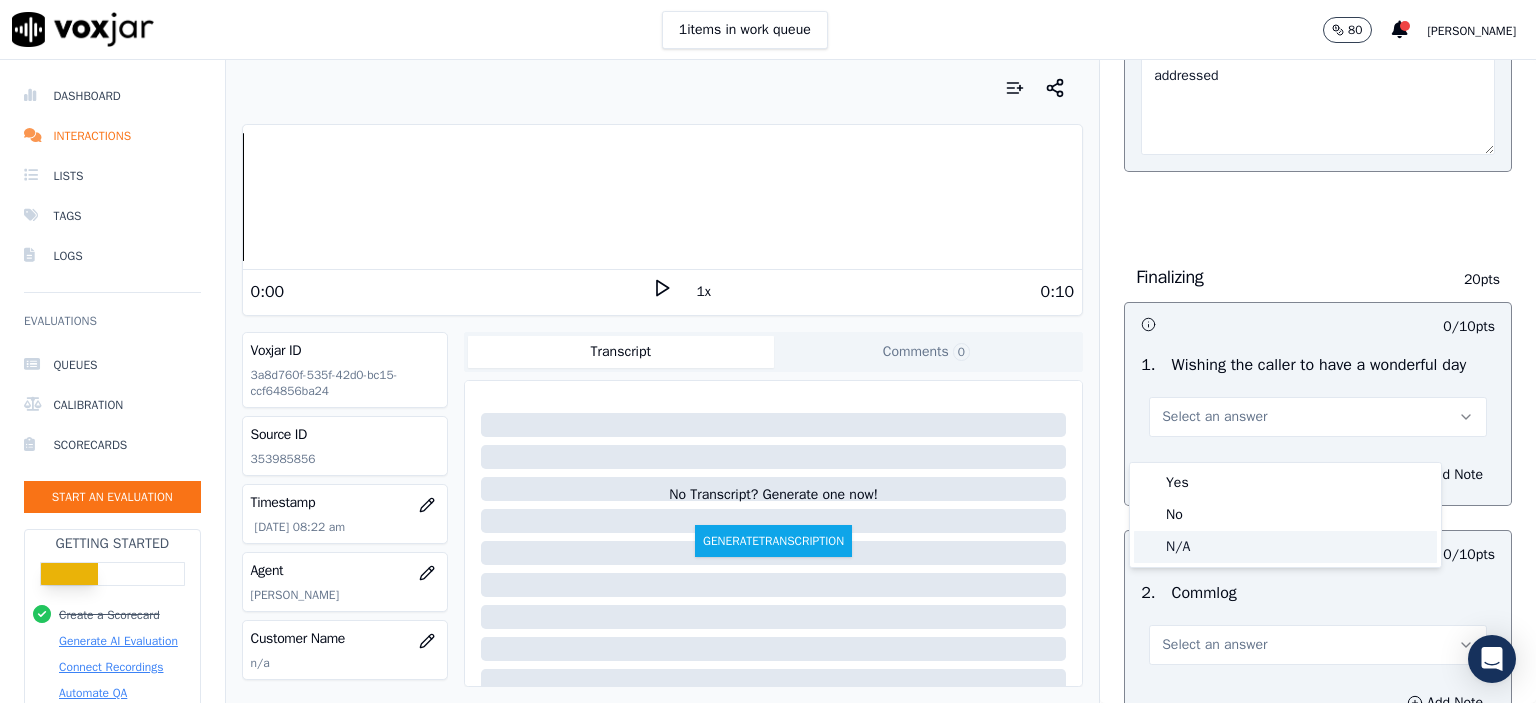click on "N/A" 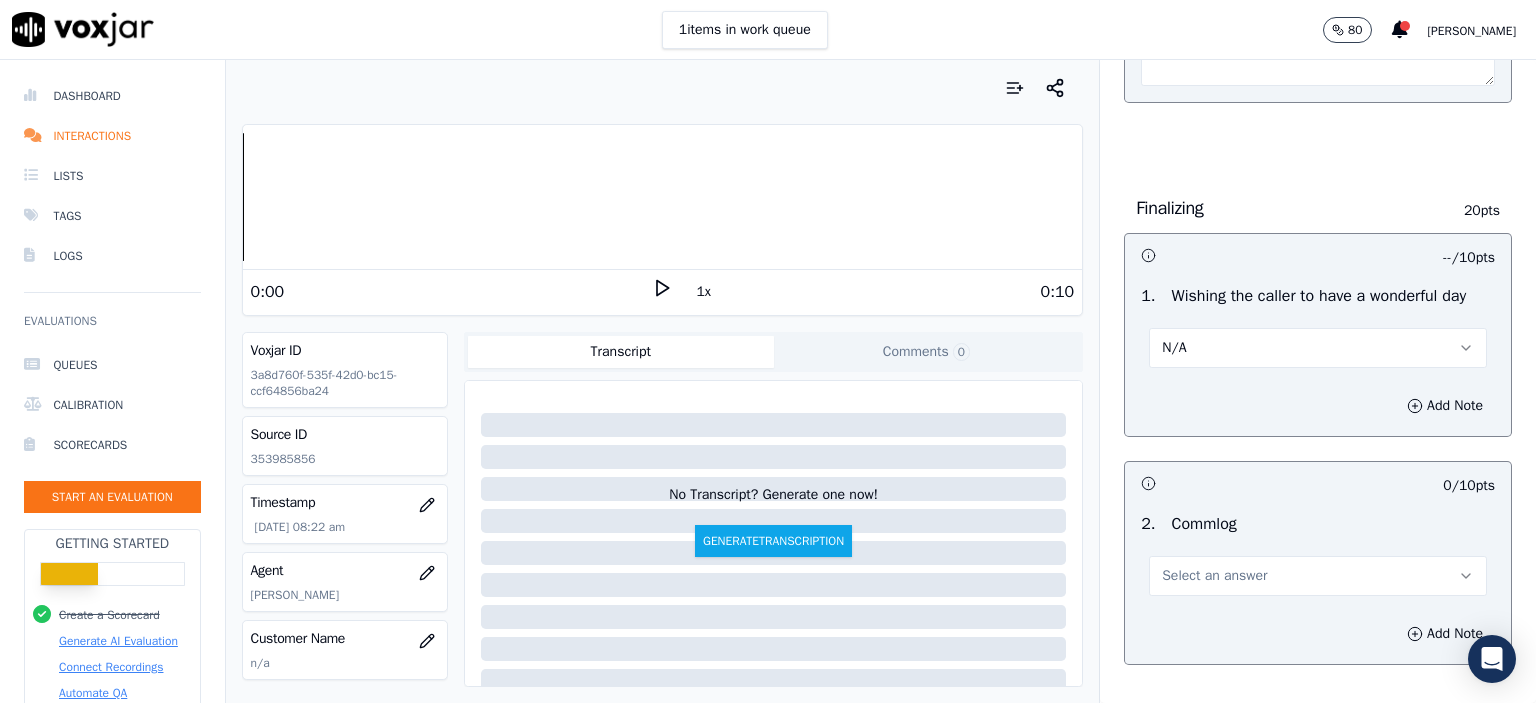 scroll, scrollTop: 1600, scrollLeft: 0, axis: vertical 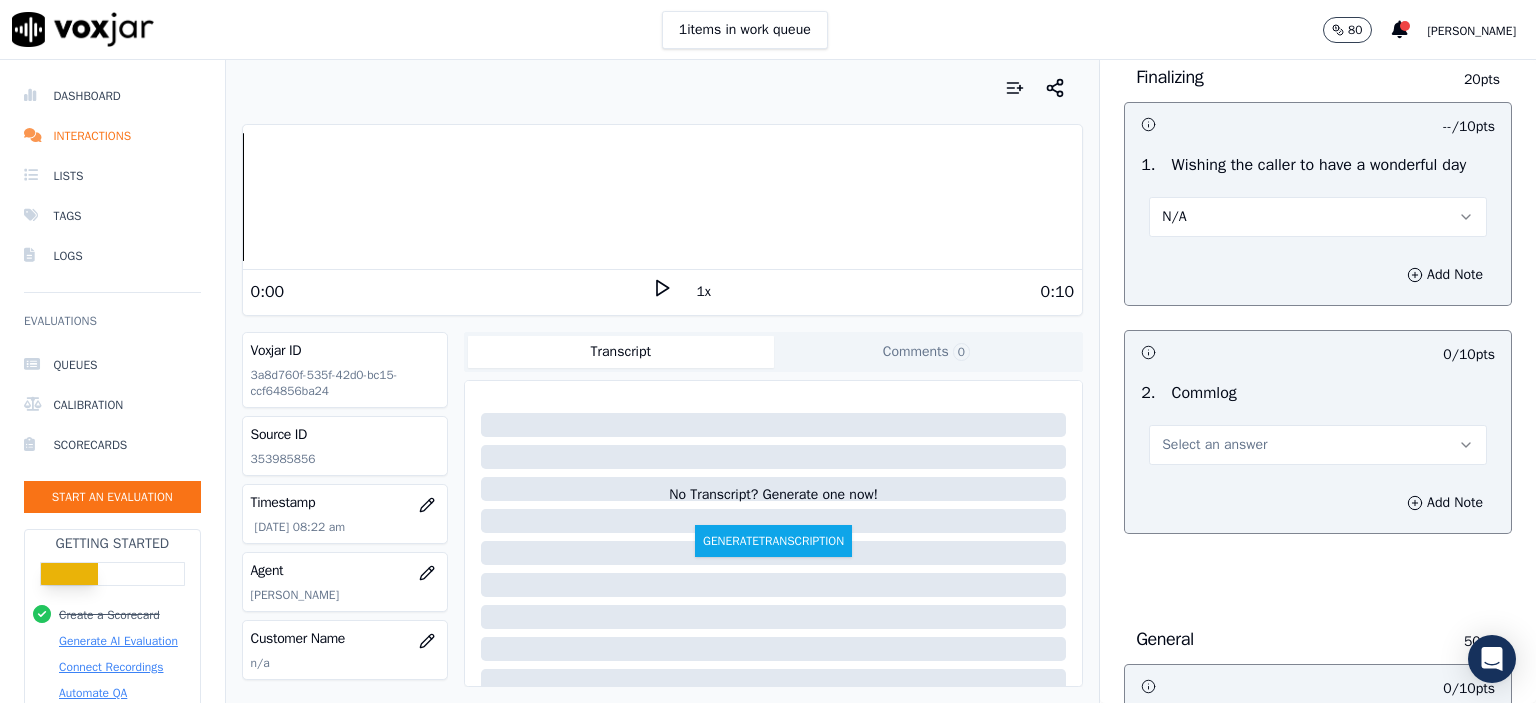 click on "Select an answer" at bounding box center [1214, 445] 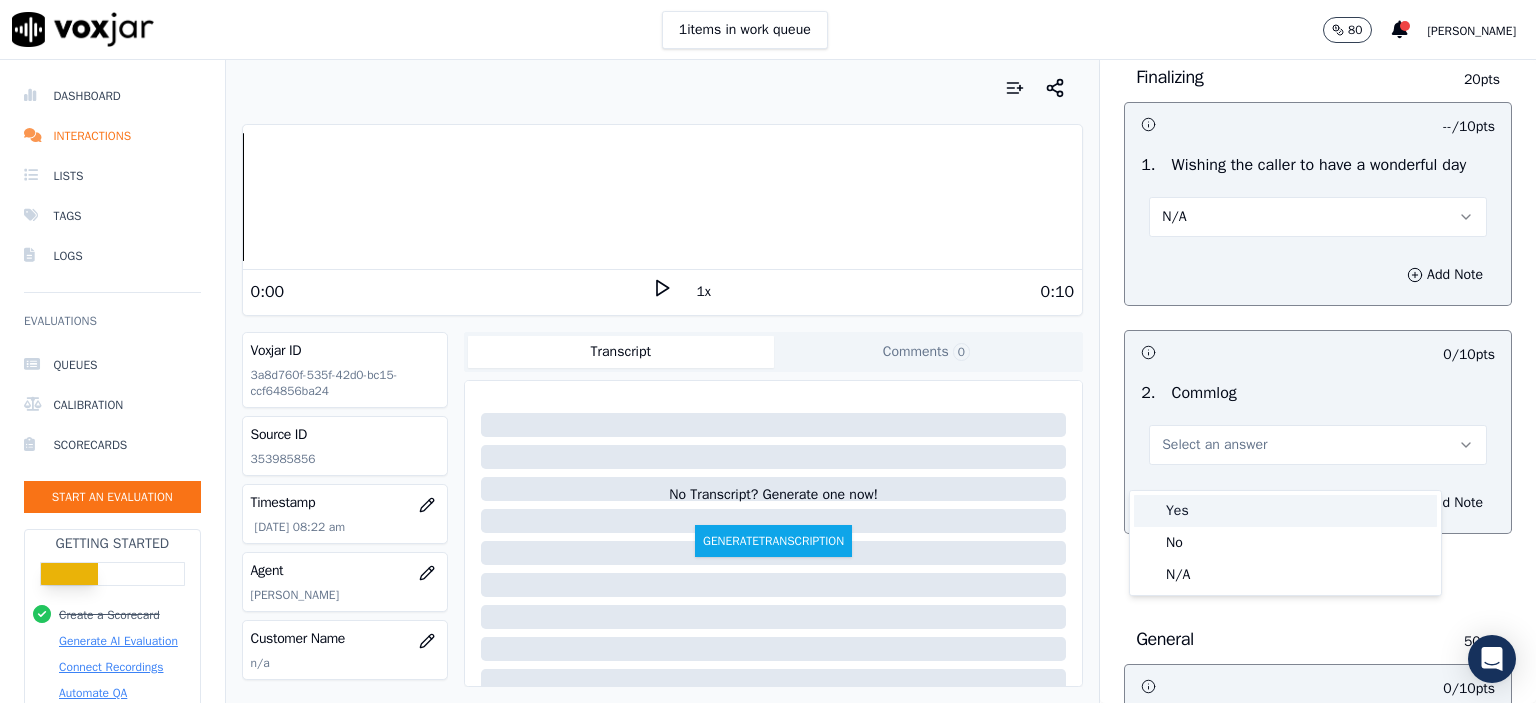 click on "Yes" at bounding box center [1285, 511] 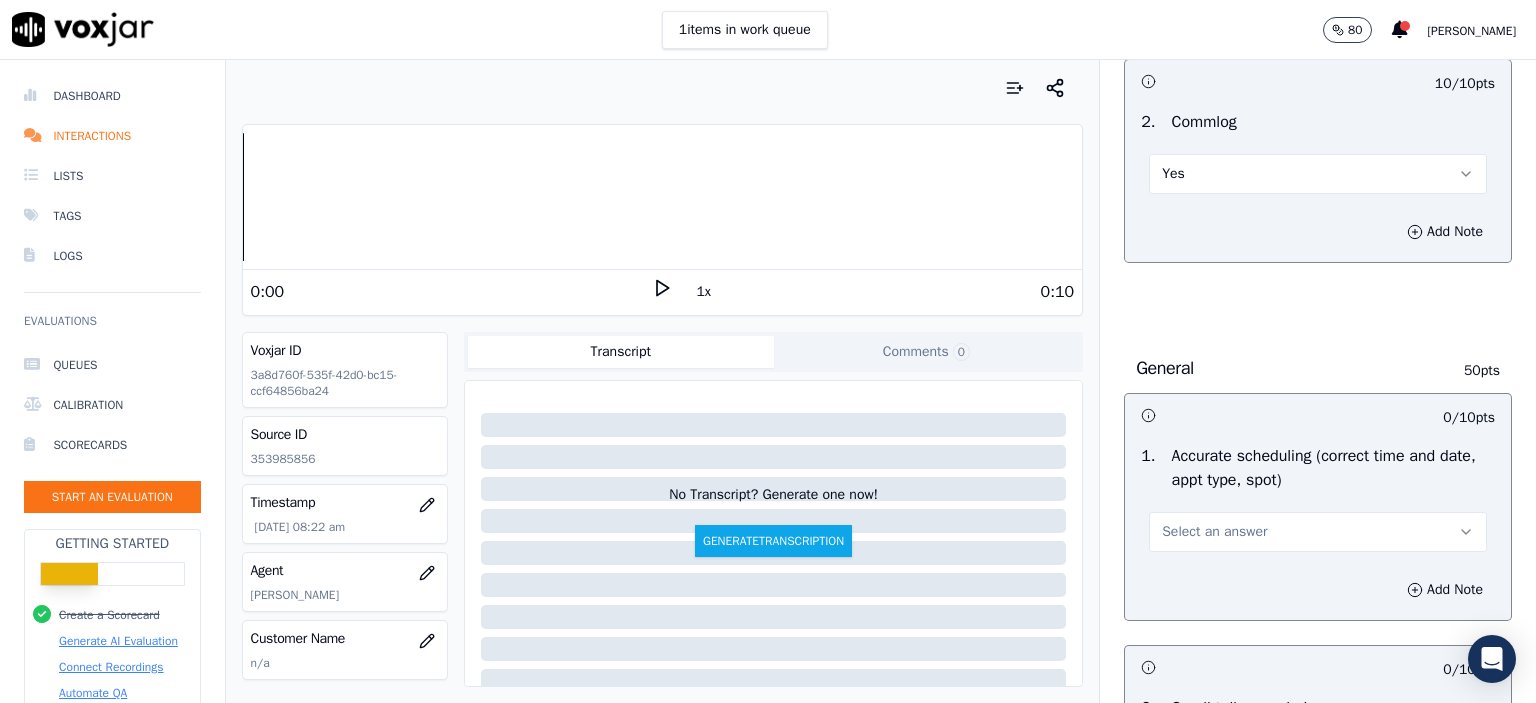 scroll, scrollTop: 1900, scrollLeft: 0, axis: vertical 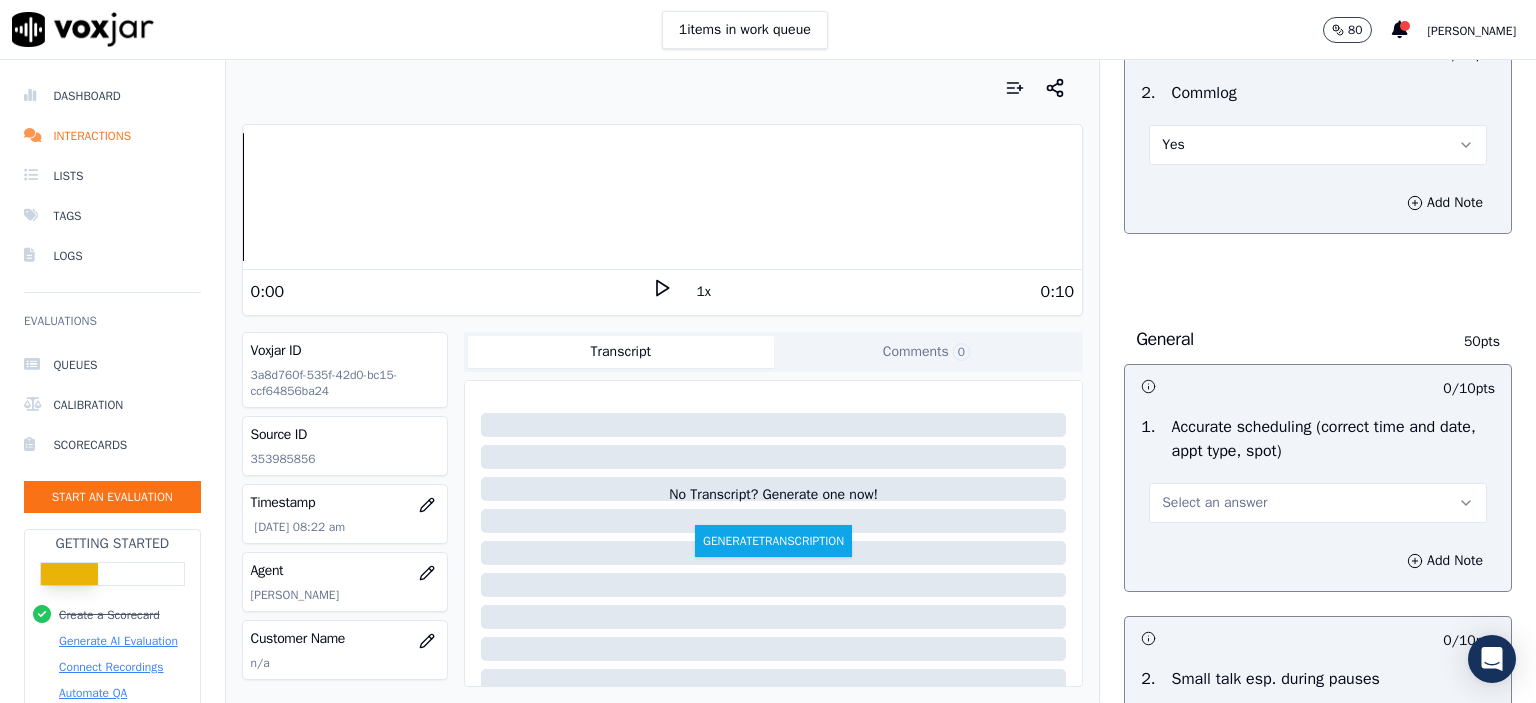 click on "Select an answer" at bounding box center [1214, 503] 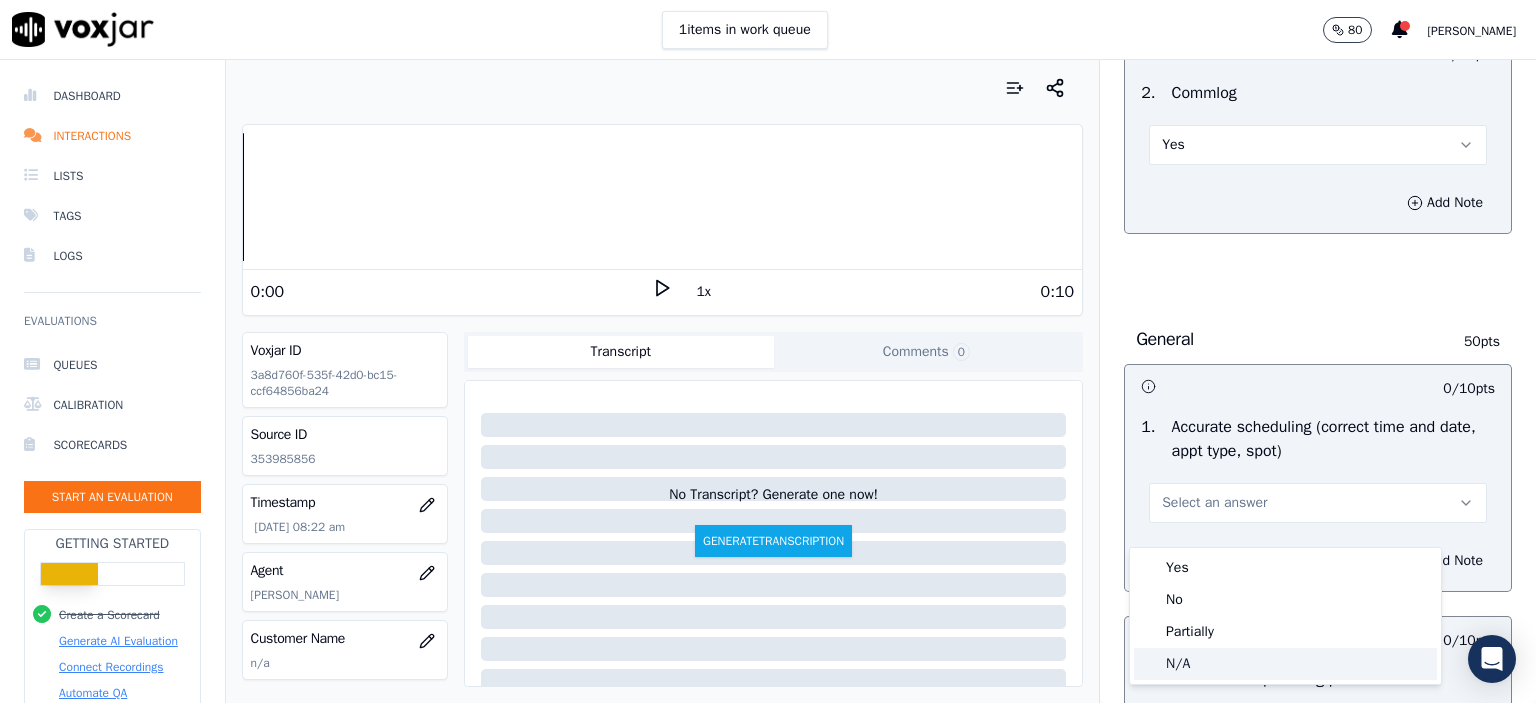 click on "N/A" 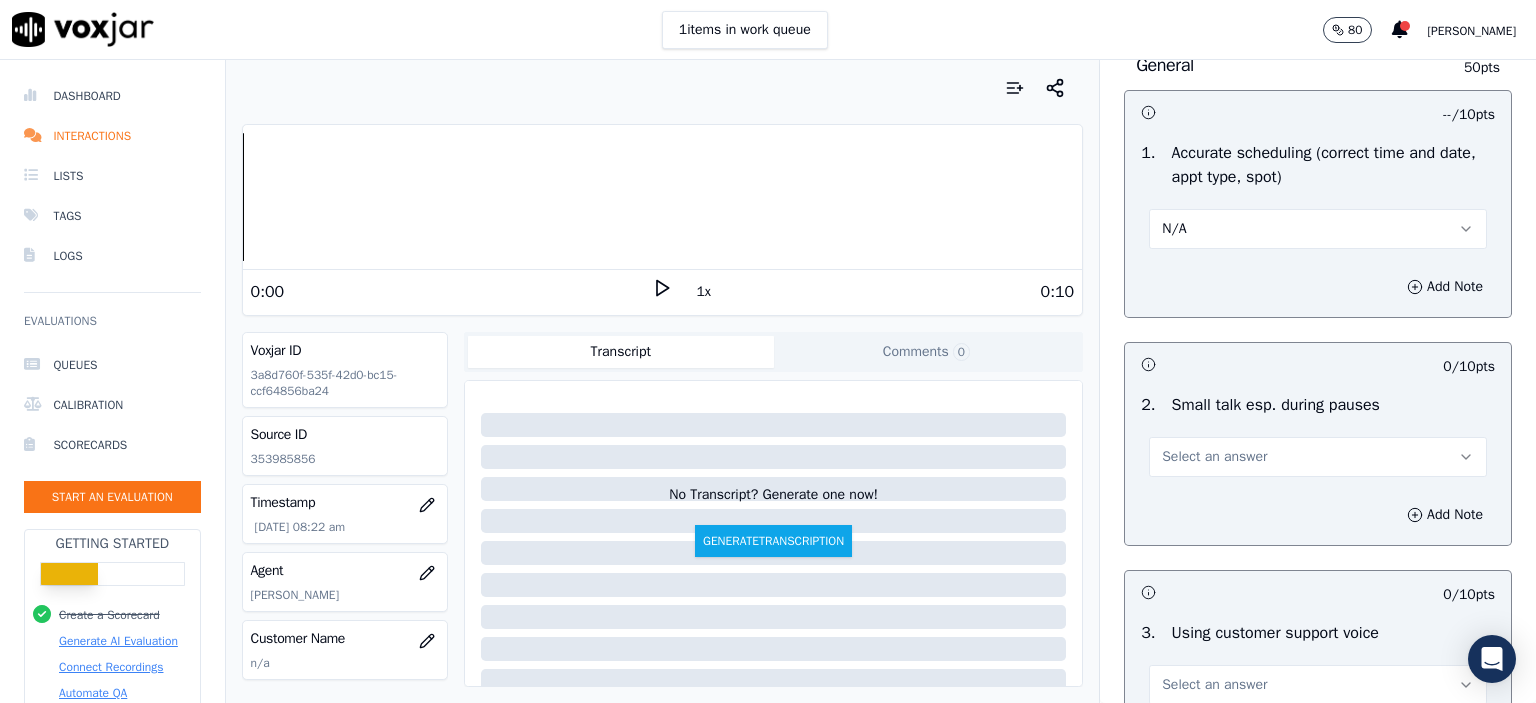 scroll, scrollTop: 2200, scrollLeft: 0, axis: vertical 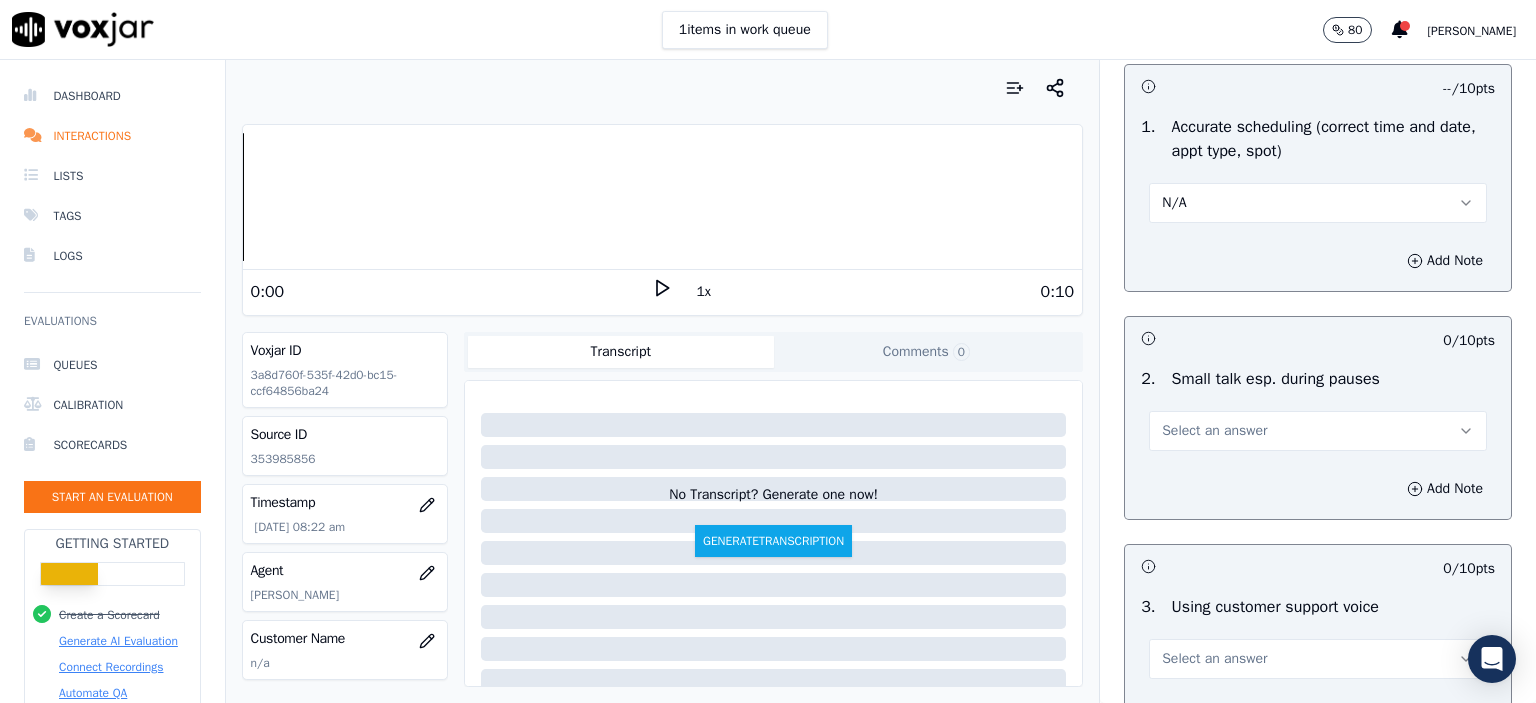 click on "Select an answer" at bounding box center (1214, 431) 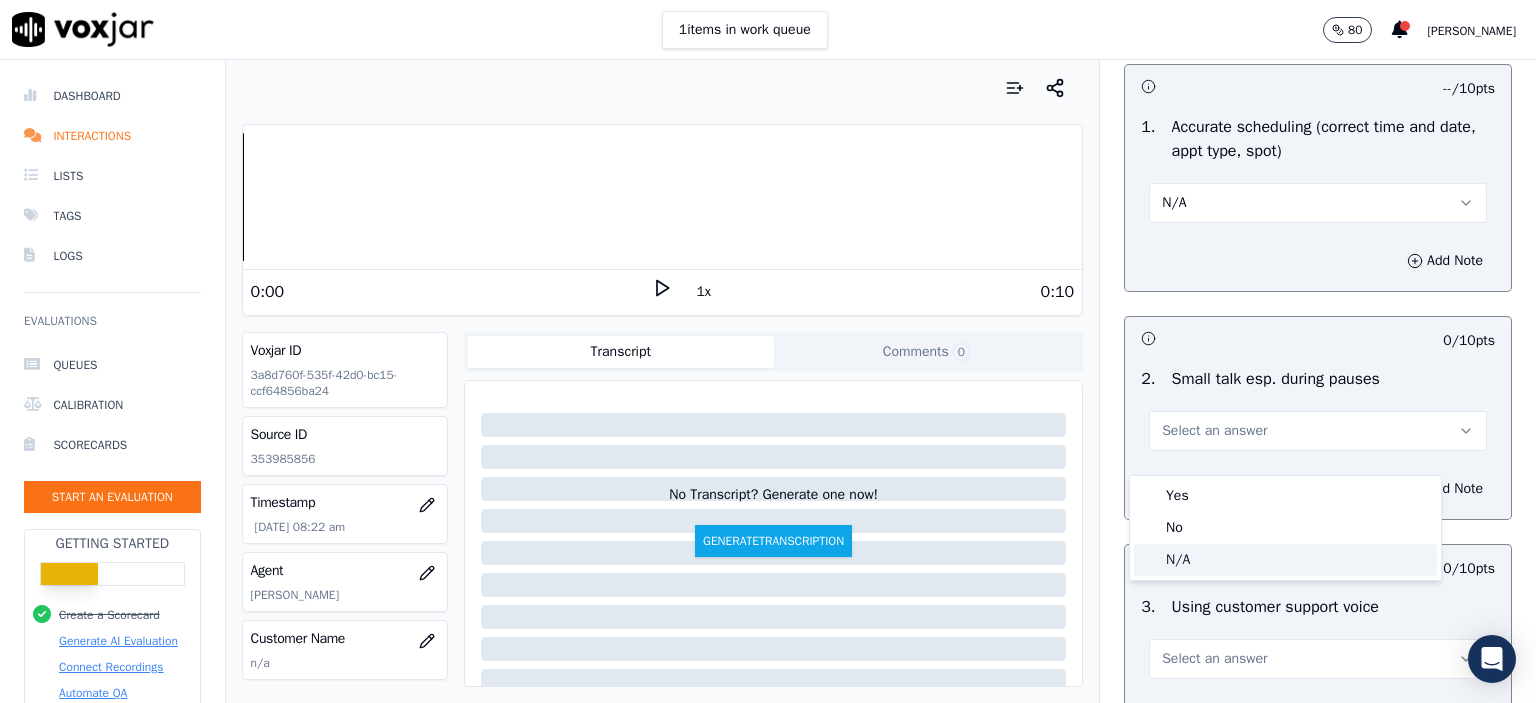 click on "N/A" 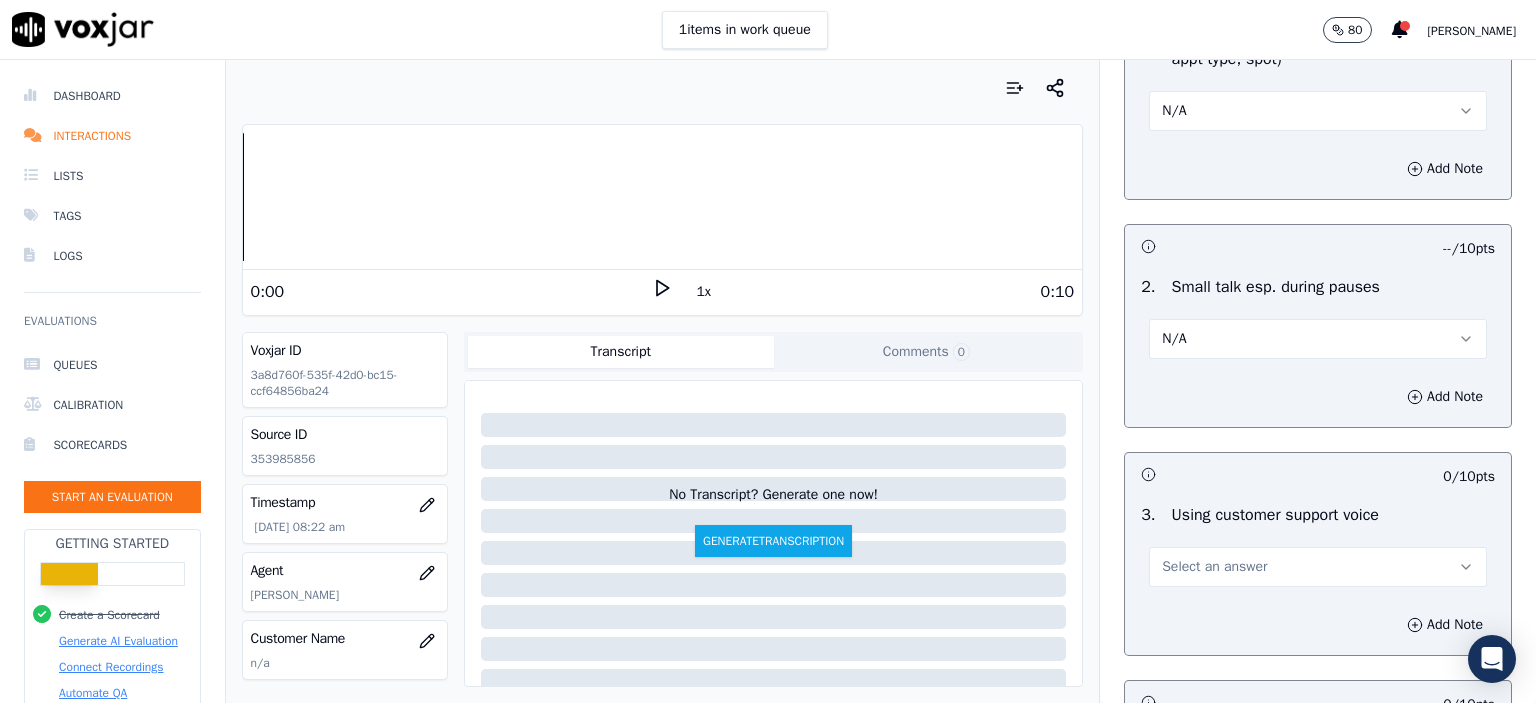 scroll, scrollTop: 2300, scrollLeft: 0, axis: vertical 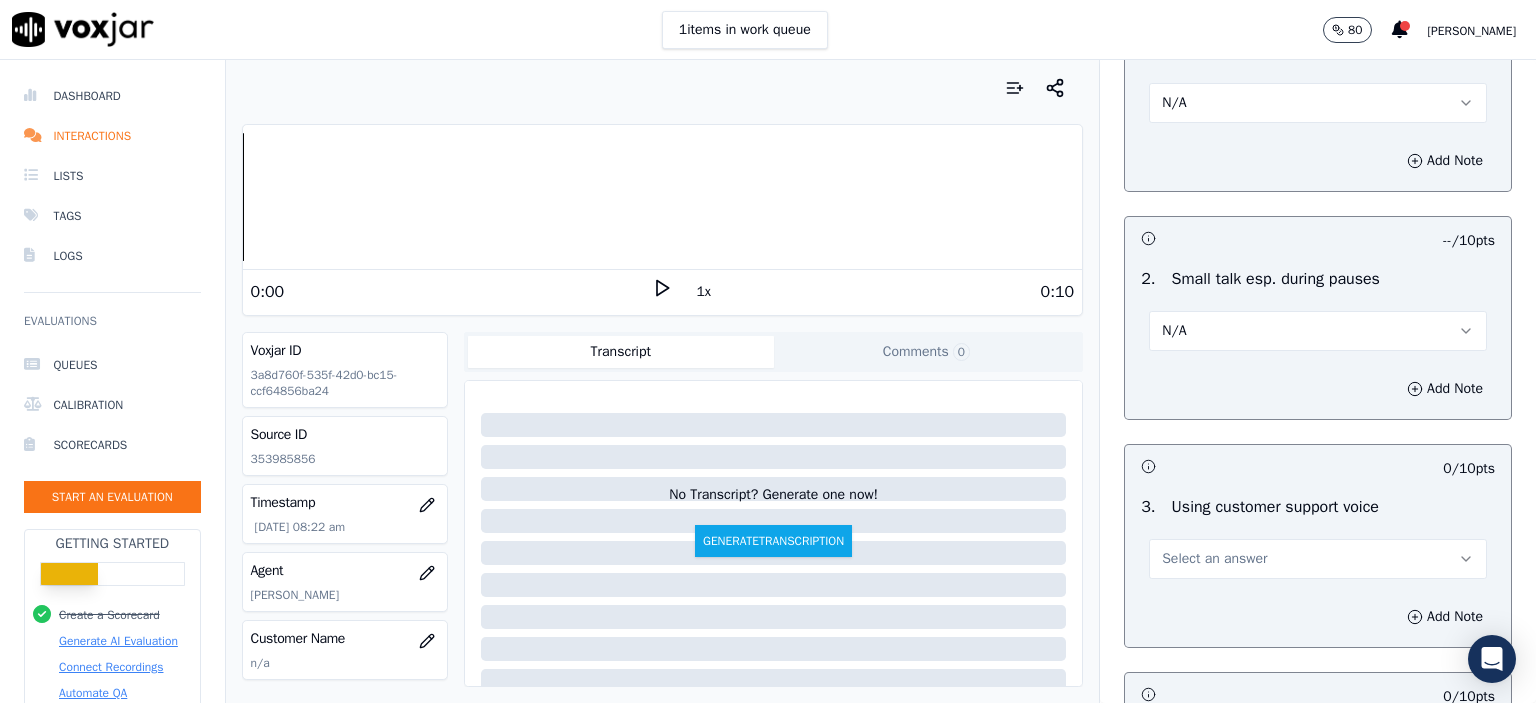 click on "N/A" at bounding box center (1318, 331) 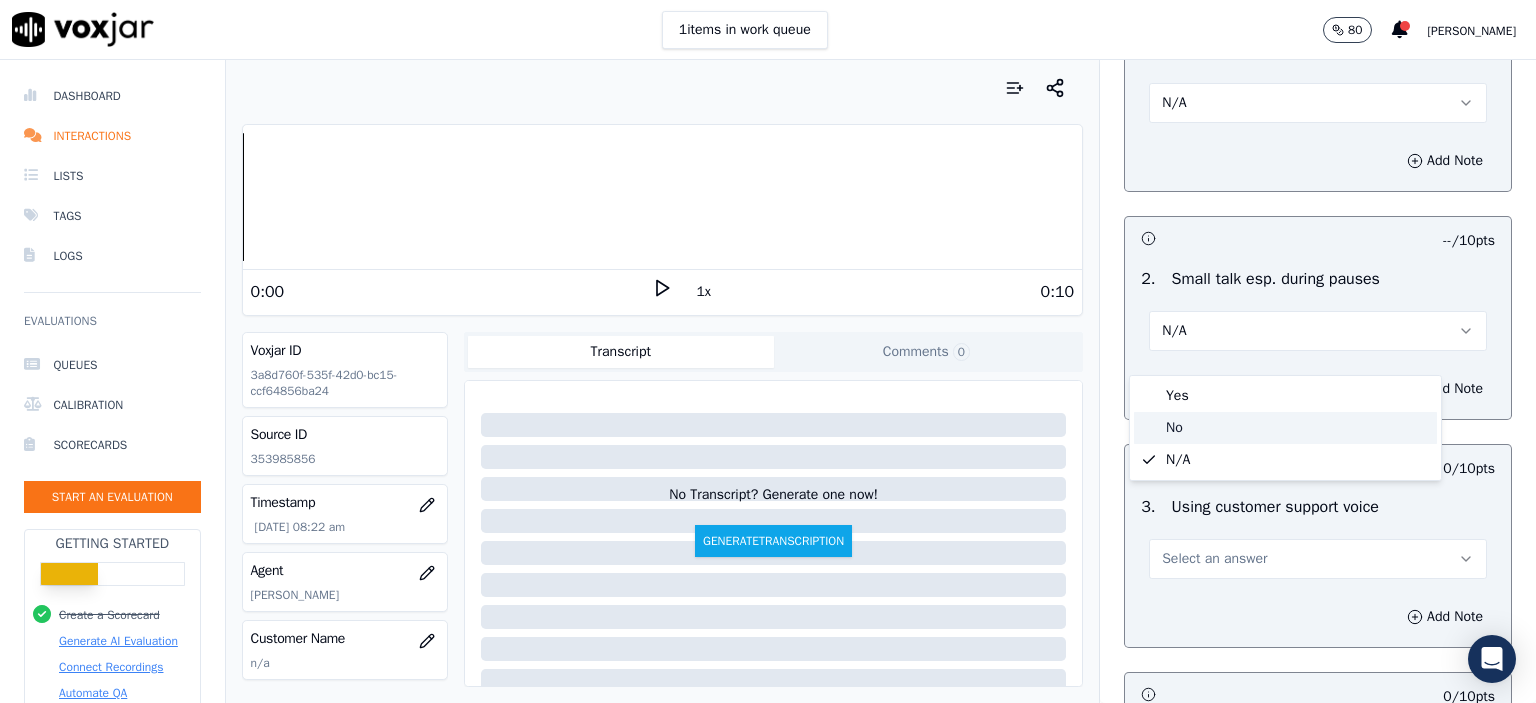 click on "No" 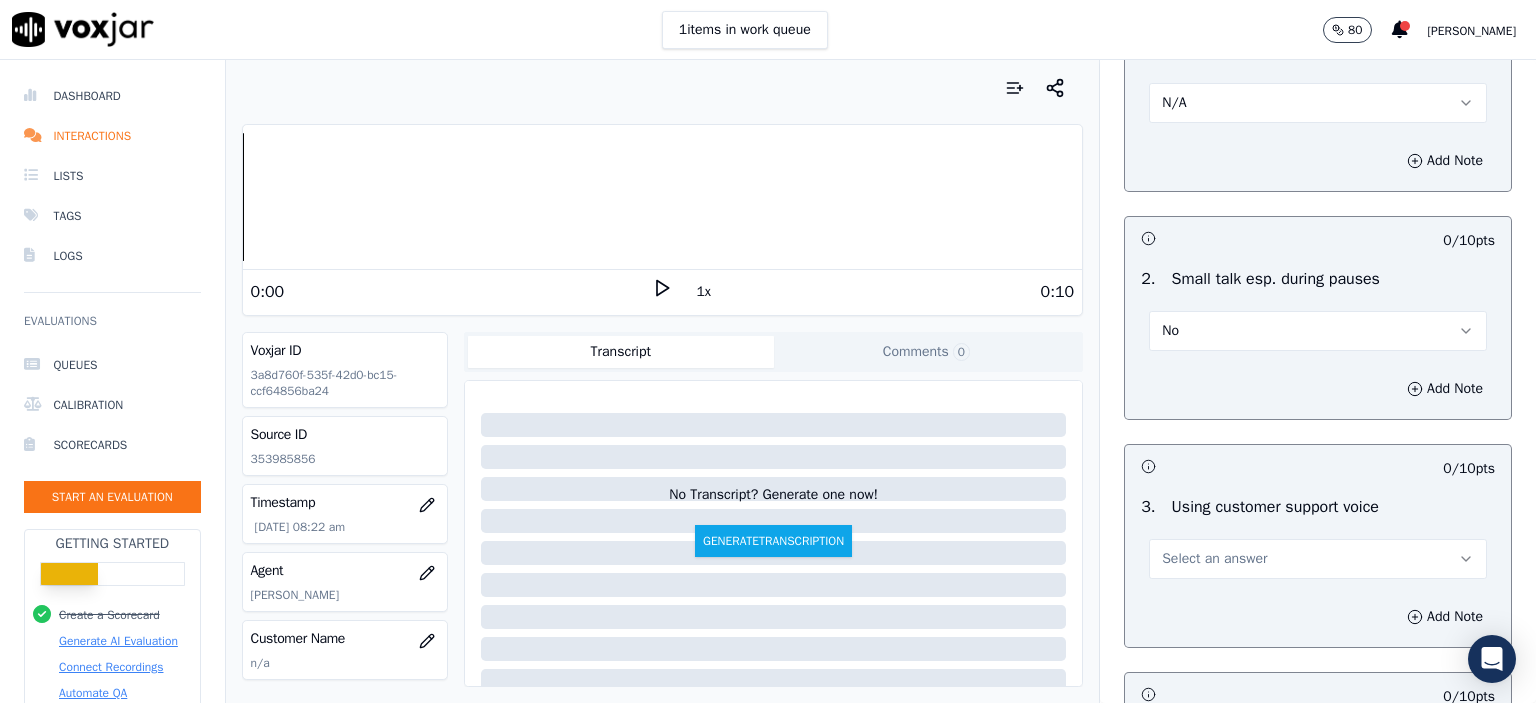 click on "Select an answer" at bounding box center (1214, 559) 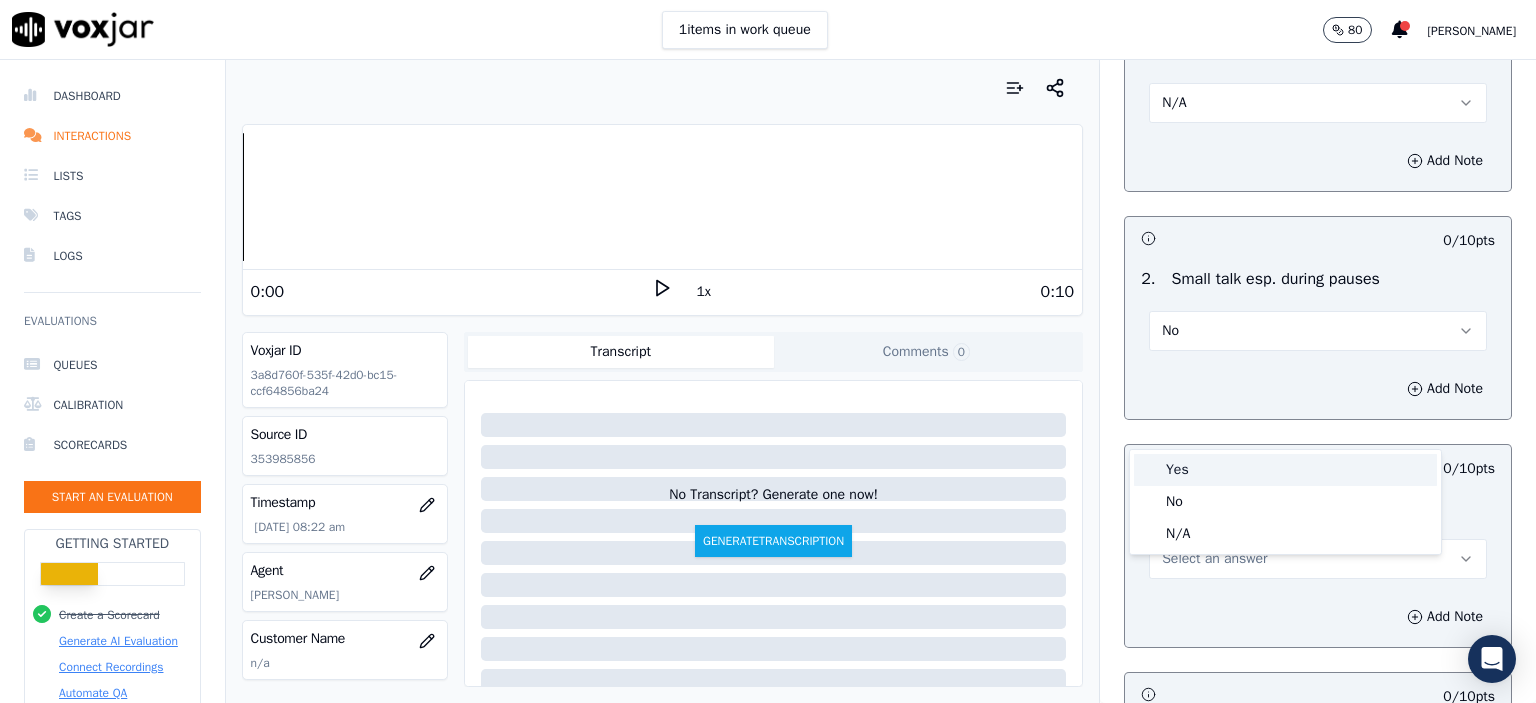 click on "Yes" at bounding box center (1285, 470) 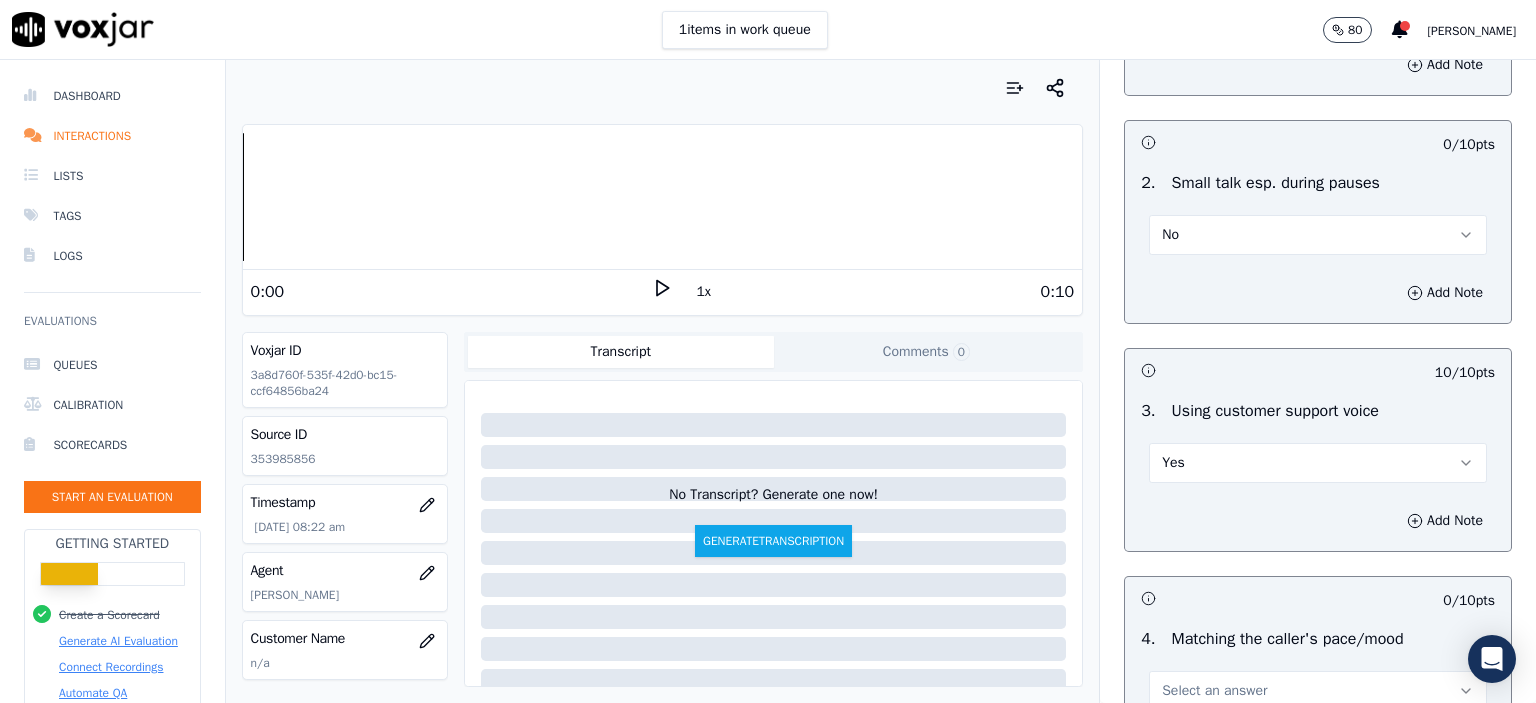 scroll, scrollTop: 2700, scrollLeft: 0, axis: vertical 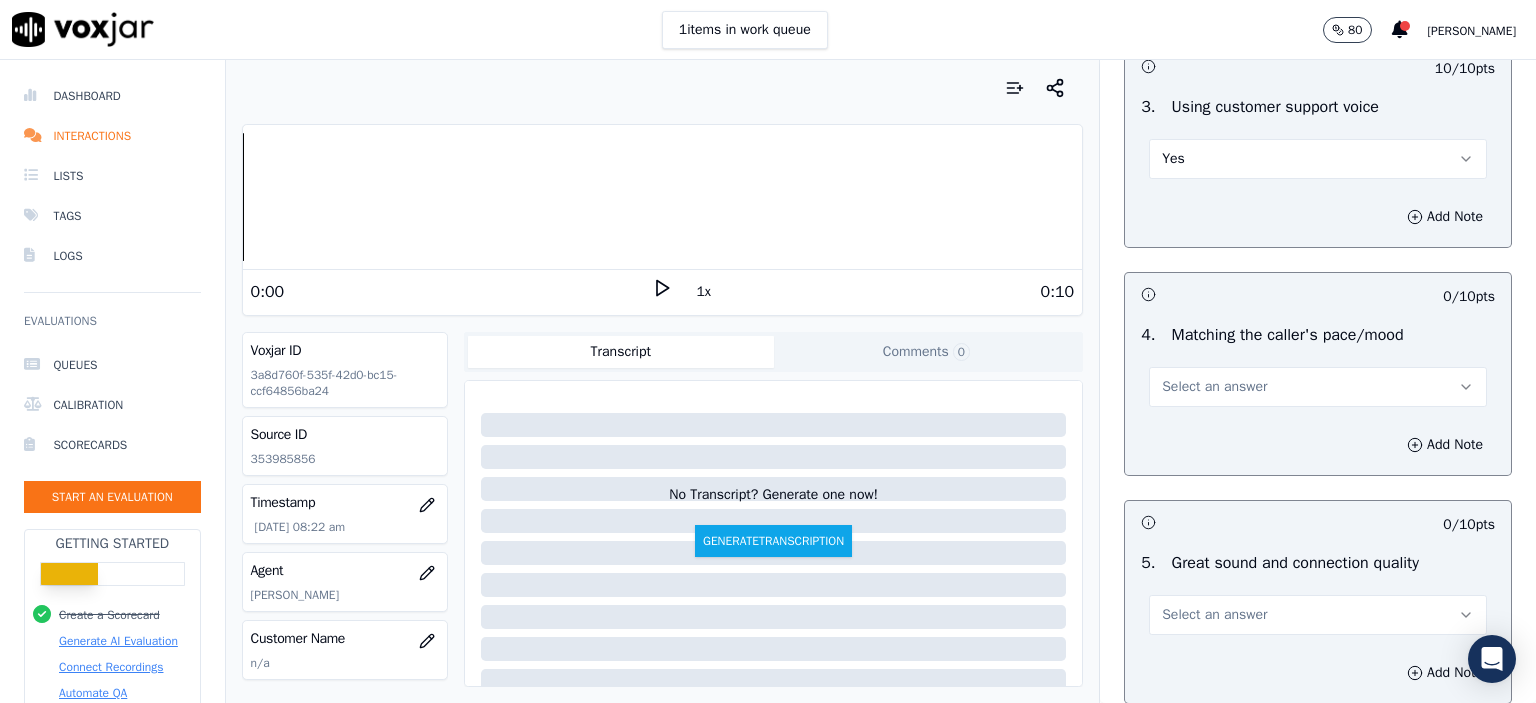 click on "Select an answer" at bounding box center [1318, 385] 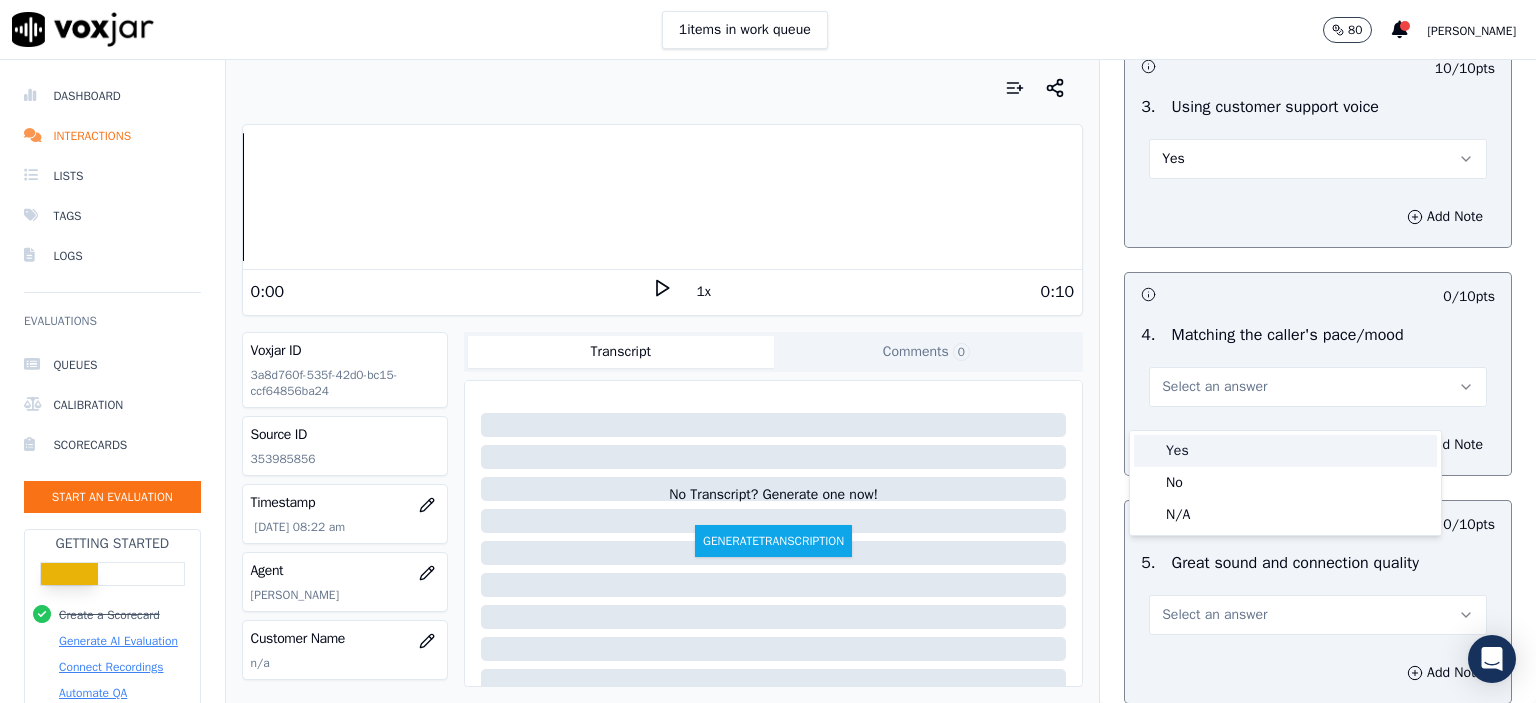click on "Yes" at bounding box center (1285, 451) 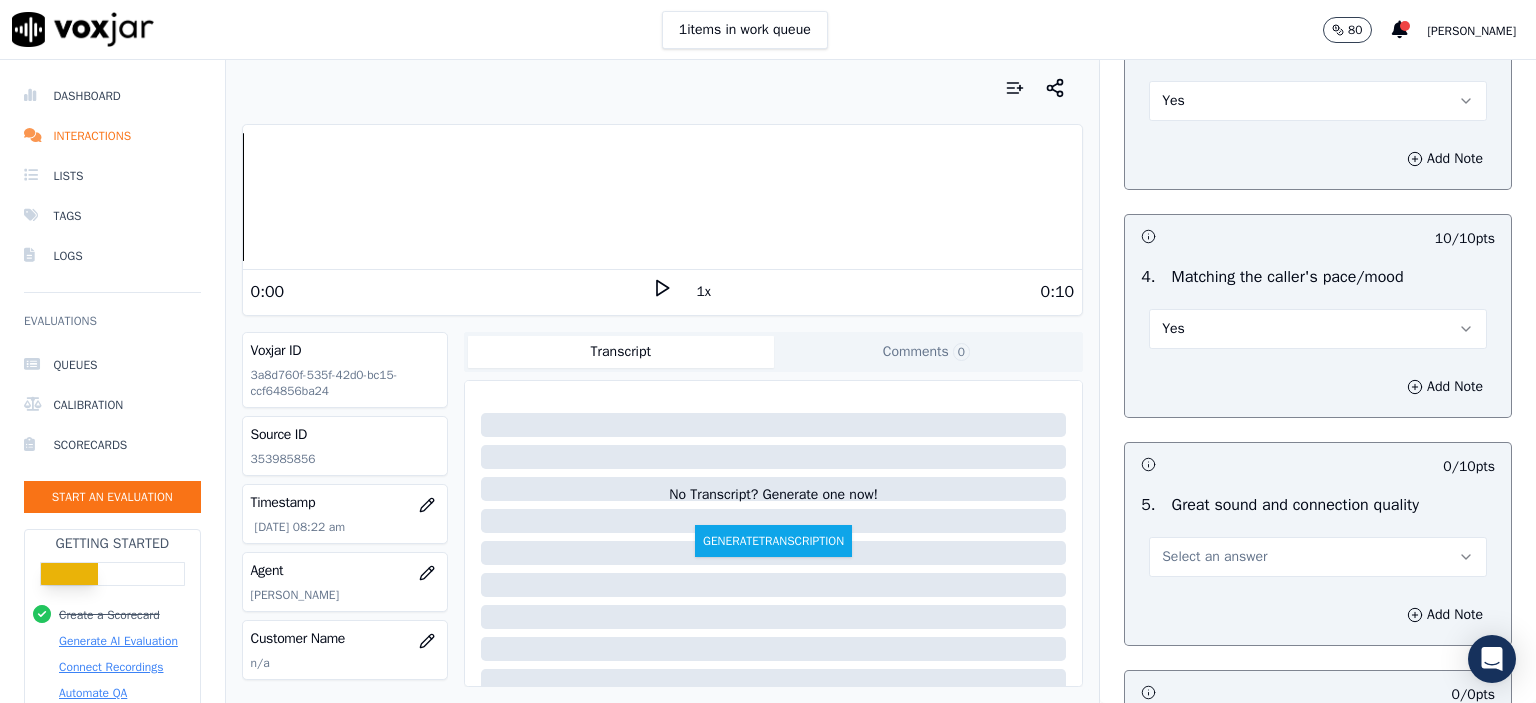 scroll, scrollTop: 2900, scrollLeft: 0, axis: vertical 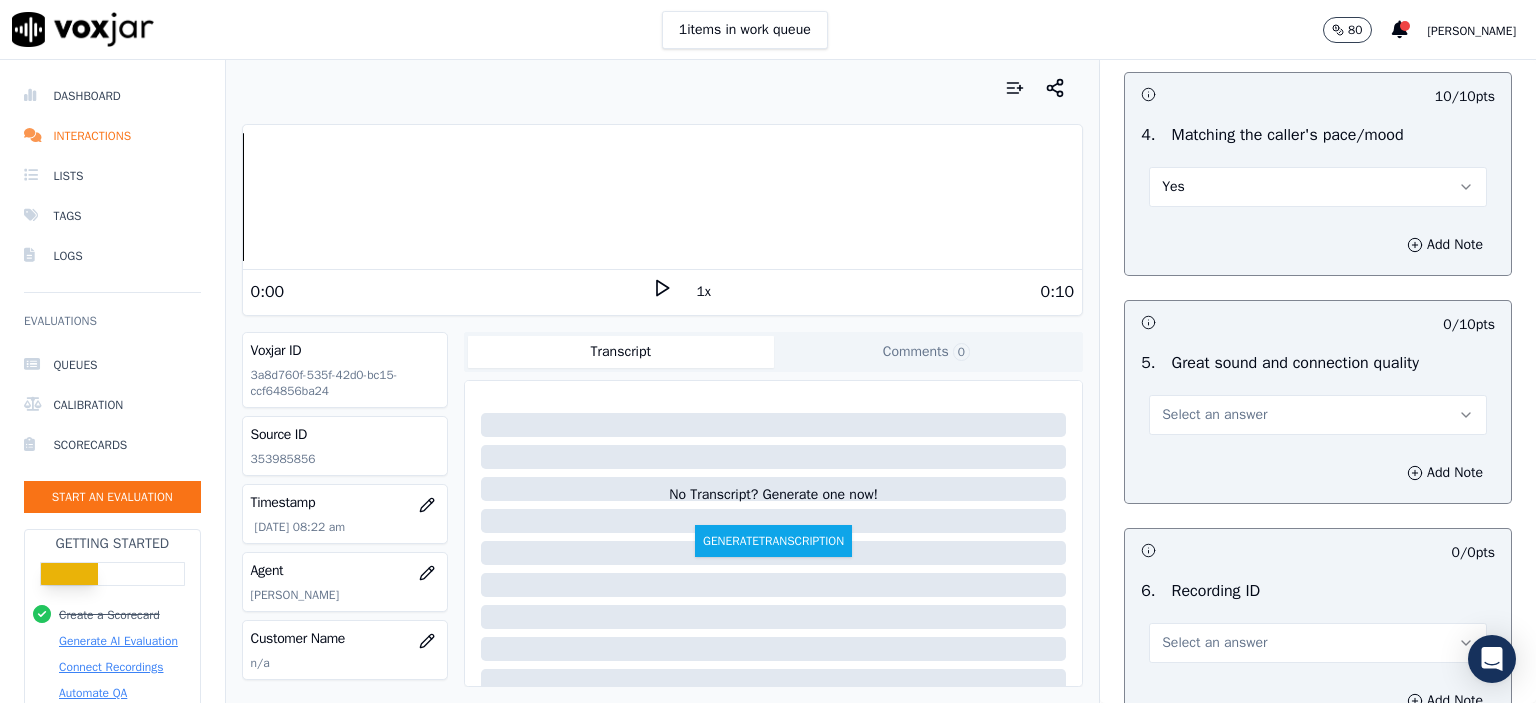 click on "Select an answer" at bounding box center [1214, 415] 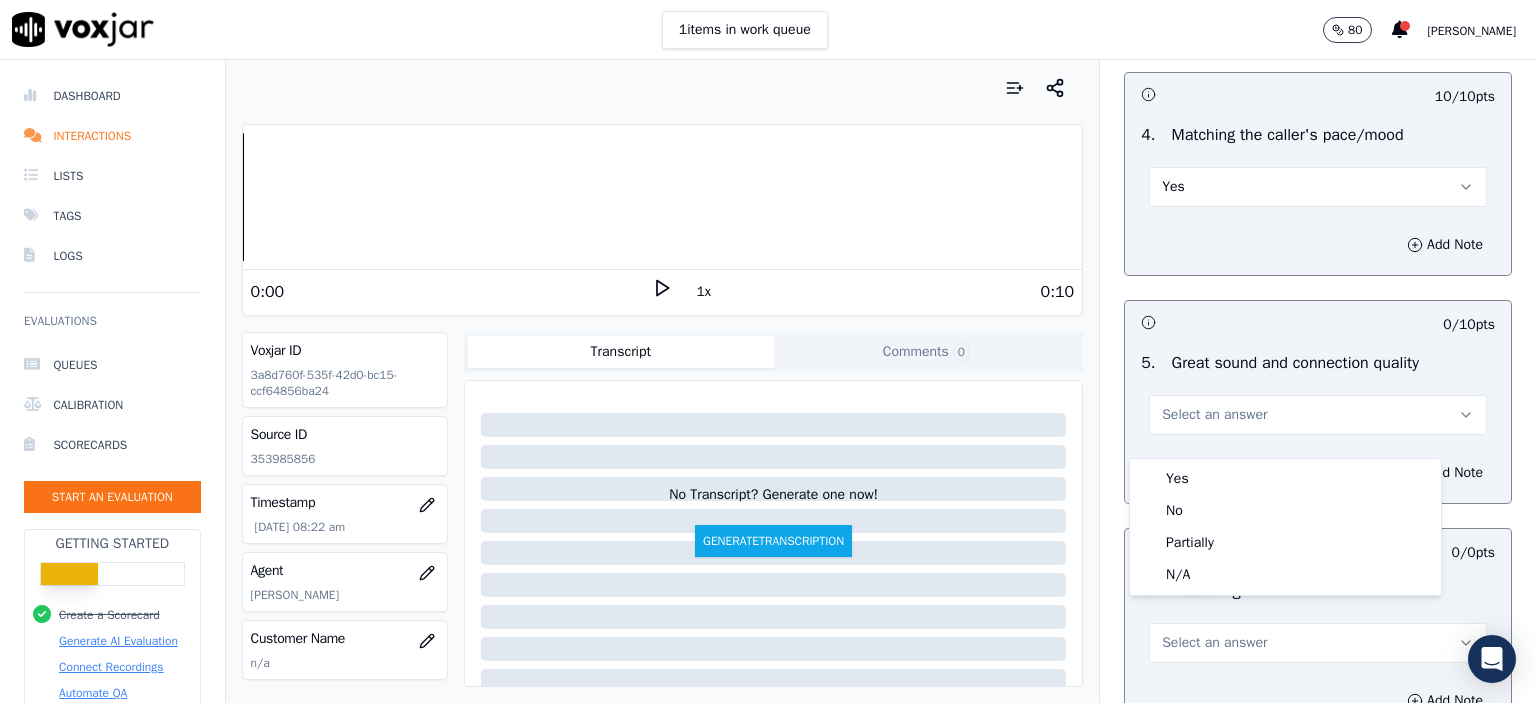 click on "5 .   Great sound and connection quality   Select an answer" at bounding box center (1318, 393) 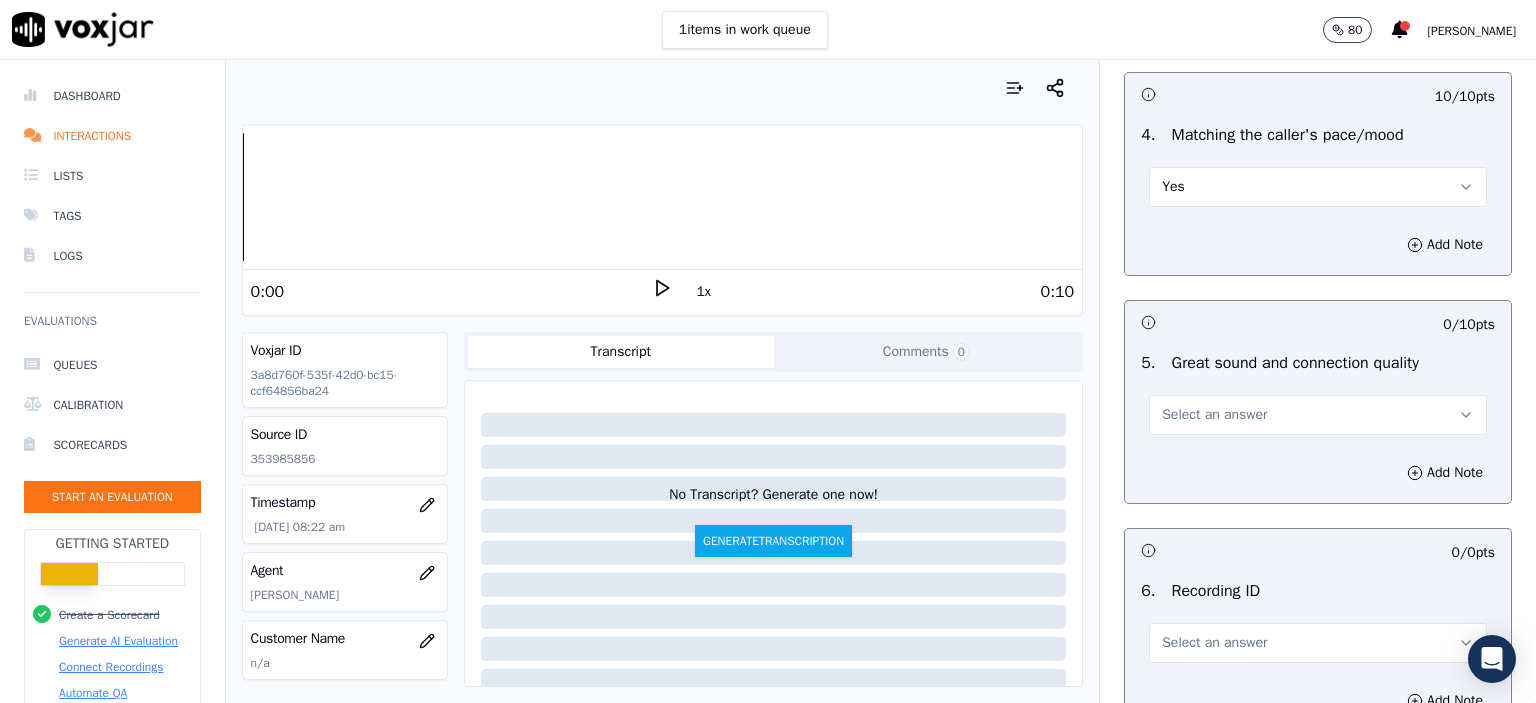 click on "Select an answer" at bounding box center [1214, 415] 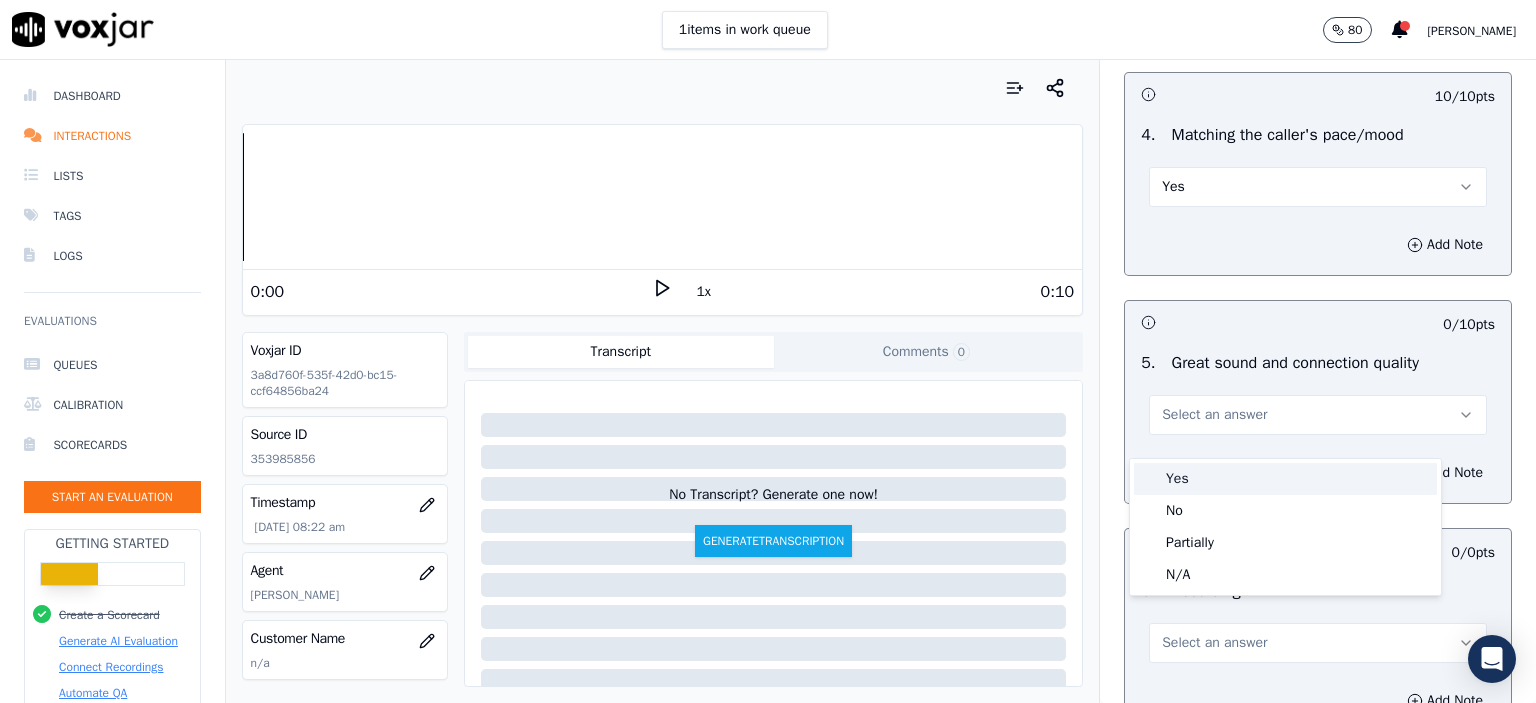 click on "Yes" at bounding box center (1285, 479) 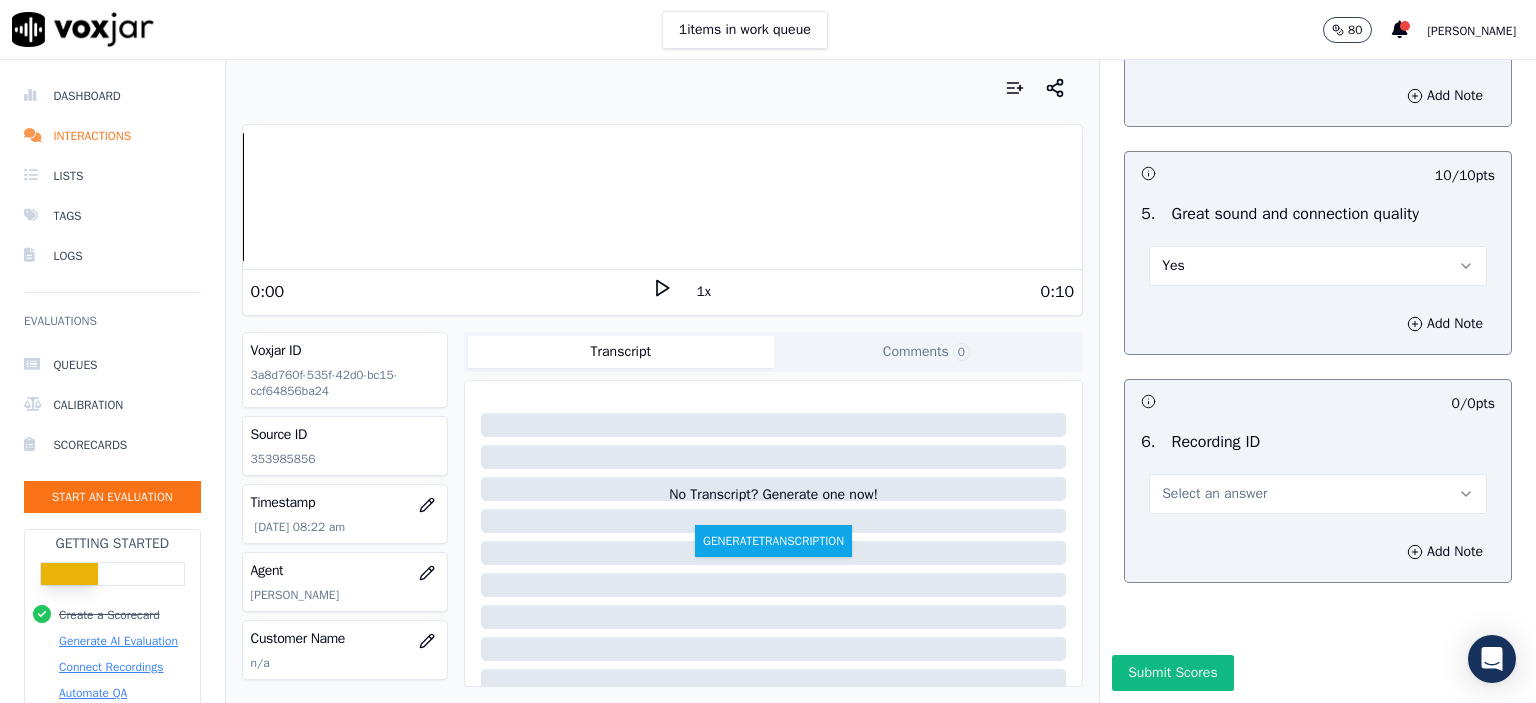 scroll, scrollTop: 3100, scrollLeft: 0, axis: vertical 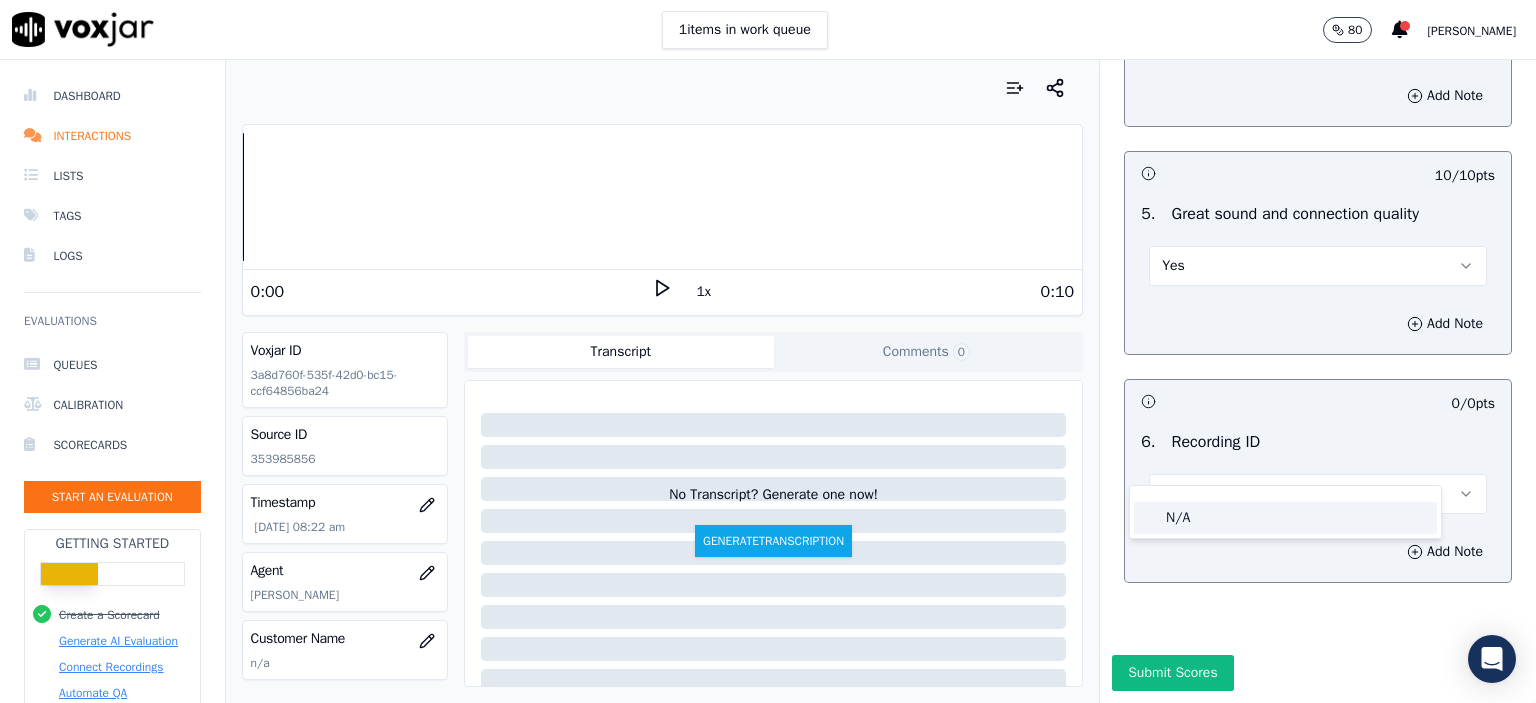 click on "N/A" 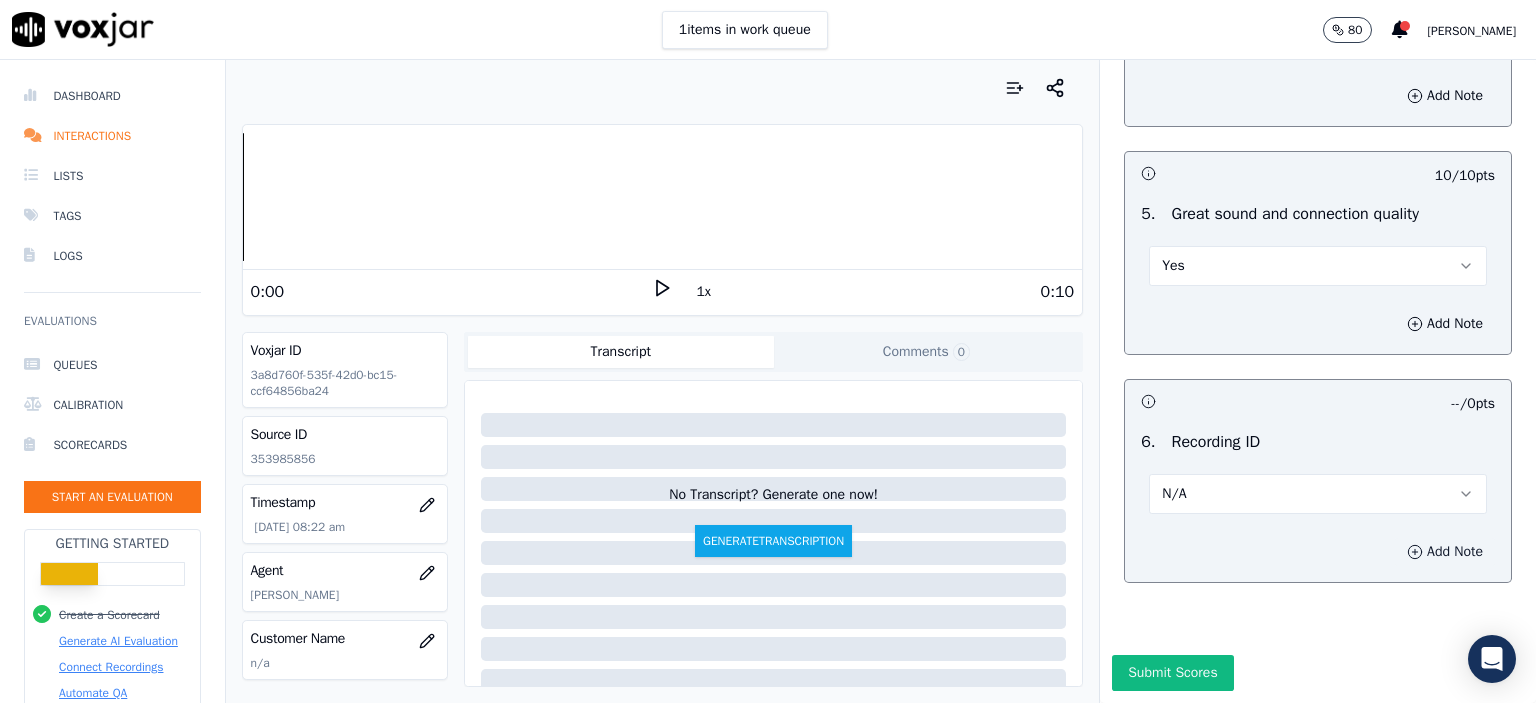 click on "Add Note" at bounding box center [1445, 552] 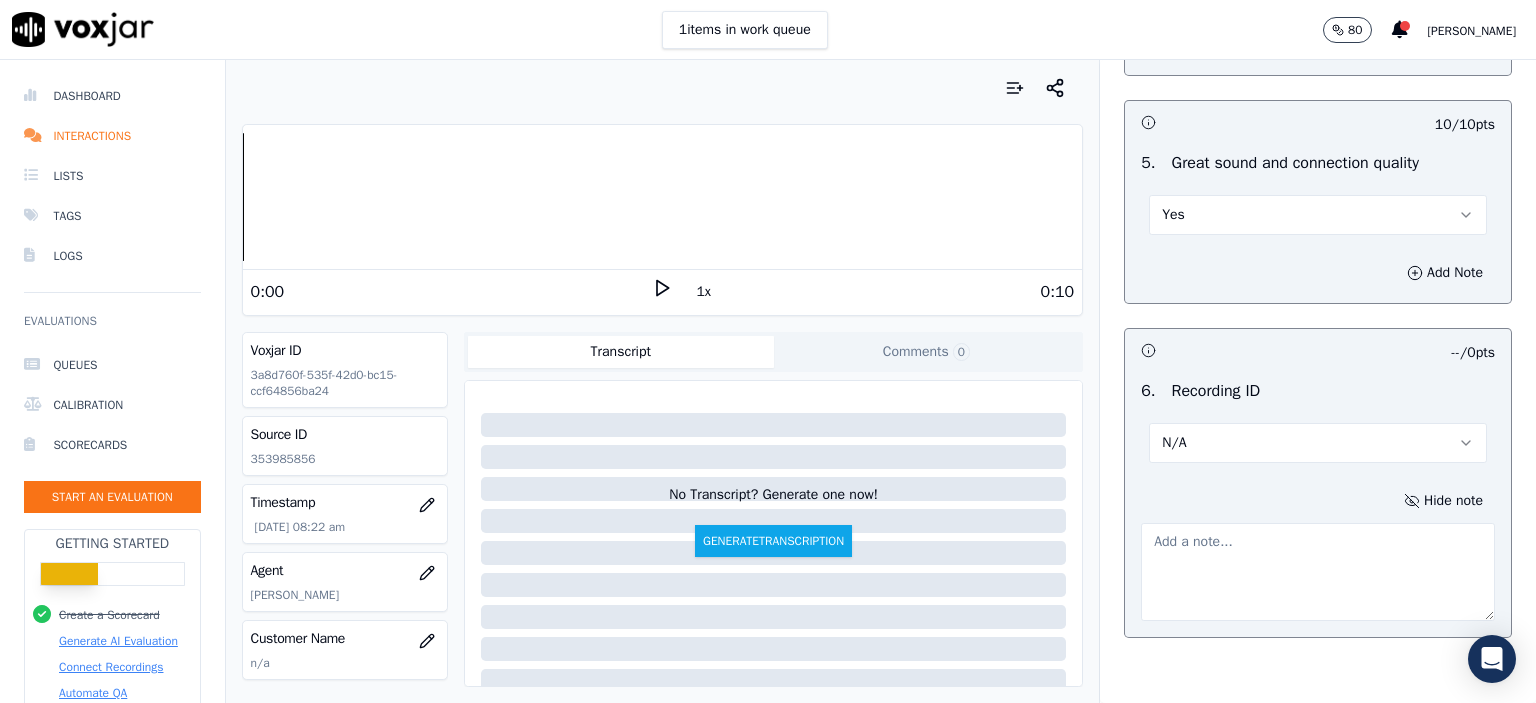 click on "Source ID   353985856" at bounding box center [345, 446] 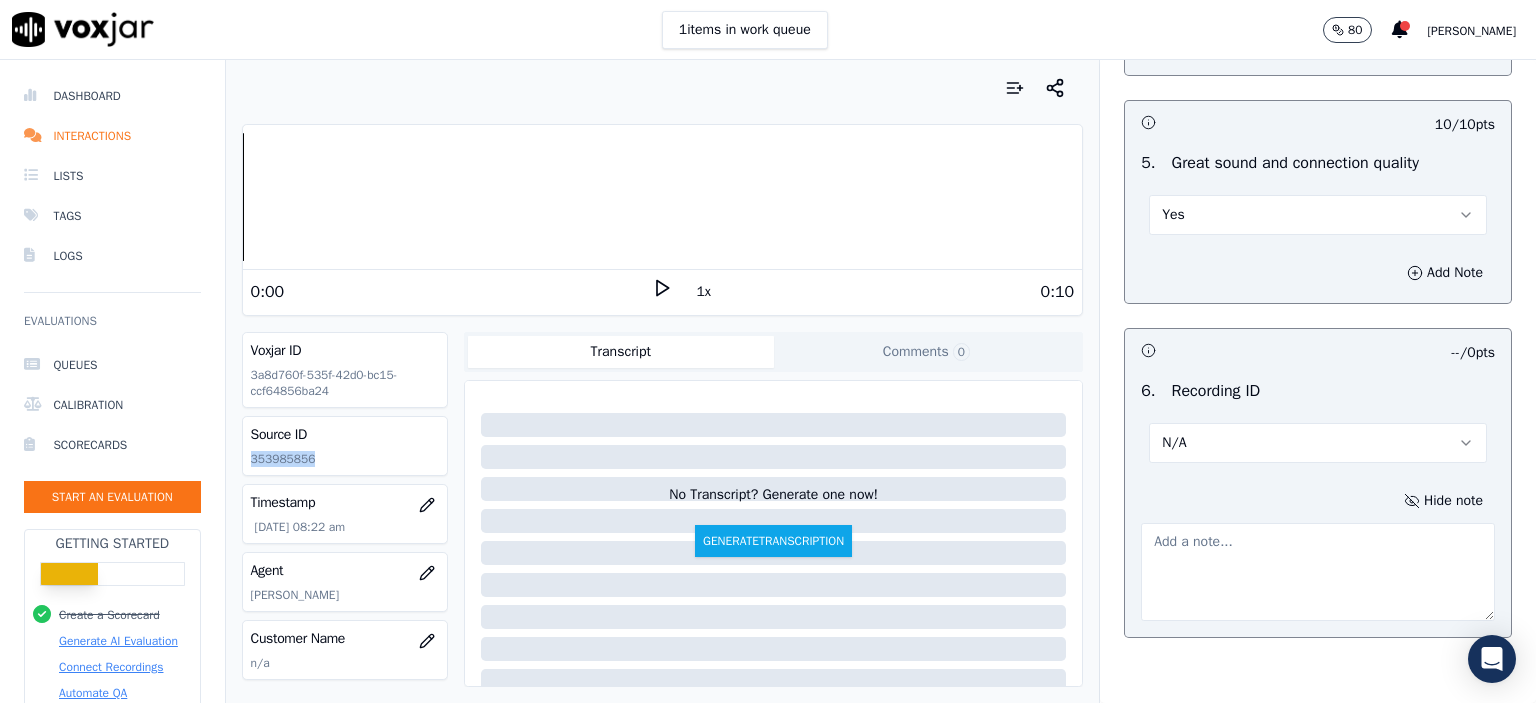 click on "353985856" 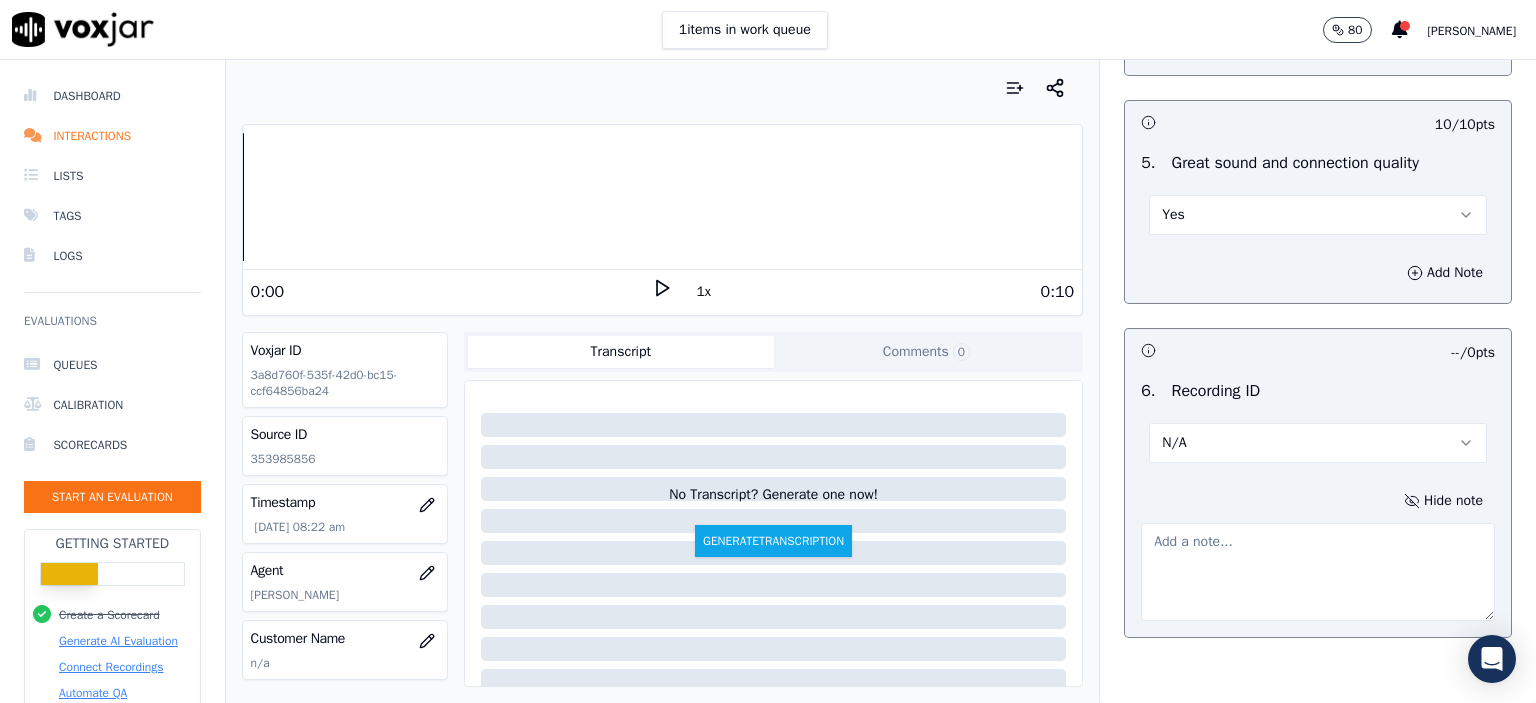 paste on "353985856" 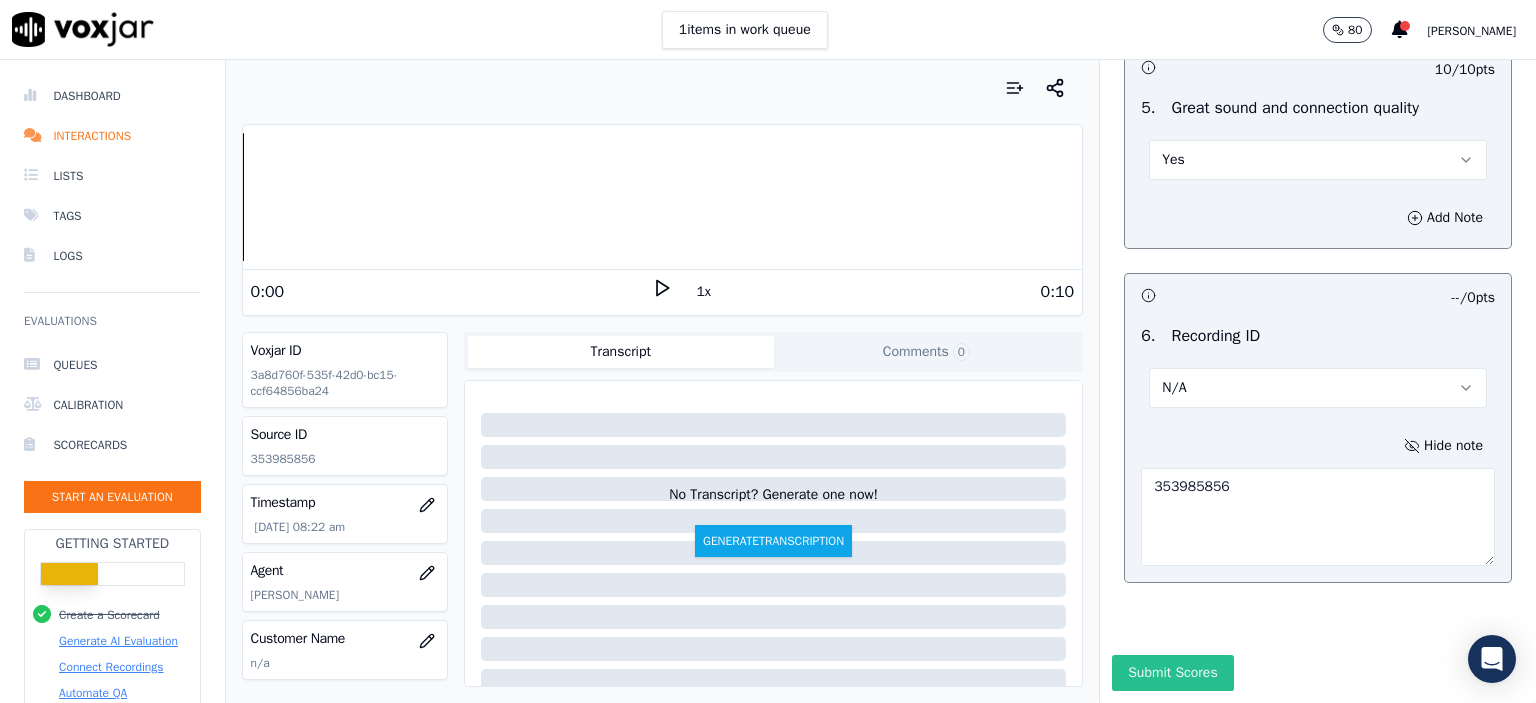 scroll, scrollTop: 3218, scrollLeft: 0, axis: vertical 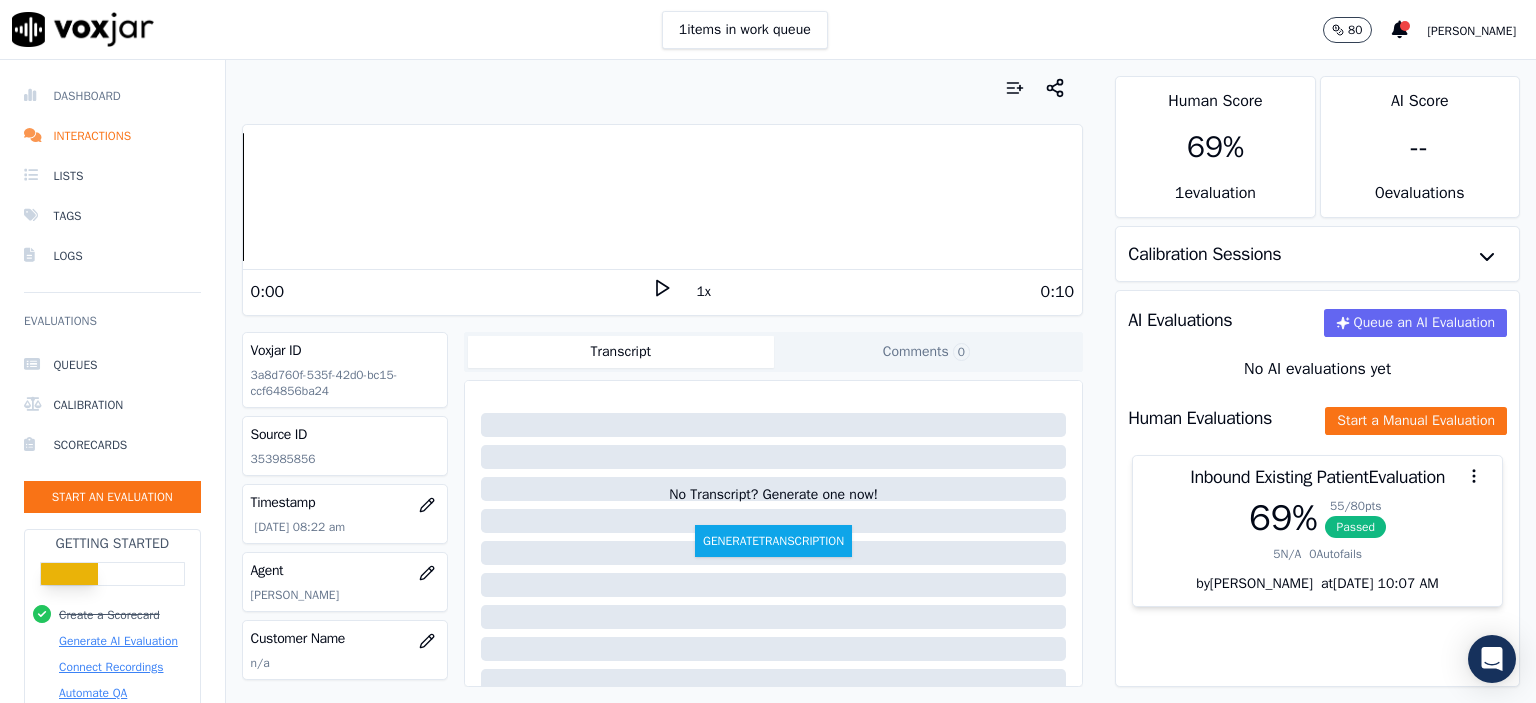 click on "Dashboard" at bounding box center [112, 96] 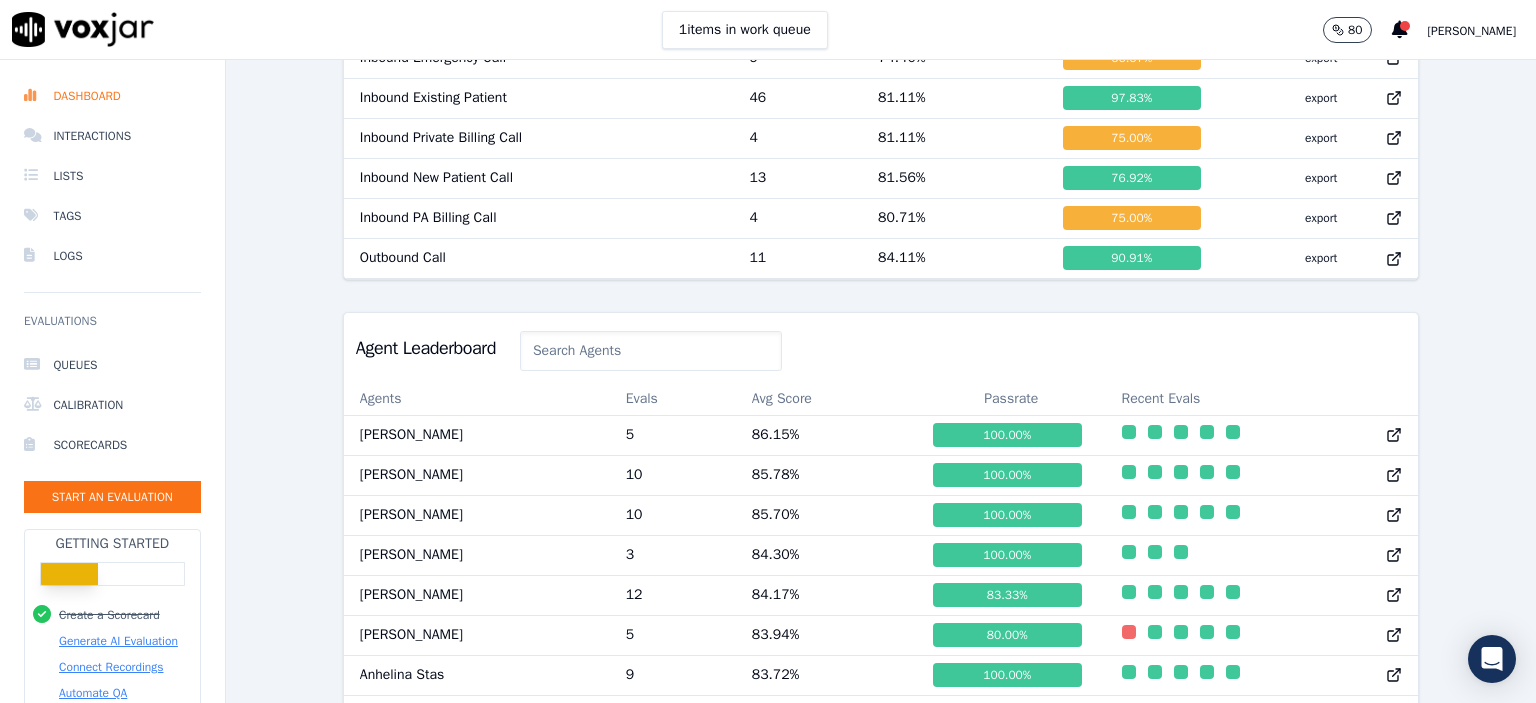 scroll, scrollTop: 1058, scrollLeft: 0, axis: vertical 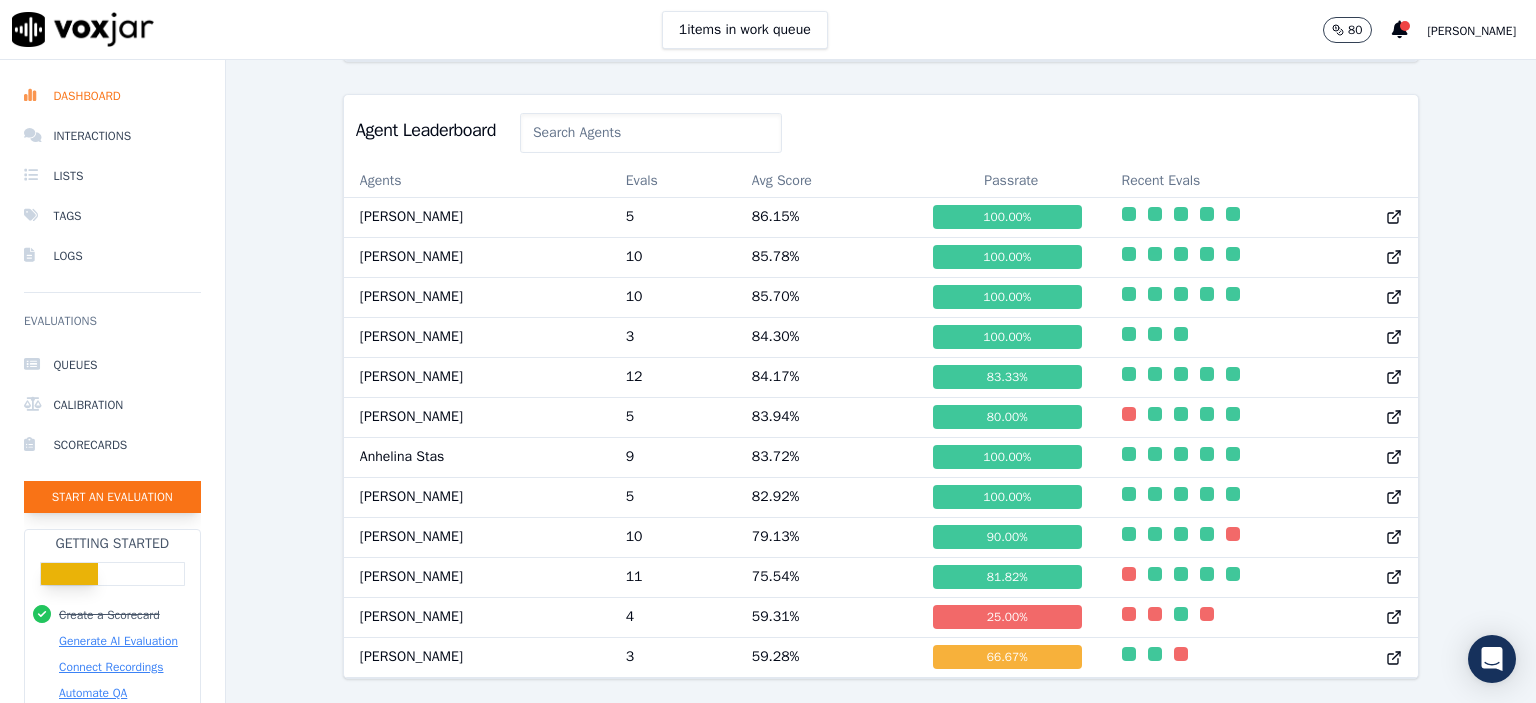 click on "Start an Evaluation" 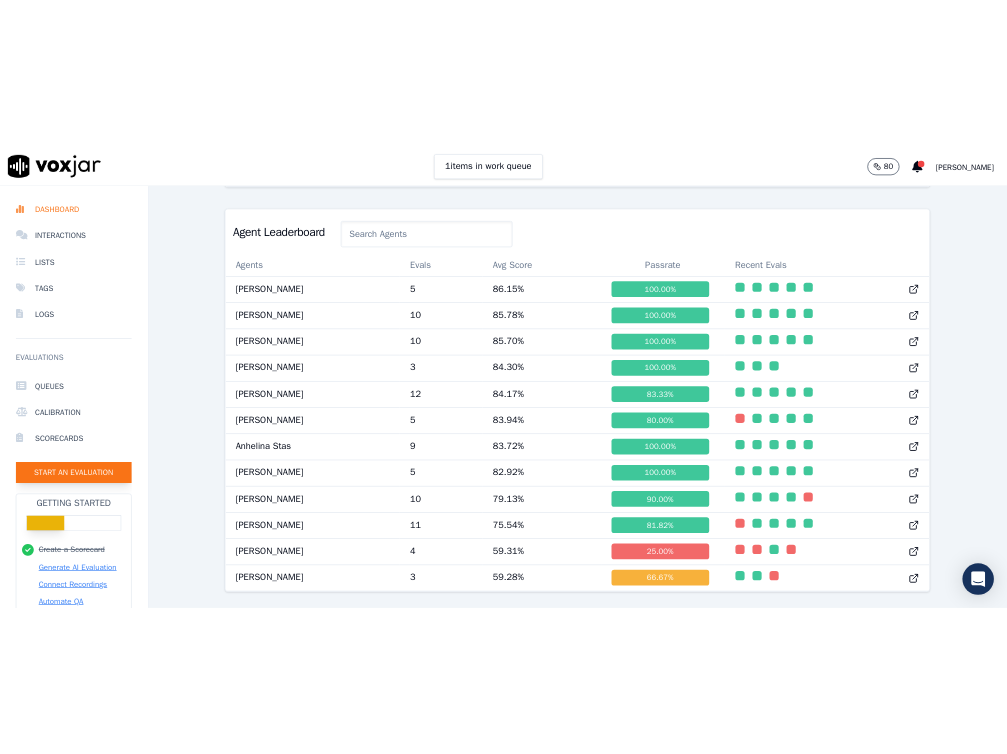 scroll, scrollTop: 122, scrollLeft: 0, axis: vertical 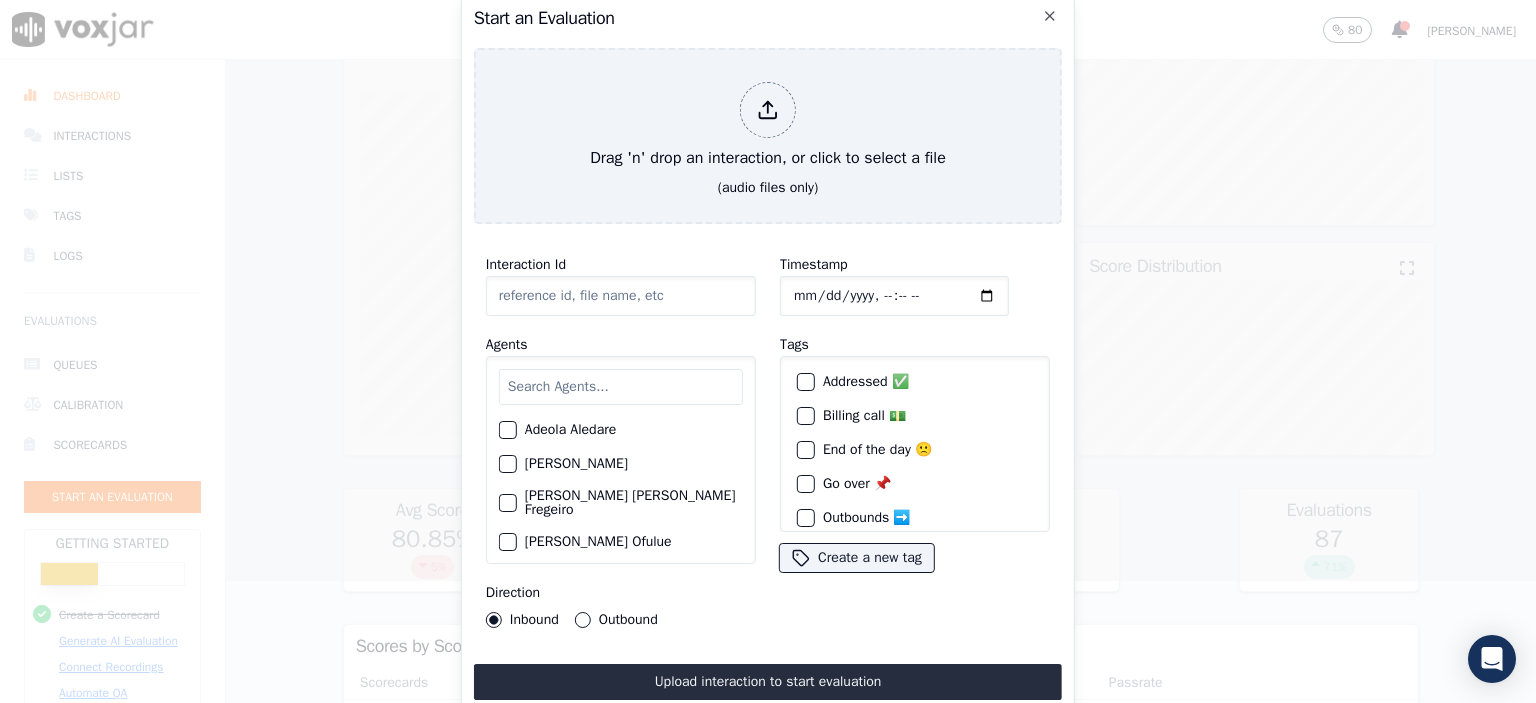 click on "Interaction Id" 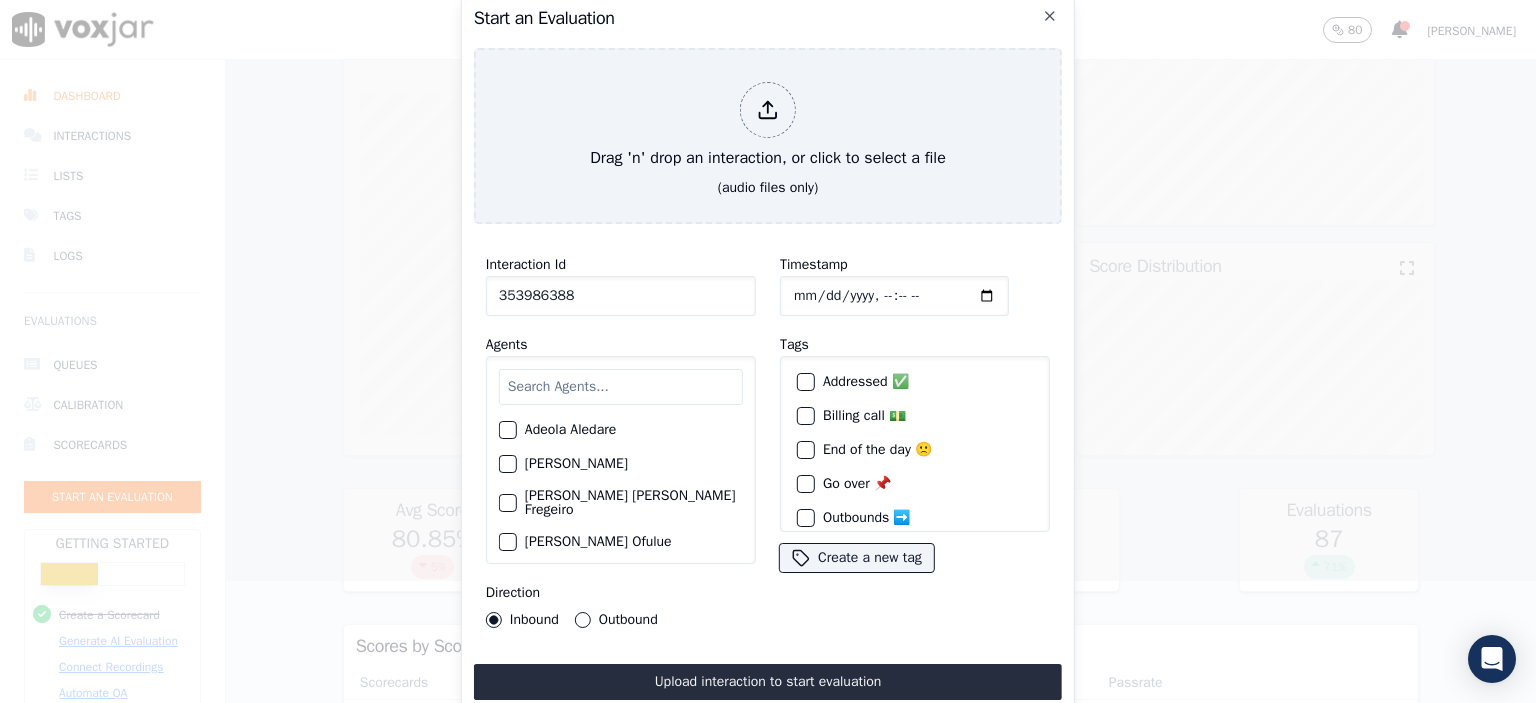 type on "353986388" 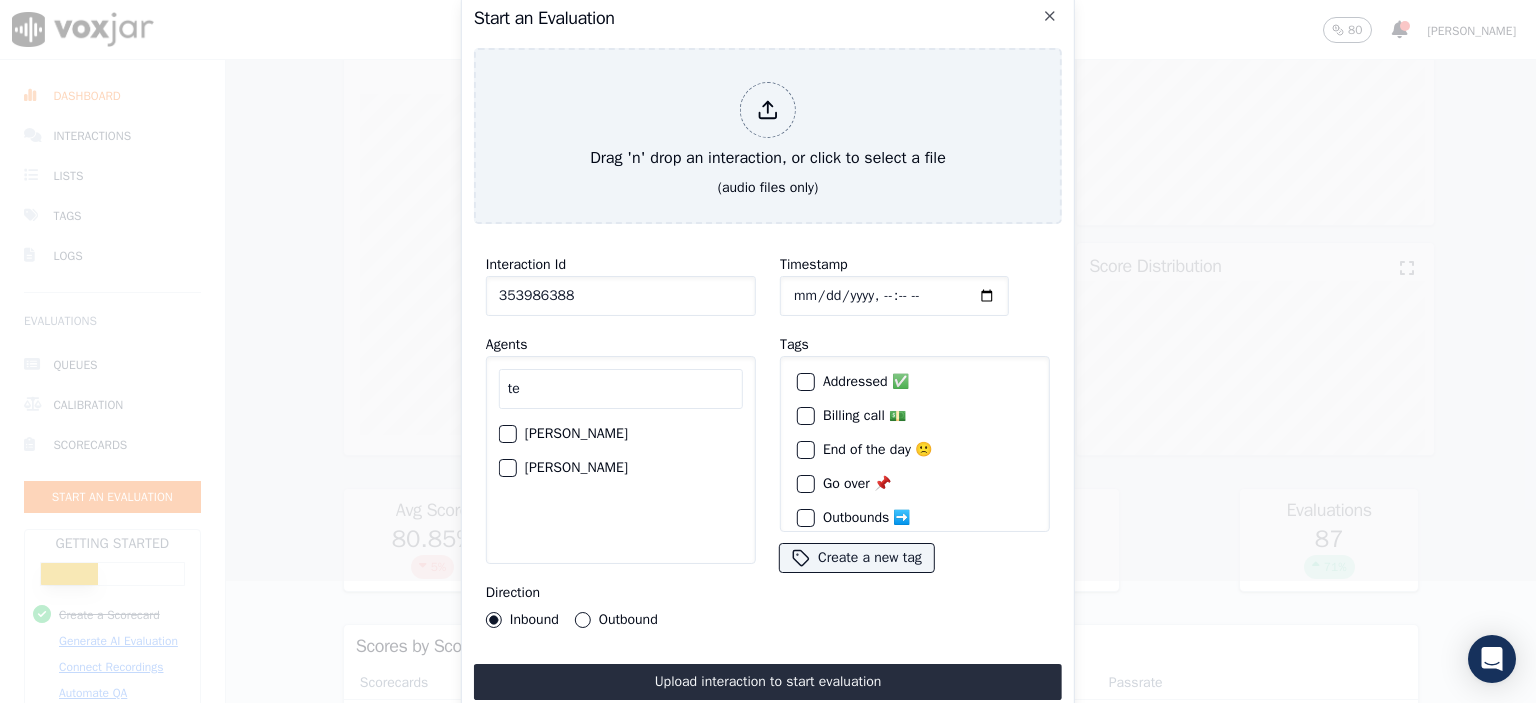 type on "te" 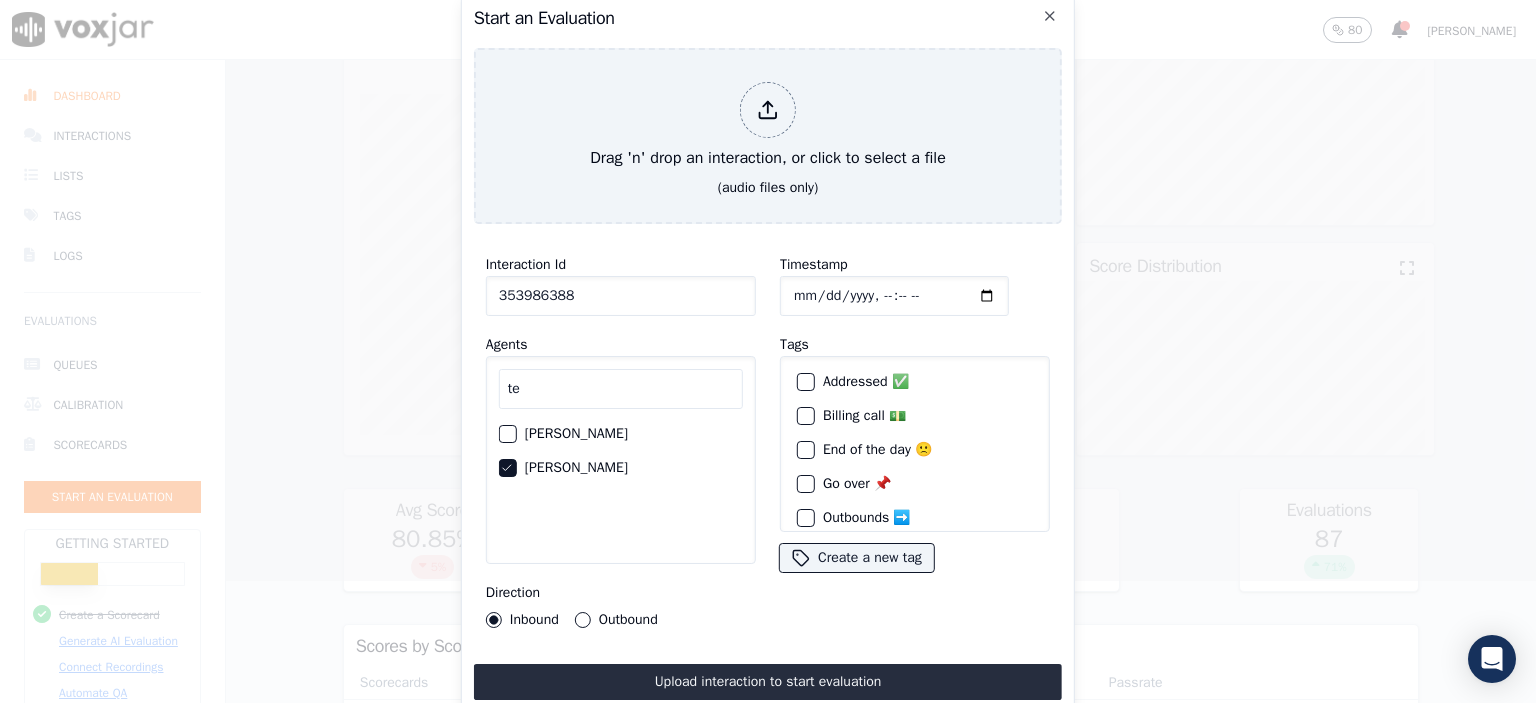 click on "Timestamp" 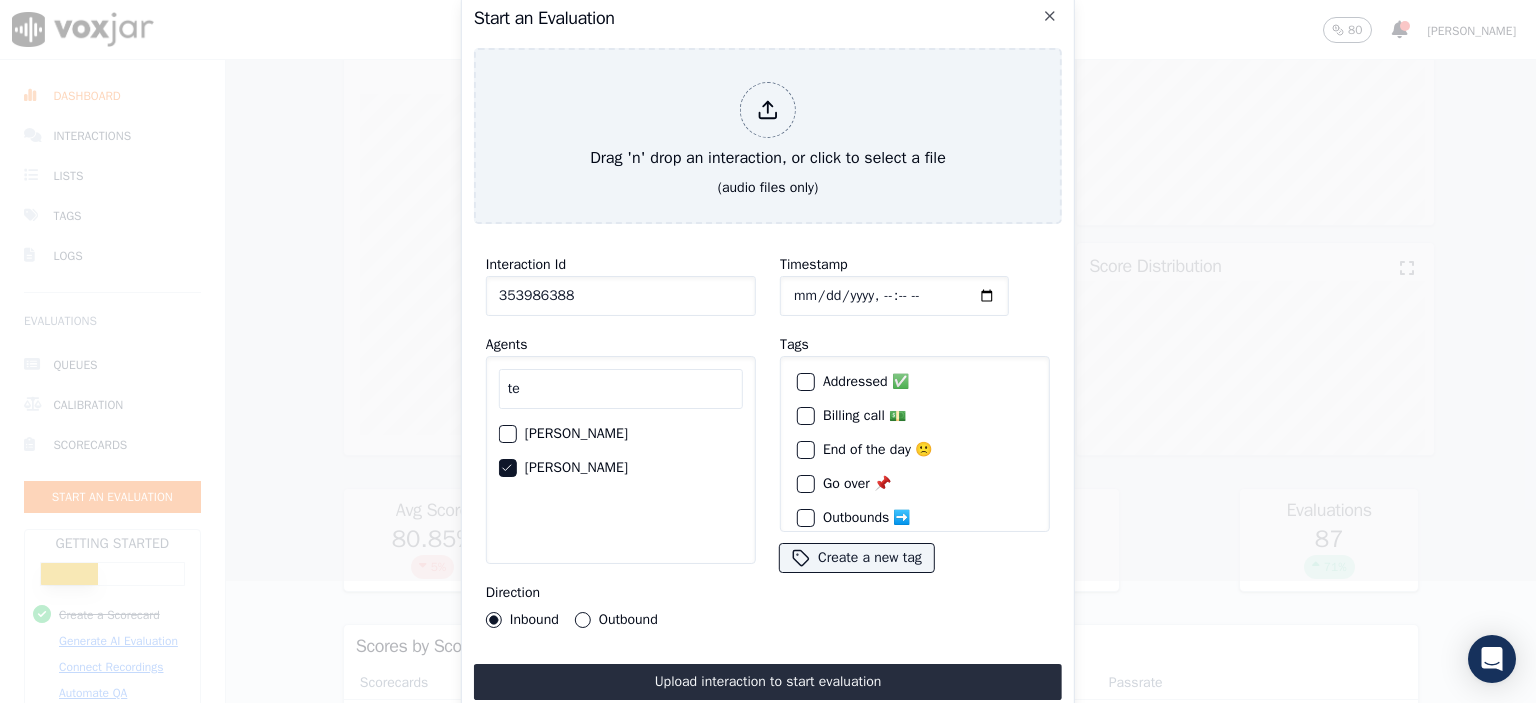 type on "2025-07-08T08:31" 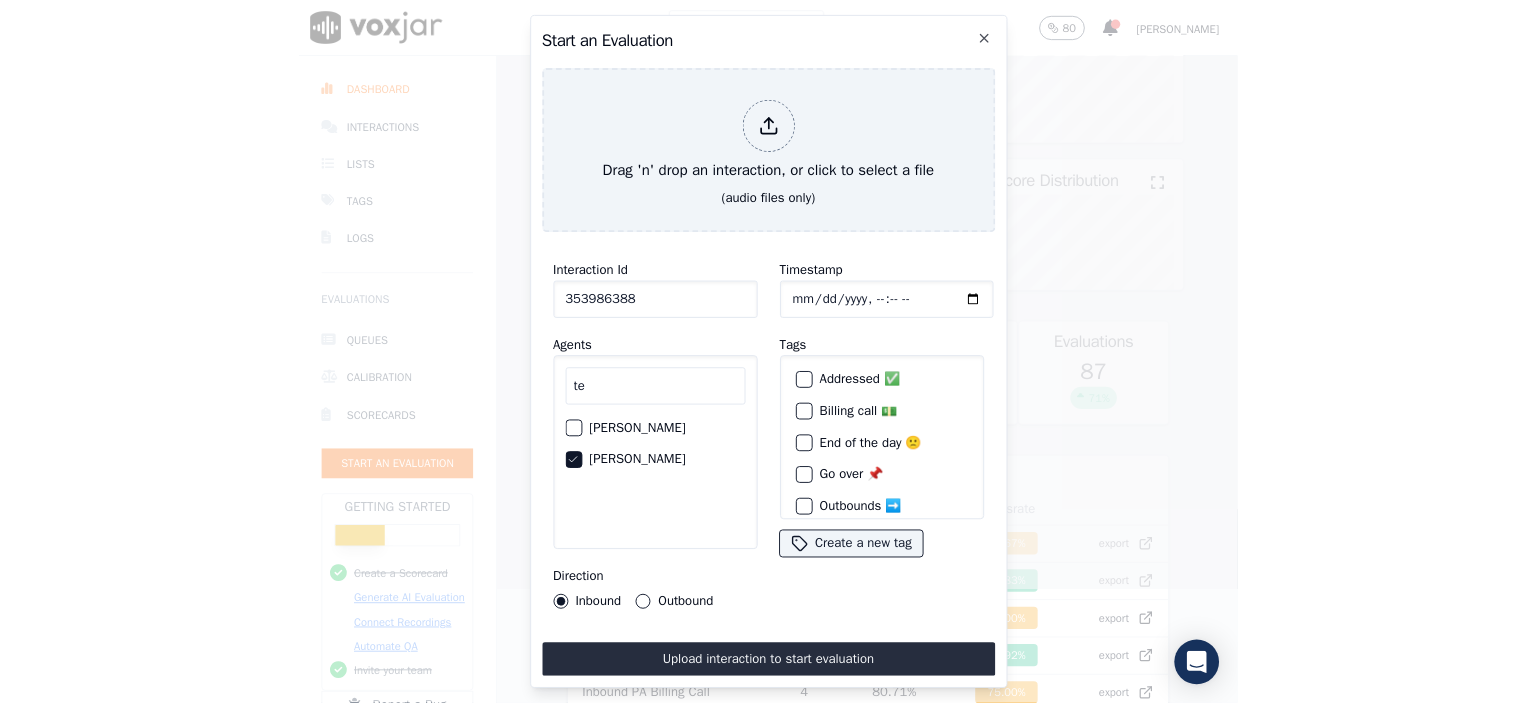 scroll, scrollTop: 50, scrollLeft: 0, axis: vertical 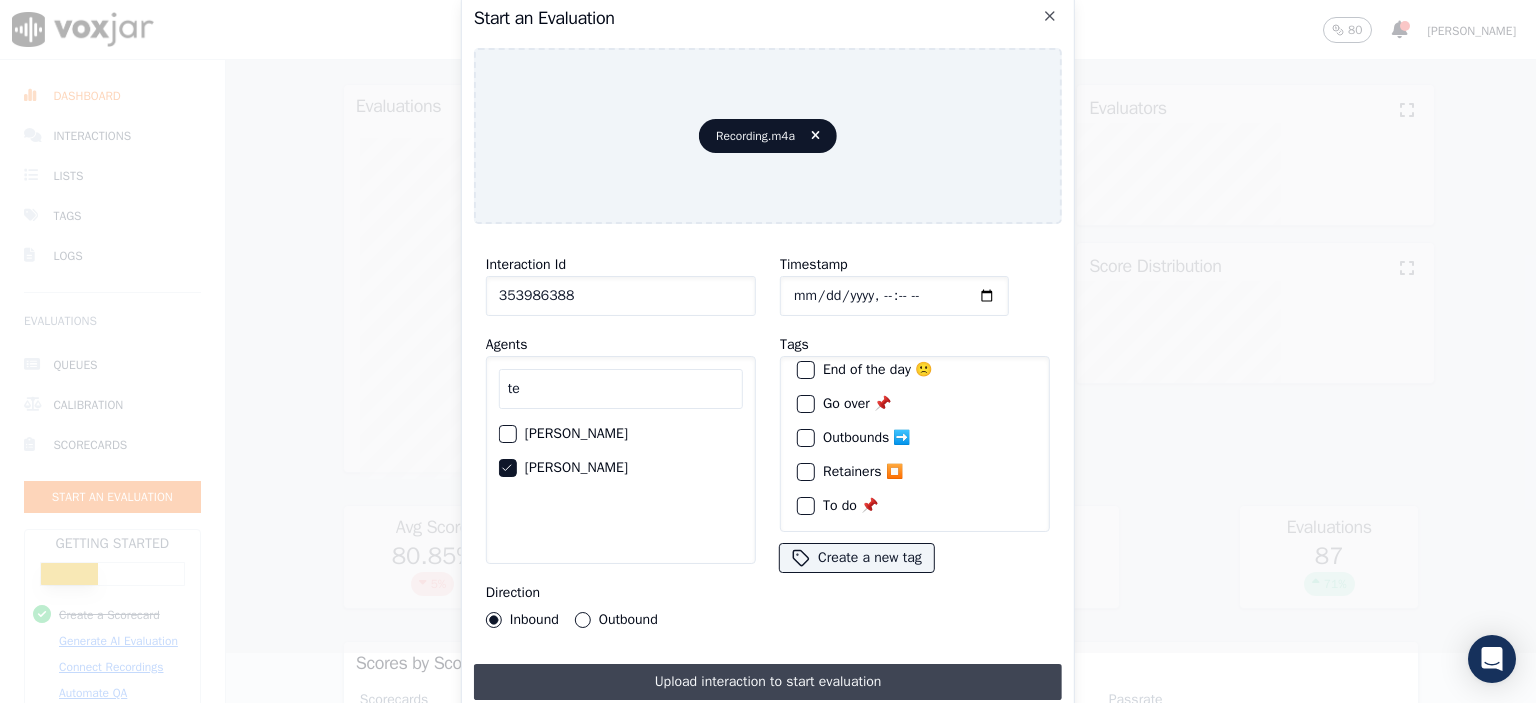 click on "Upload interaction to start evaluation" at bounding box center [768, 682] 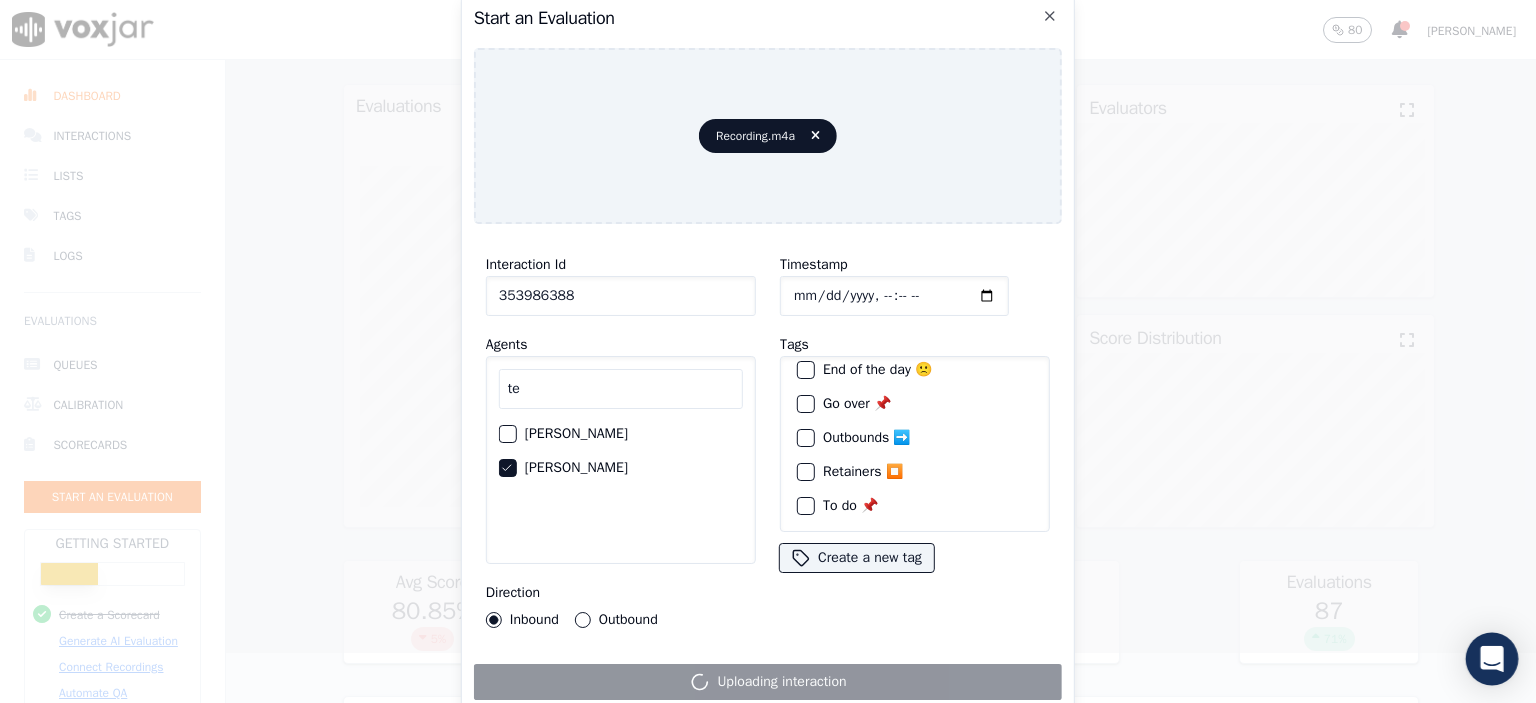 scroll, scrollTop: 0, scrollLeft: 0, axis: both 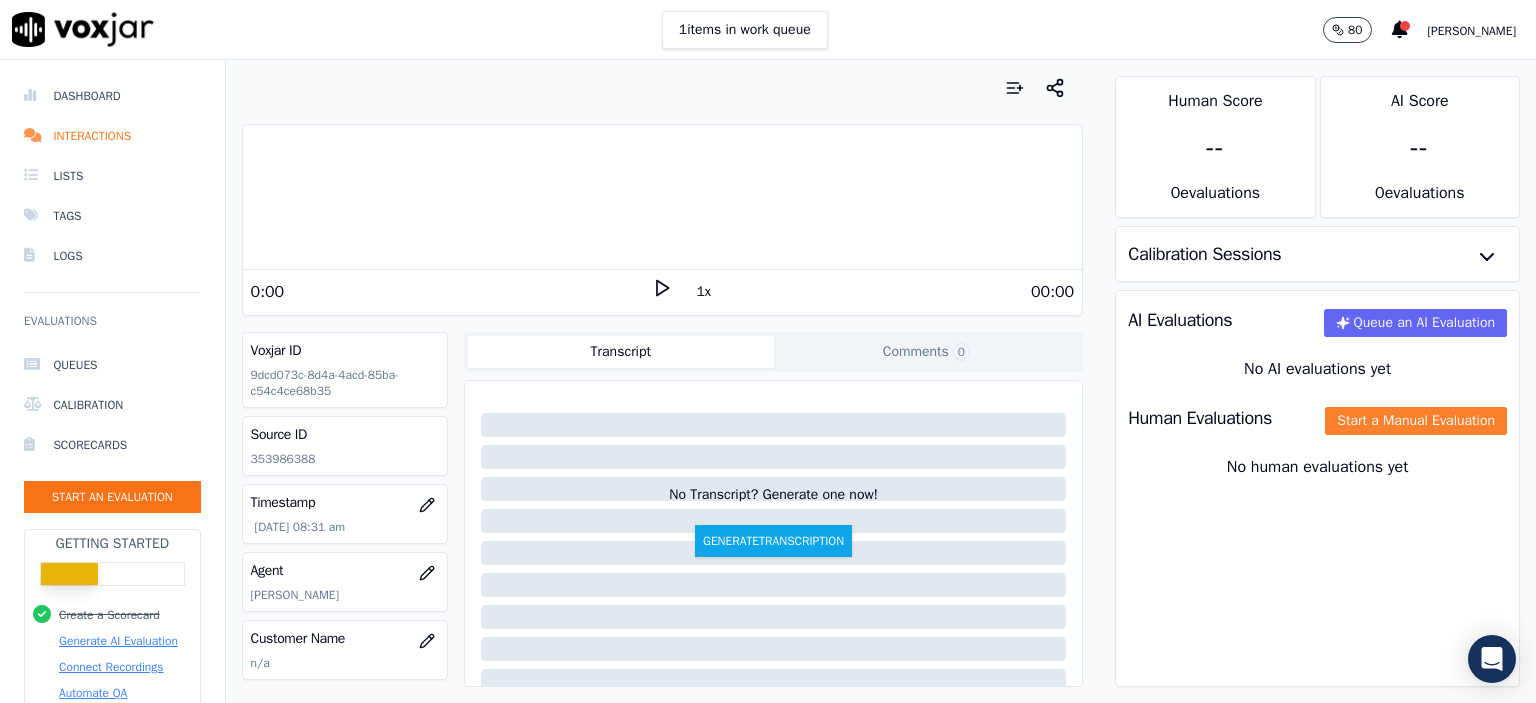 click on "Start a Manual Evaluation" 